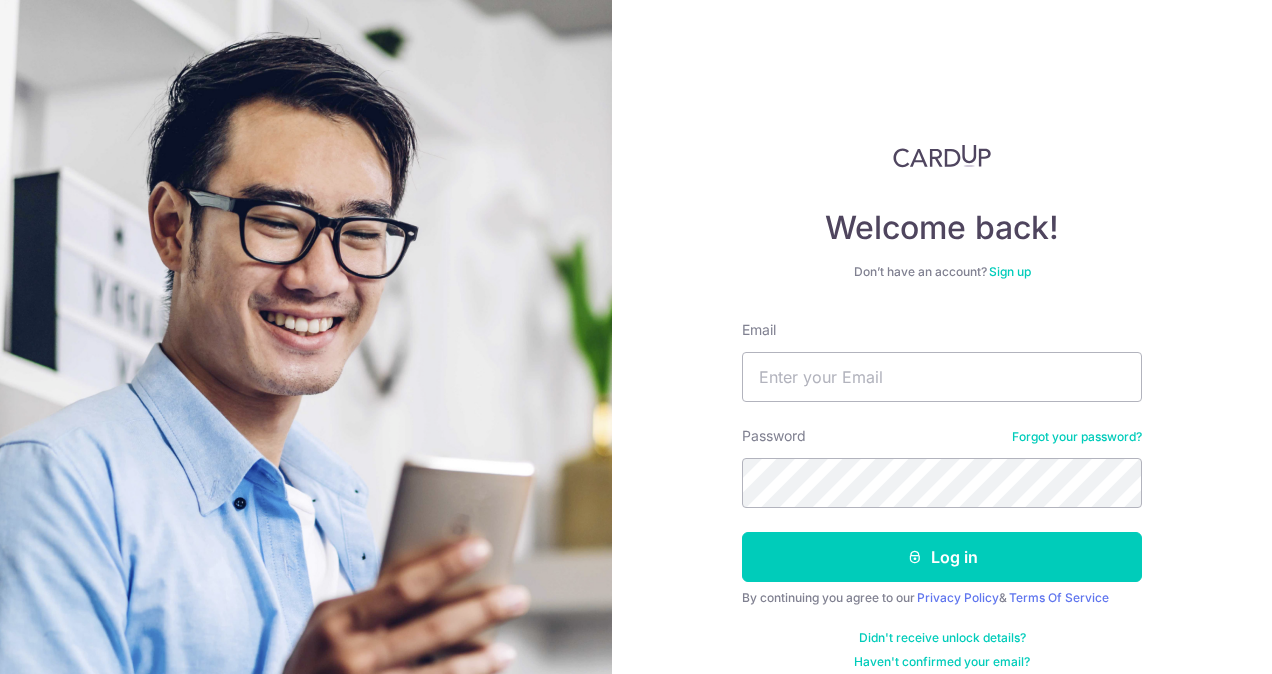 scroll, scrollTop: 0, scrollLeft: 0, axis: both 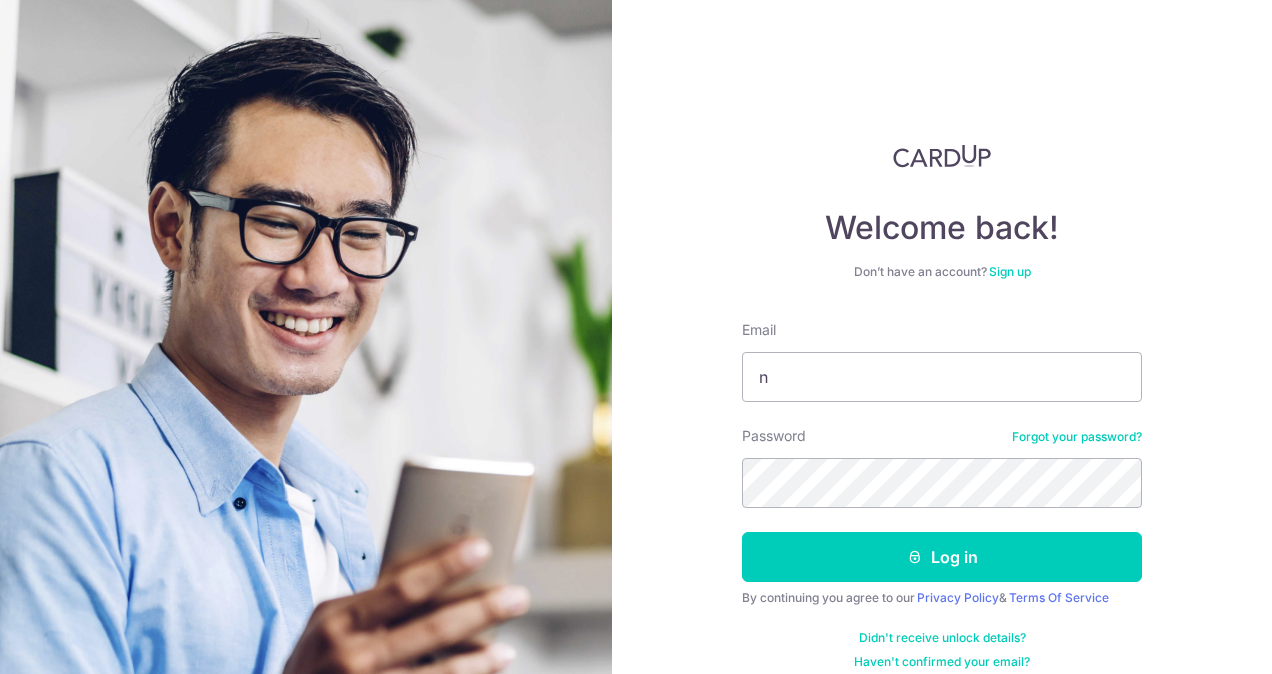 type on "n" 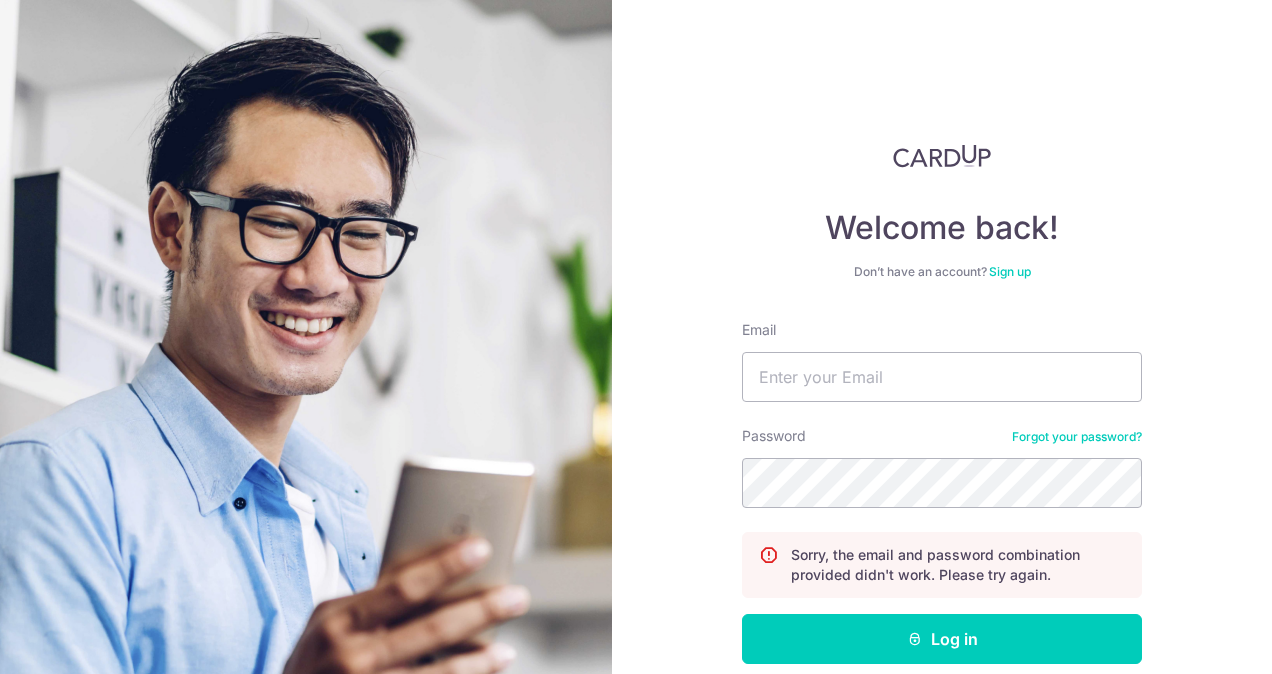 scroll, scrollTop: 0, scrollLeft: 0, axis: both 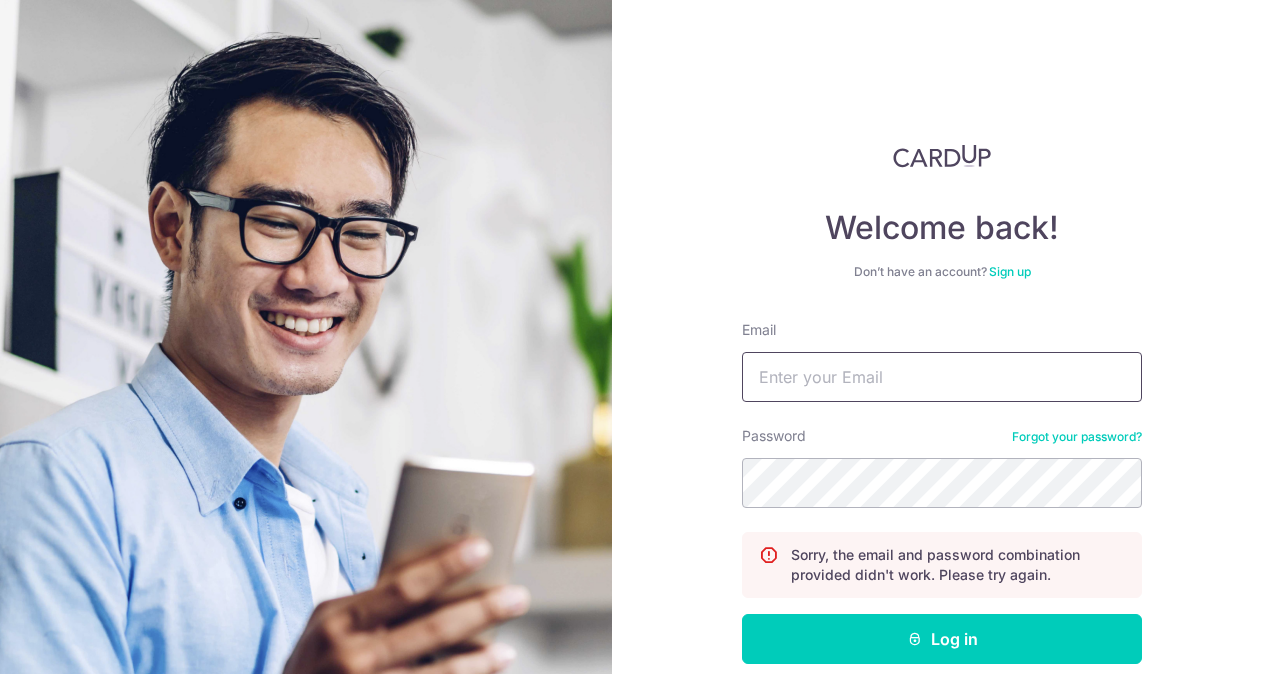click on "Email" at bounding box center (942, 377) 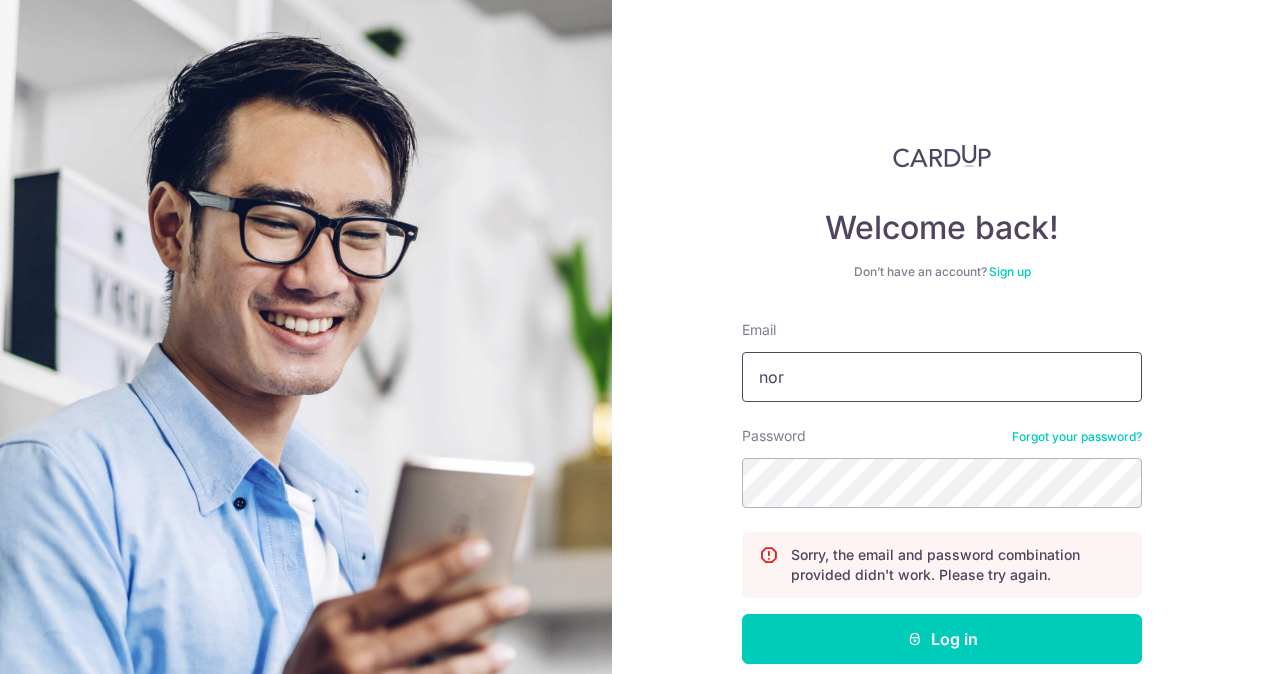 type on "normantan90@gmail.com" 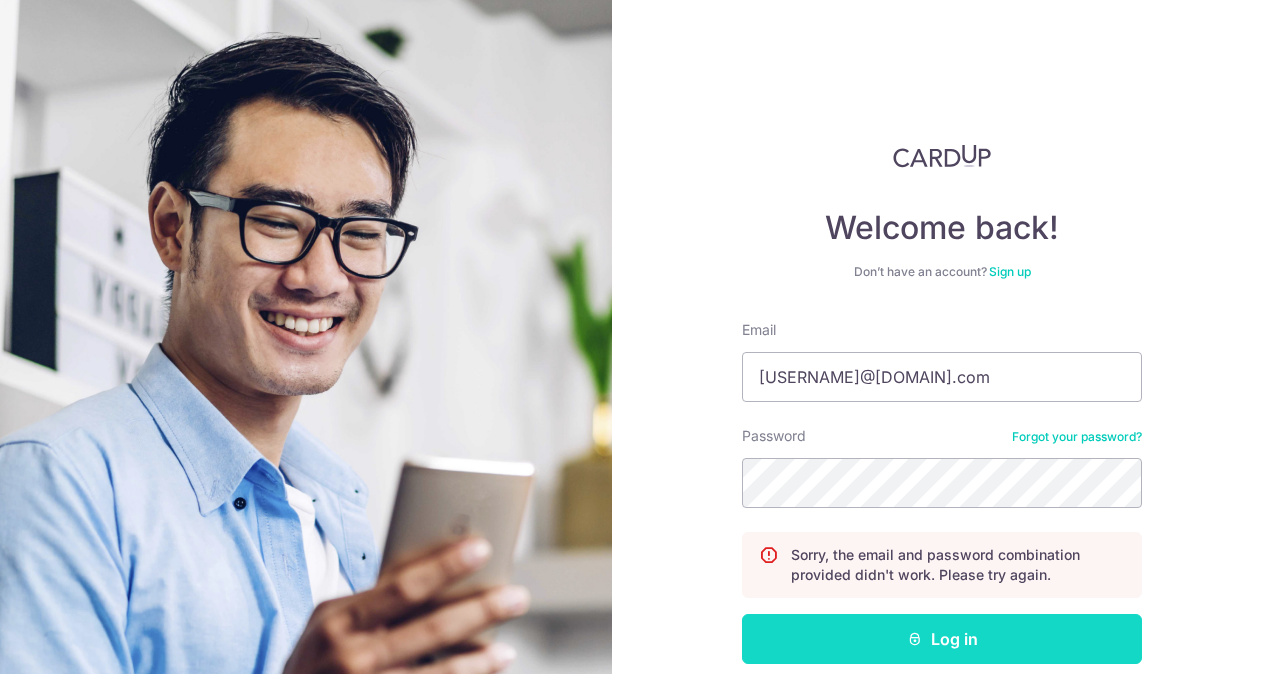 click on "Log in" at bounding box center (942, 639) 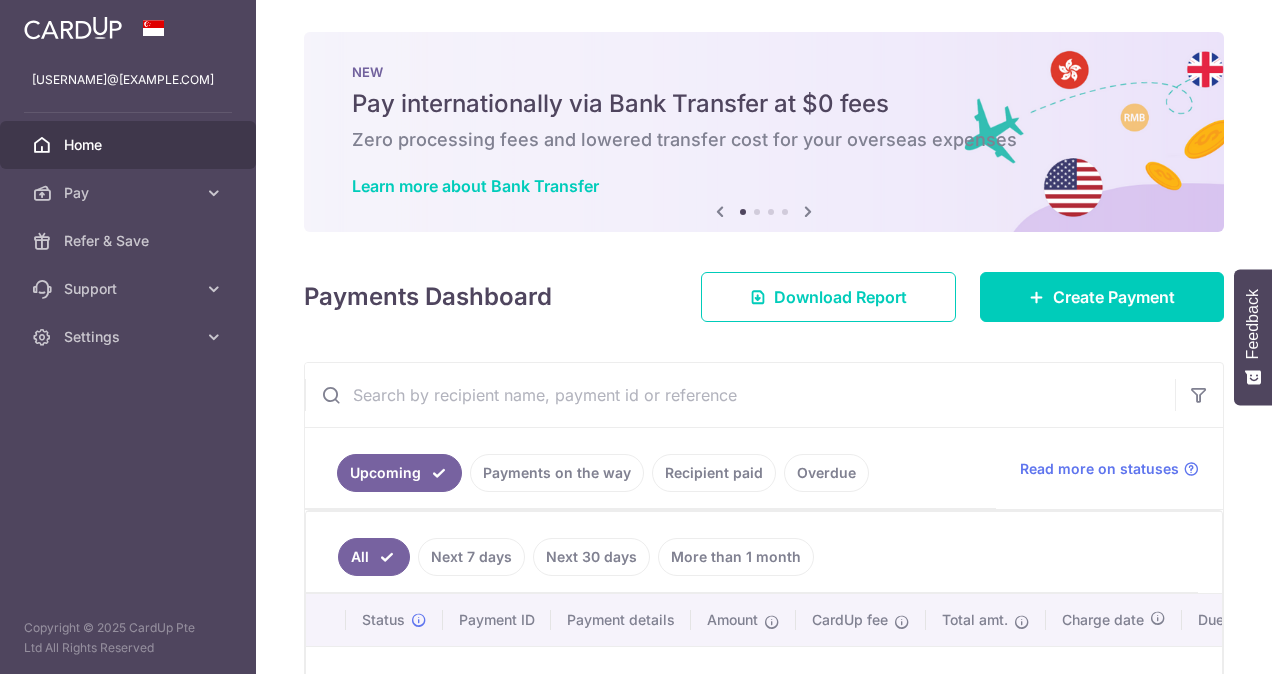 scroll, scrollTop: 0, scrollLeft: 0, axis: both 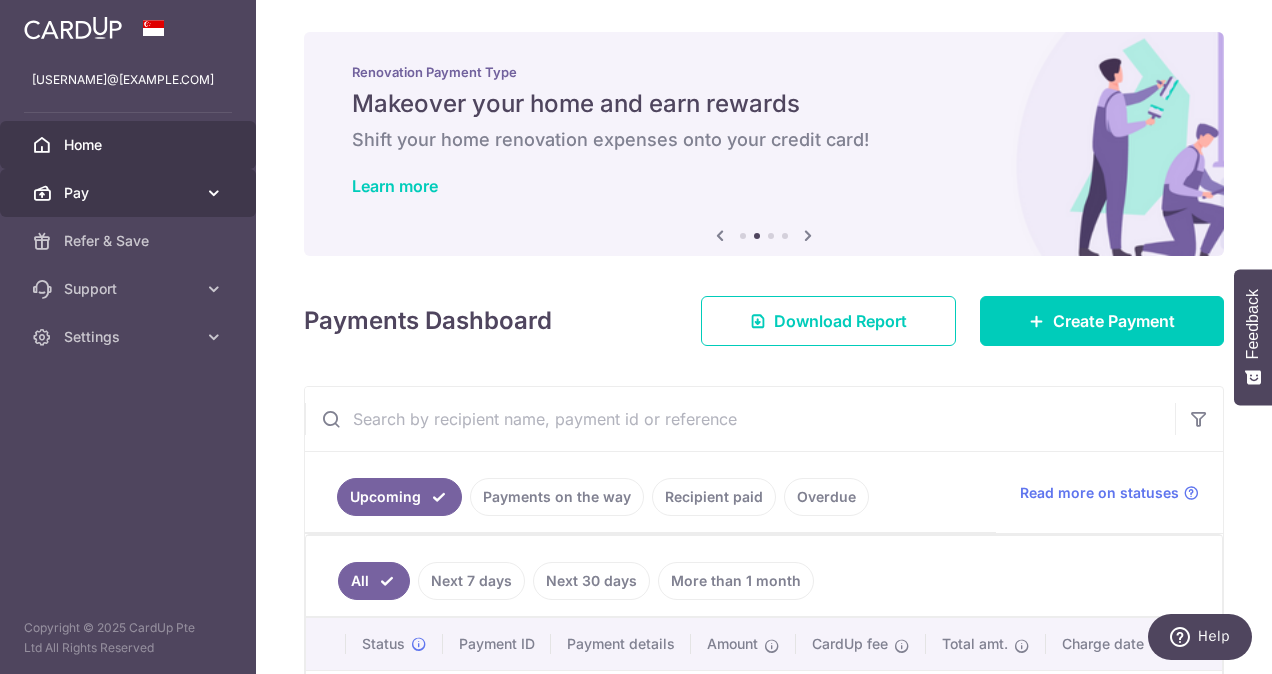 click on "Pay" at bounding box center [128, 193] 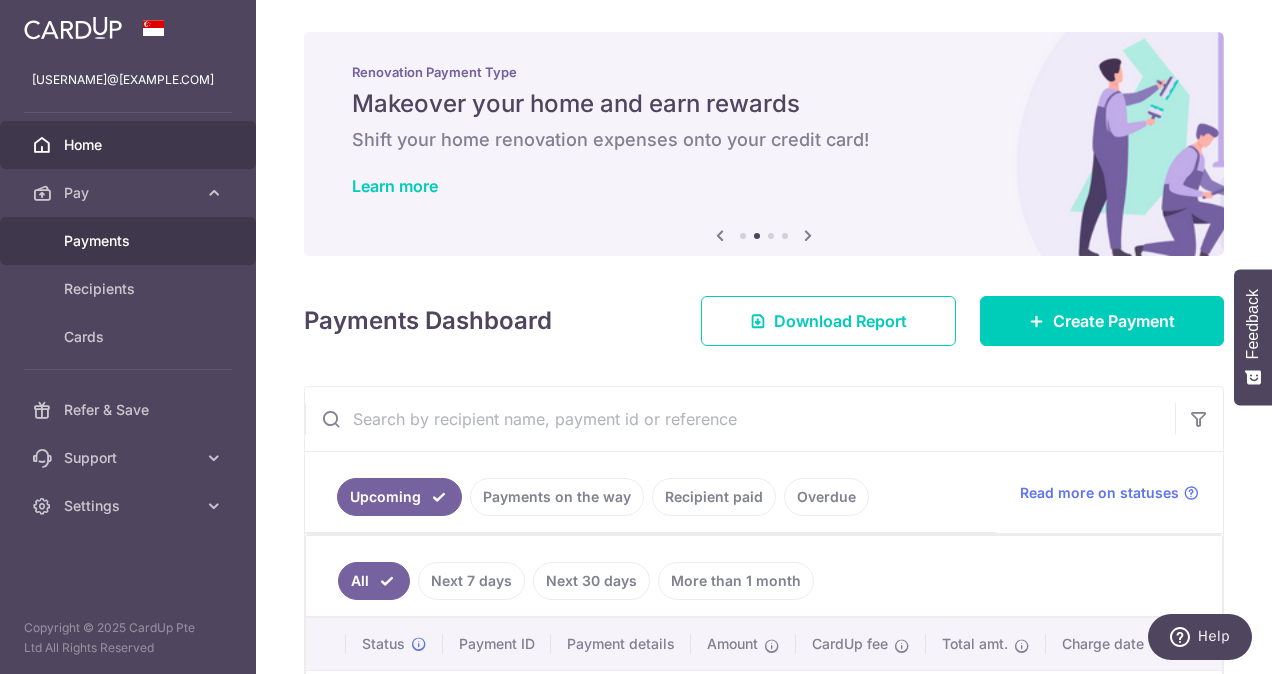 click on "Payments" at bounding box center [130, 241] 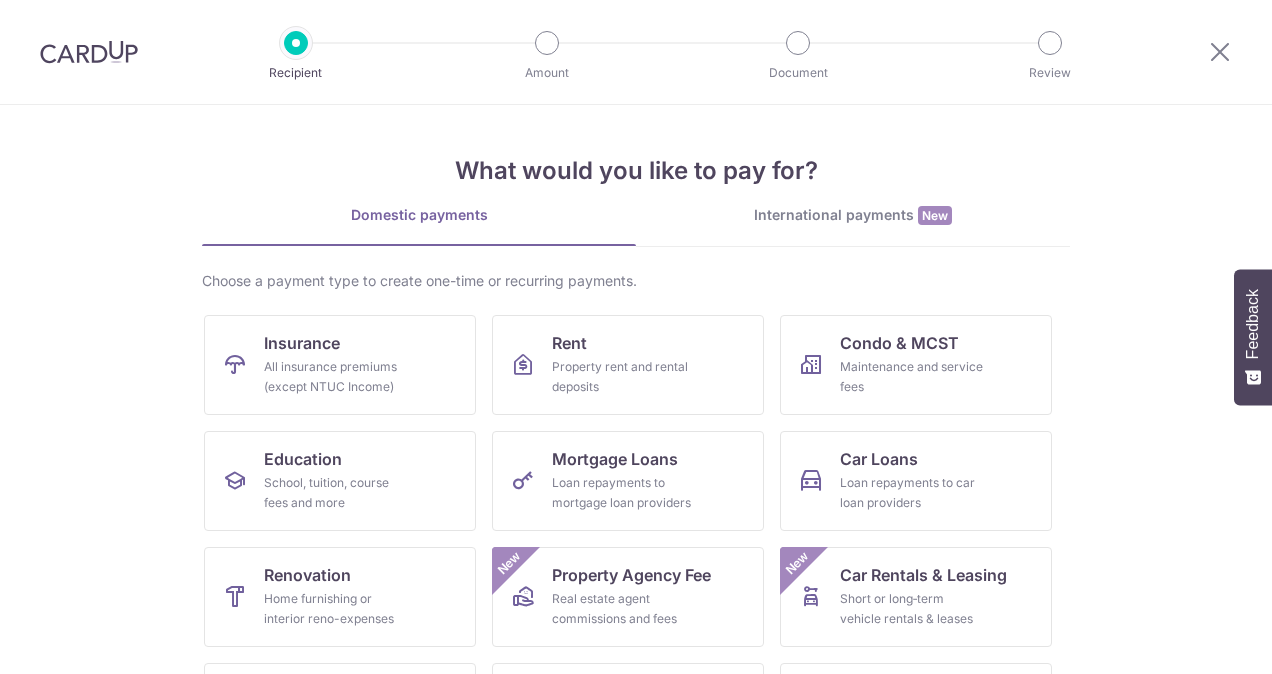 scroll, scrollTop: 0, scrollLeft: 0, axis: both 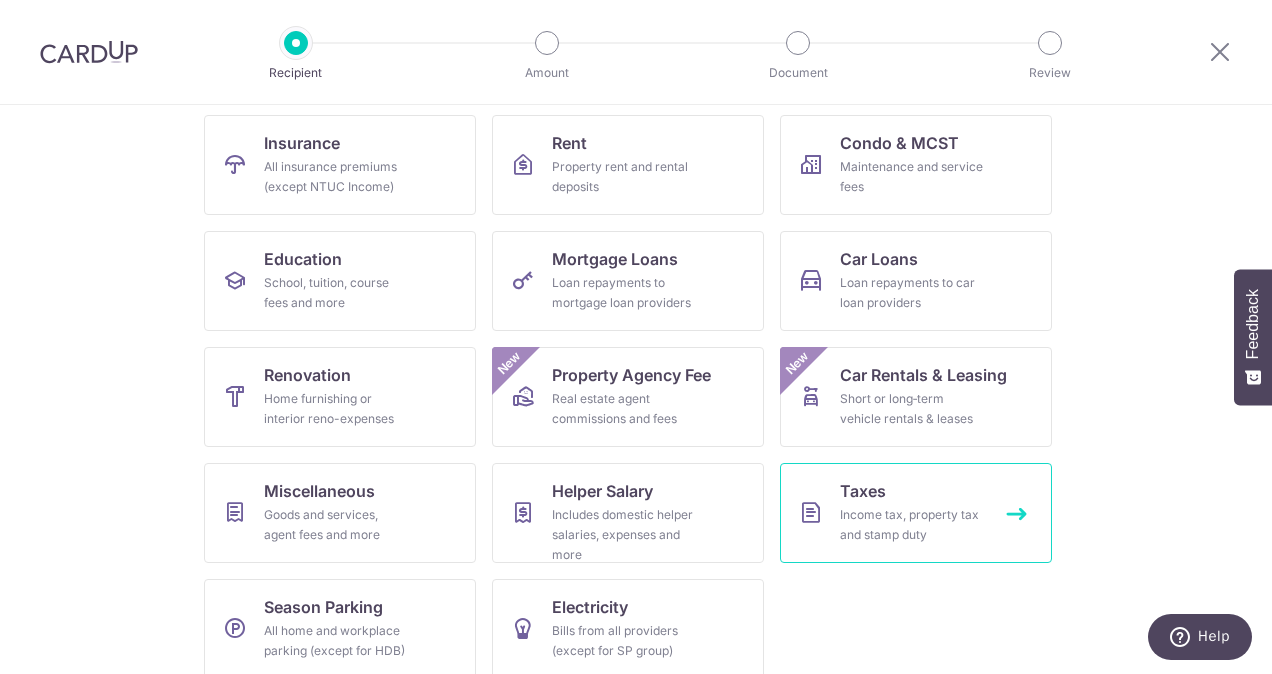 click on "Income tax, property tax and stamp duty" at bounding box center [912, 525] 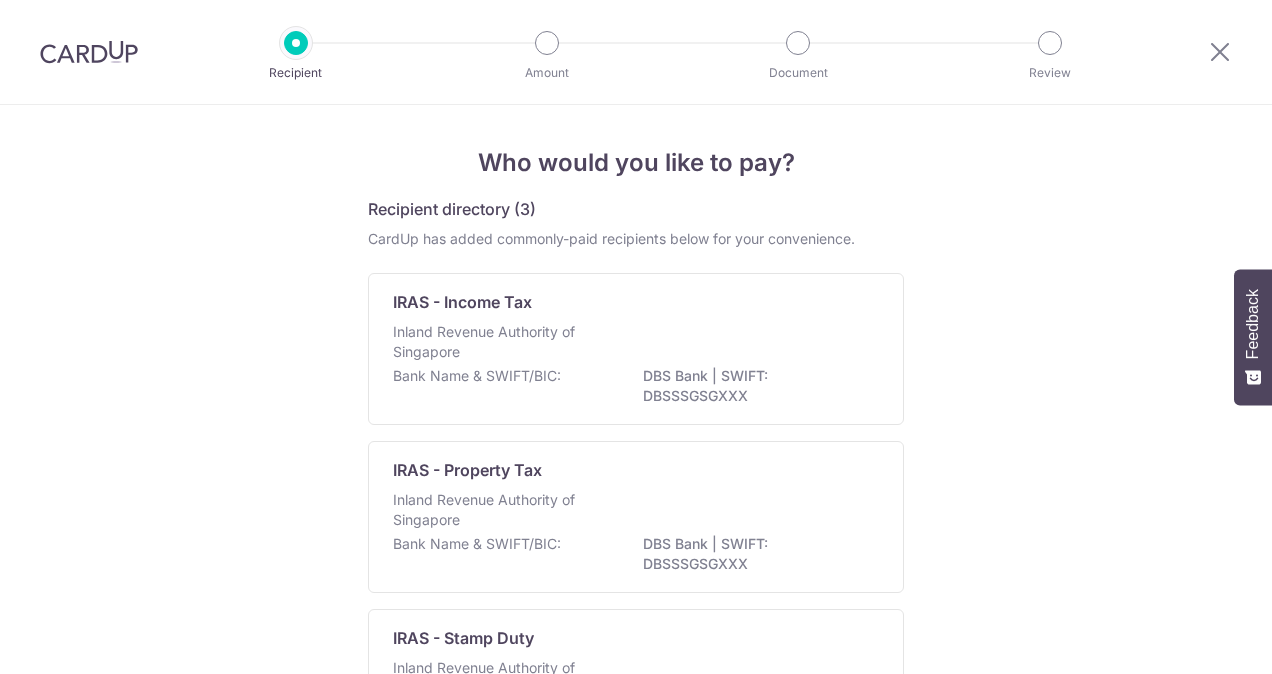 scroll, scrollTop: 0, scrollLeft: 0, axis: both 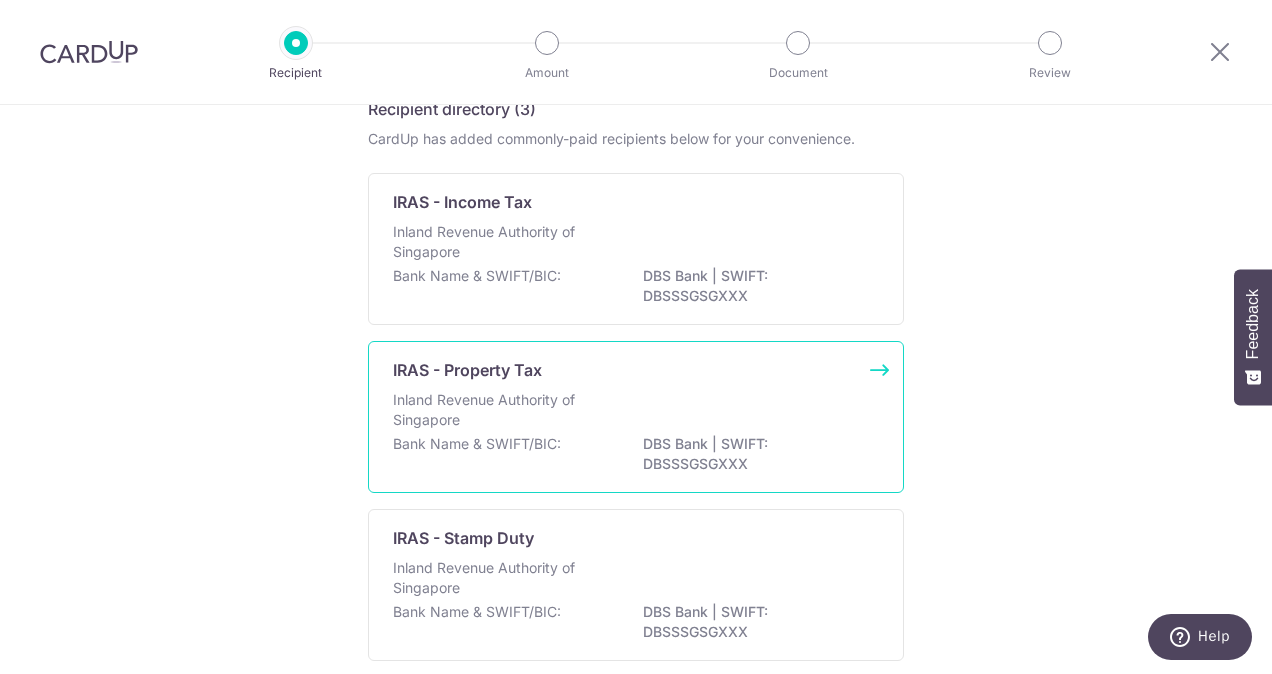 click on "Inland Revenue Authority of Singapore" at bounding box center [636, 412] 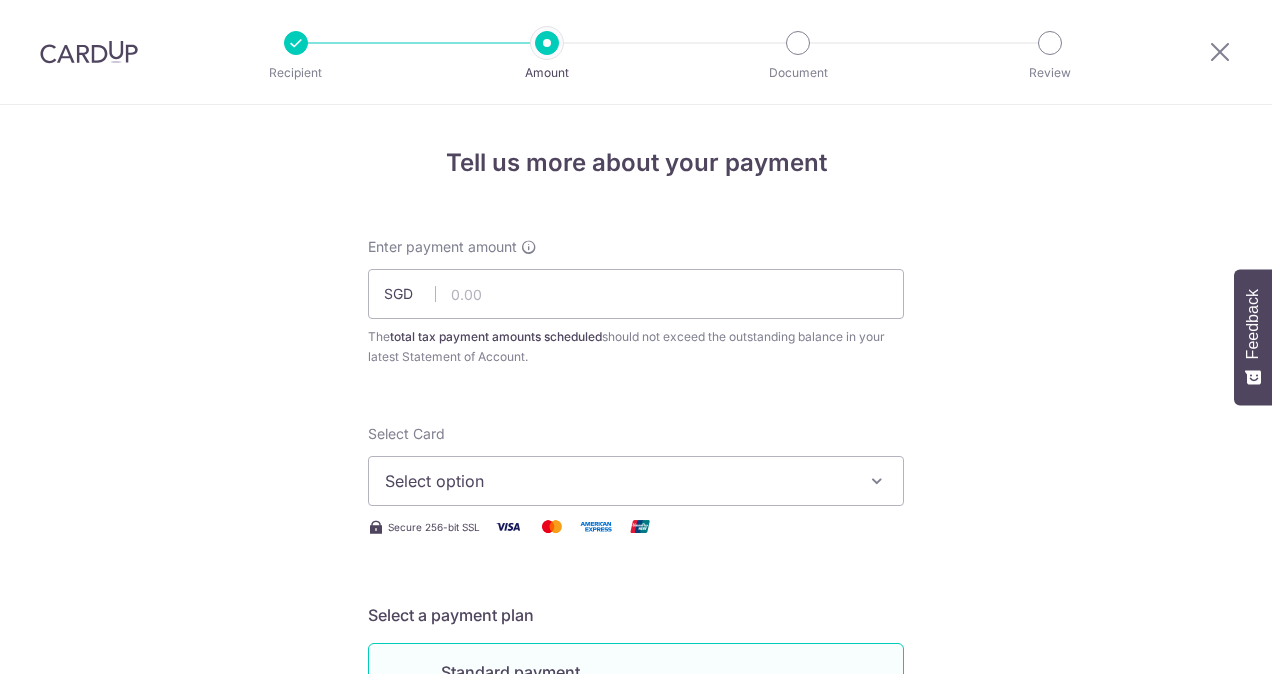 scroll, scrollTop: 0, scrollLeft: 0, axis: both 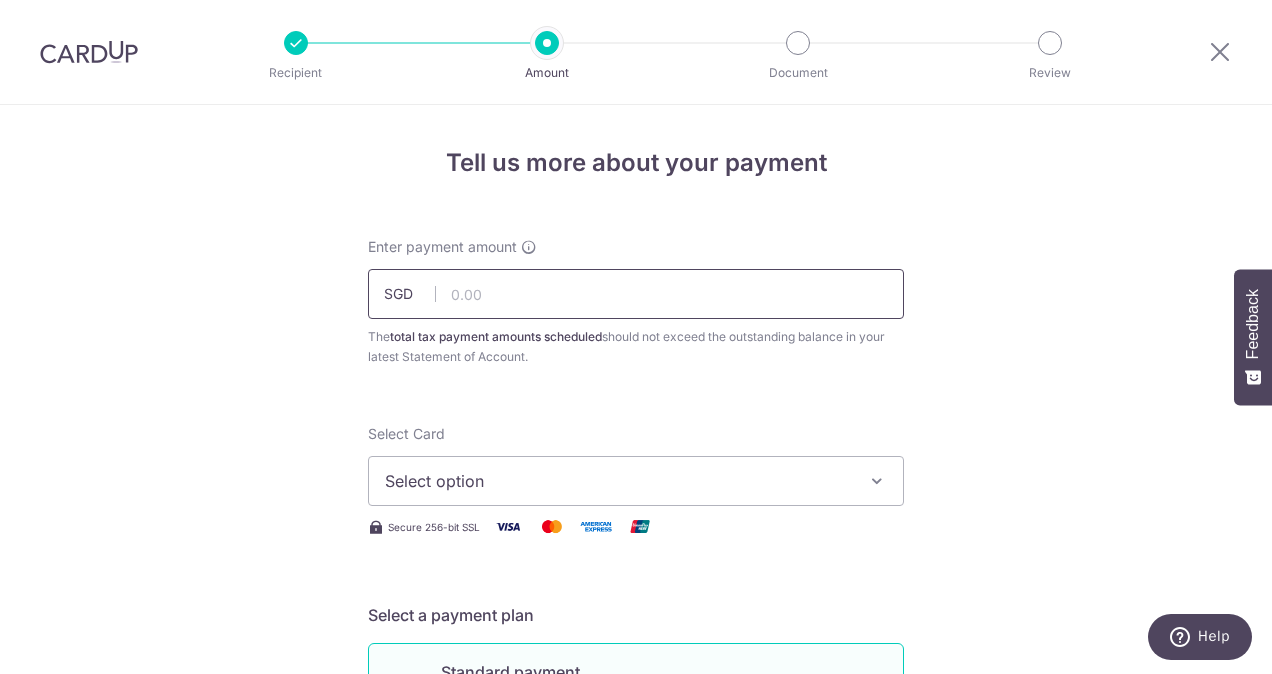 click at bounding box center (636, 294) 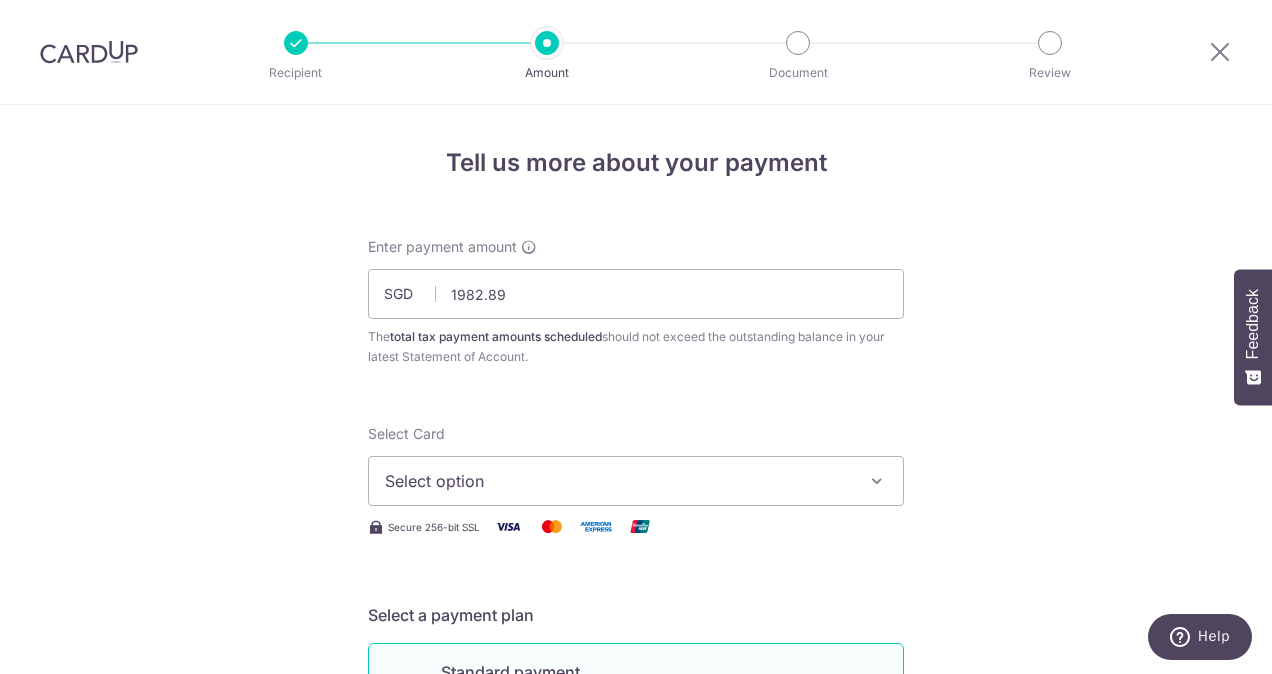 type on "1,982.89" 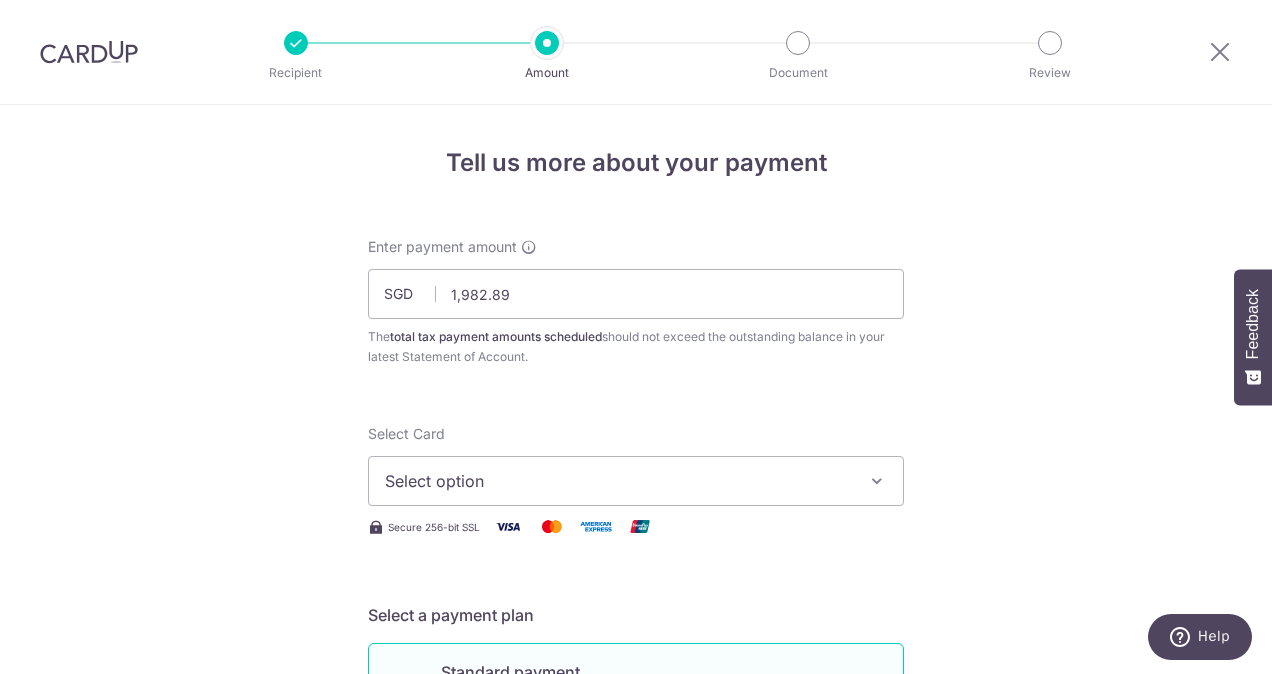 click on "Select Card
Select option
Add credit card
Your Cards
**** 9054
**** 5462" at bounding box center [636, 465] 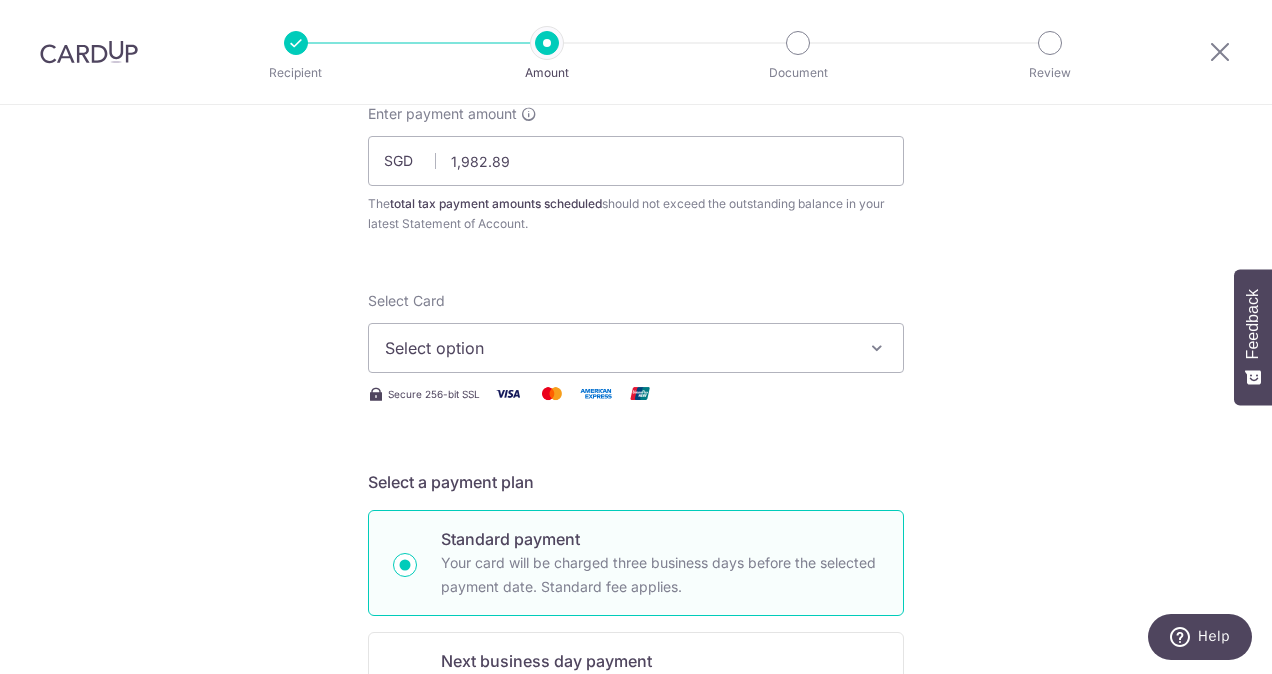 click on "Select option" at bounding box center [636, 348] 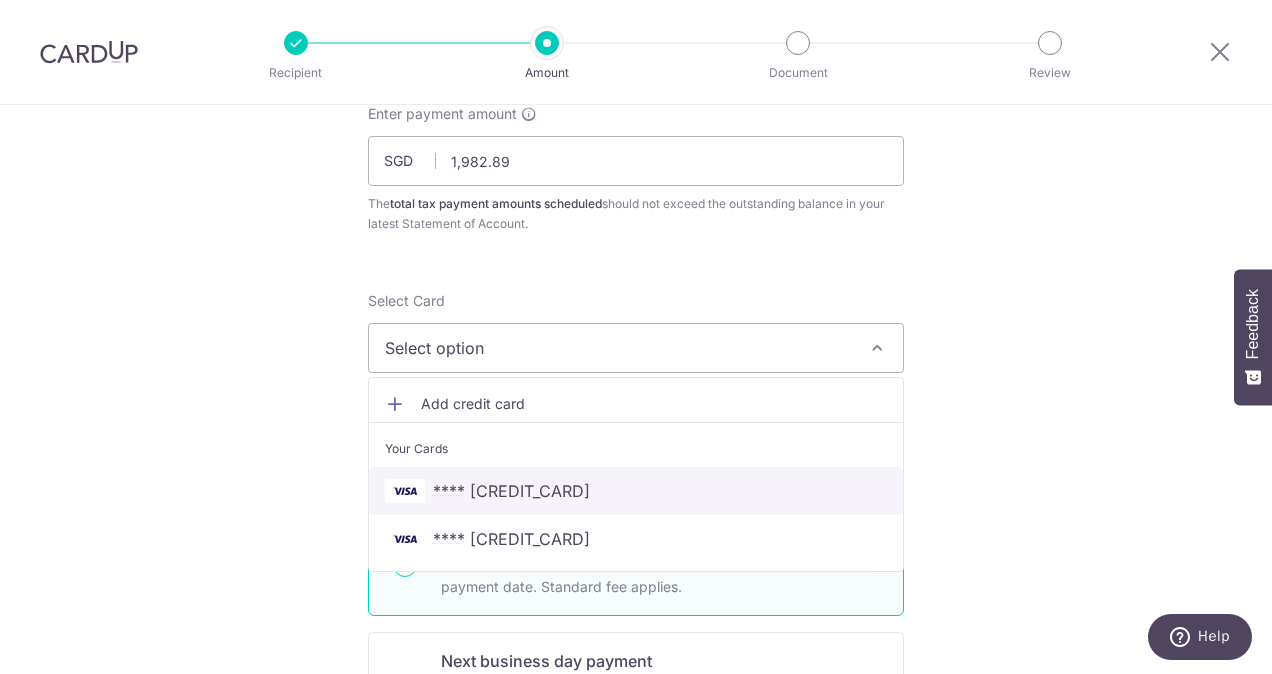 click on "**** 9054" at bounding box center [636, 491] 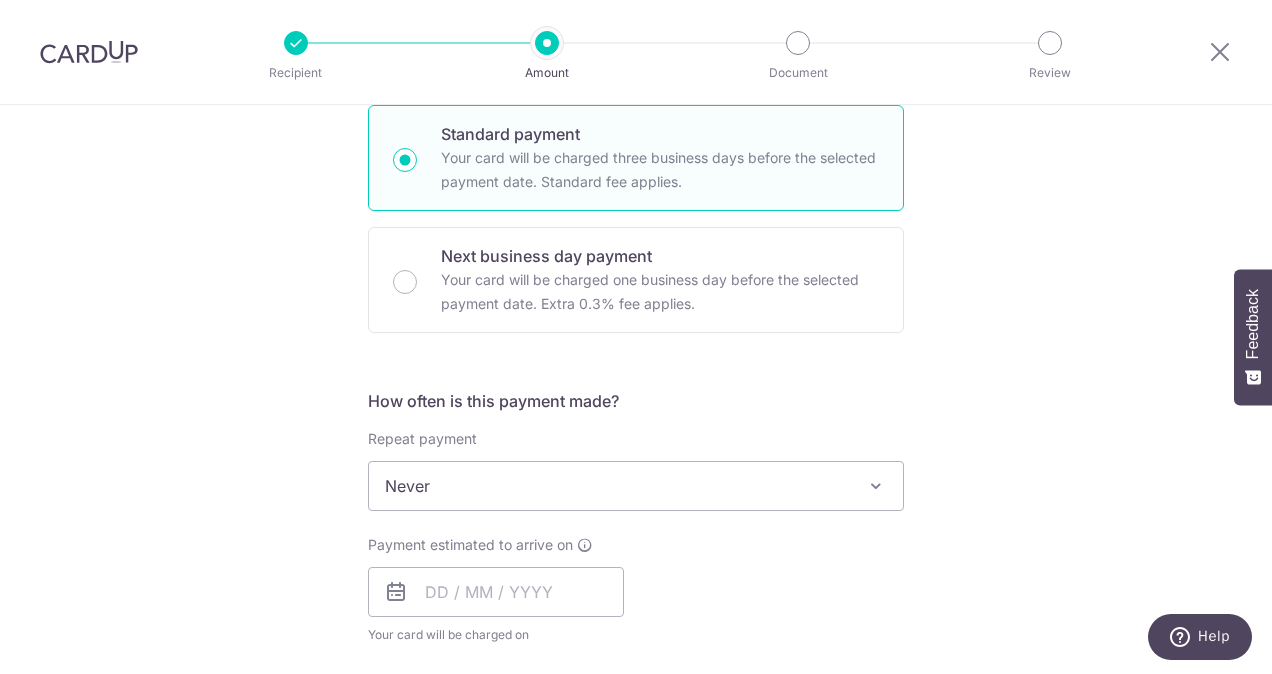 scroll, scrollTop: 542, scrollLeft: 0, axis: vertical 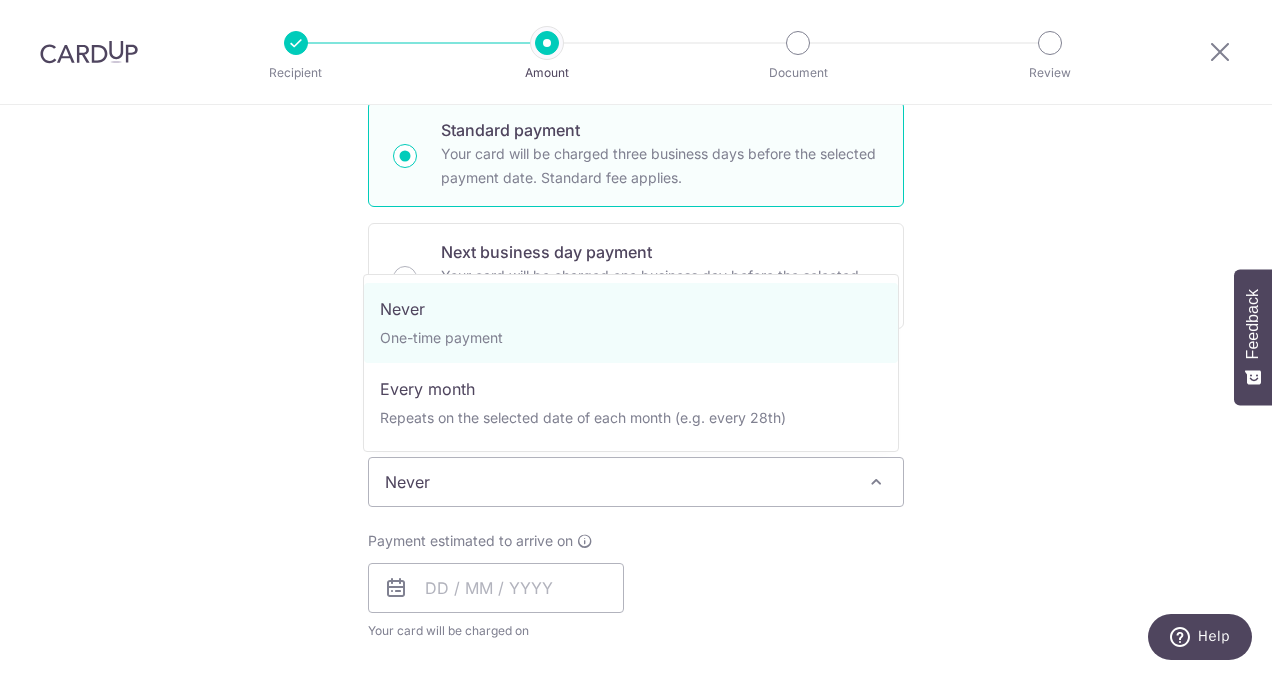 click on "Never" at bounding box center [636, 482] 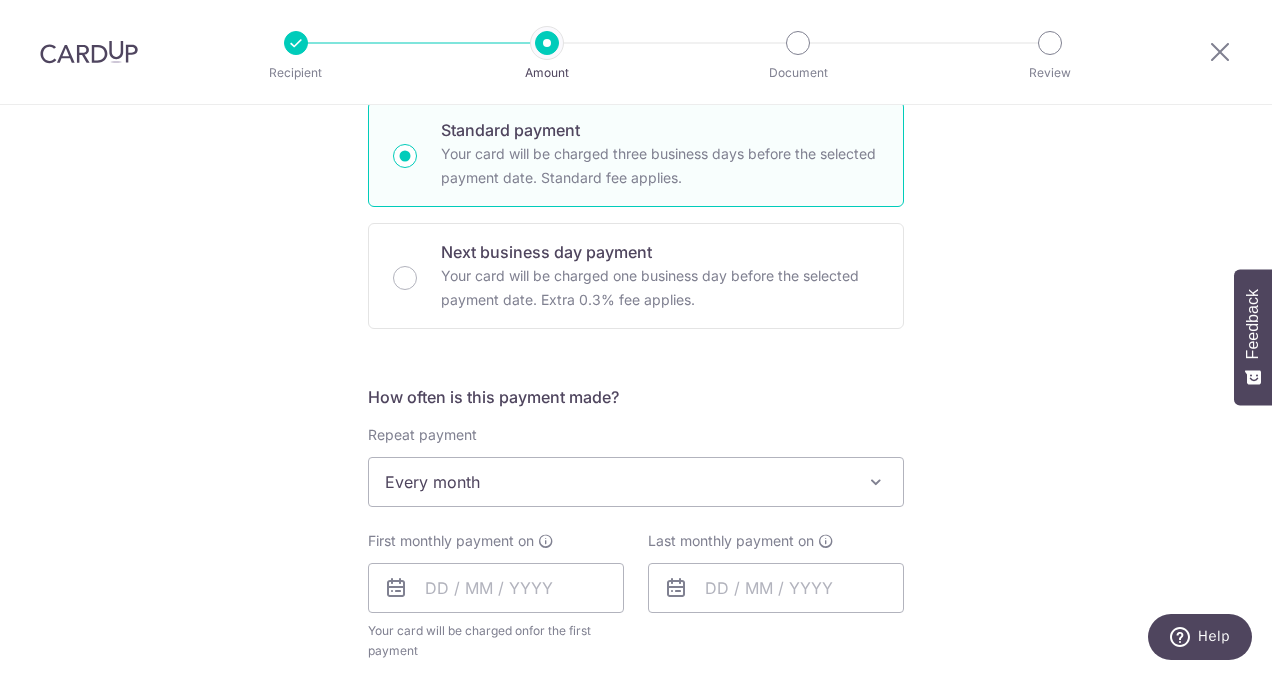 click on "Every month" at bounding box center (636, 482) 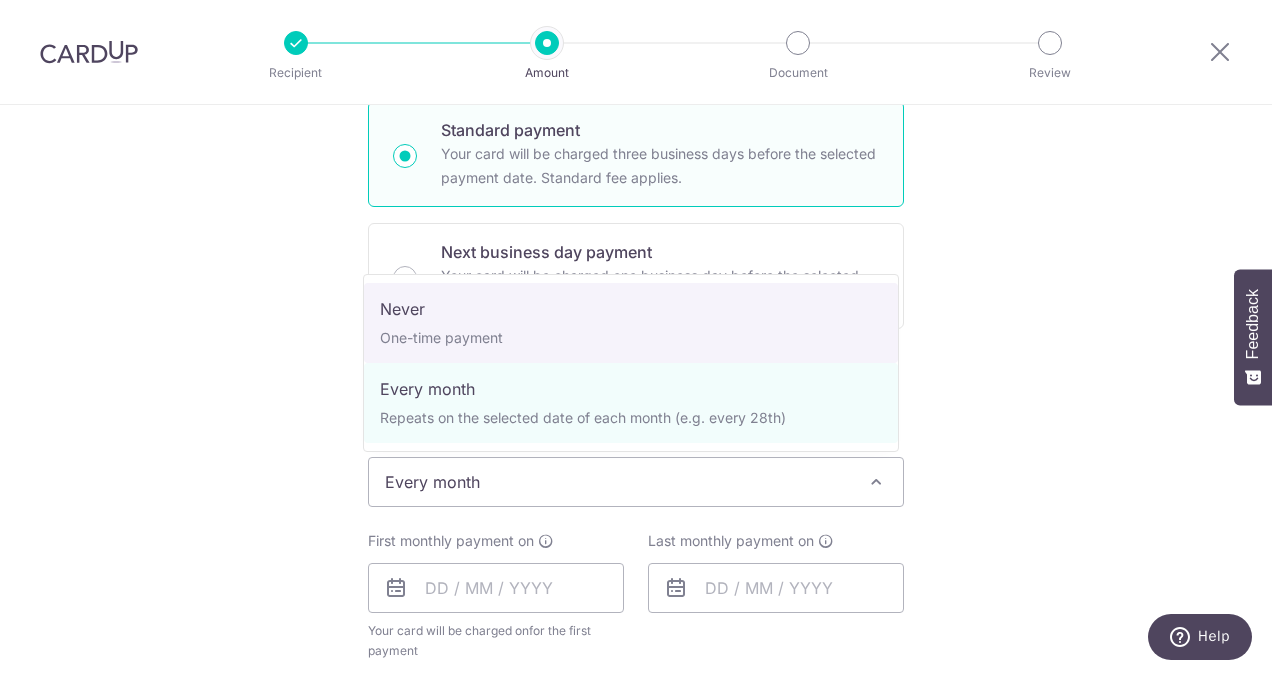 select on "1" 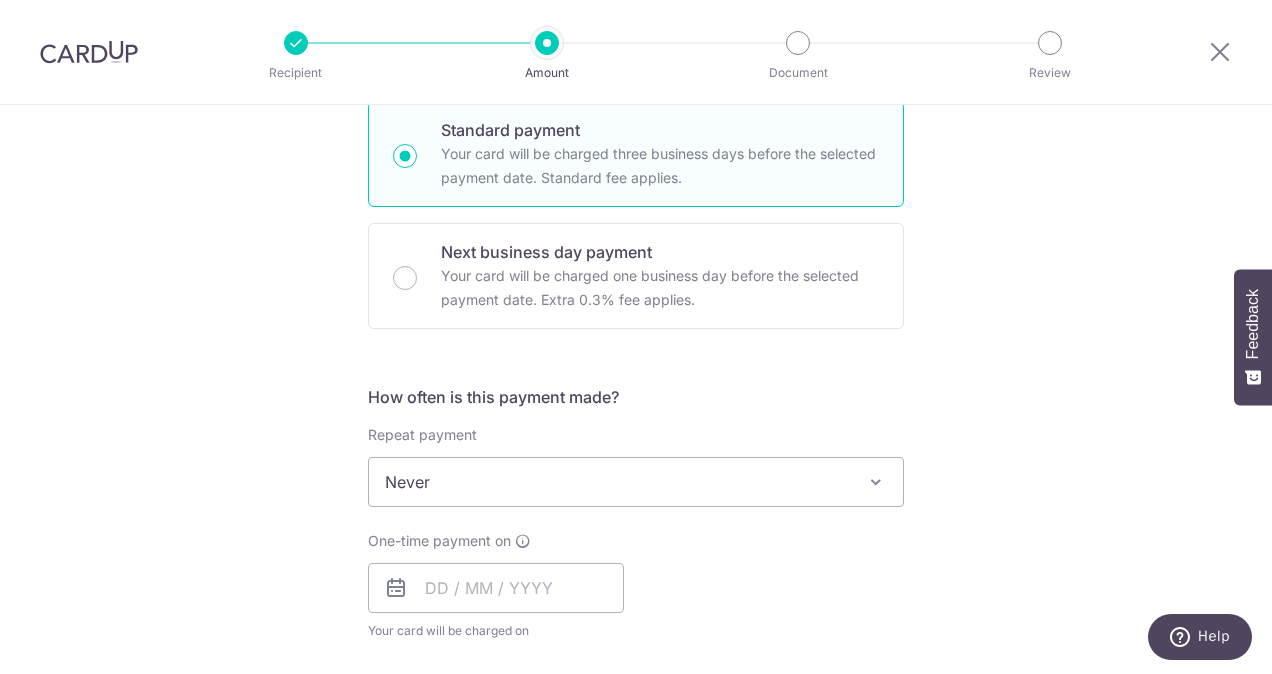 scroll, scrollTop: 746, scrollLeft: 0, axis: vertical 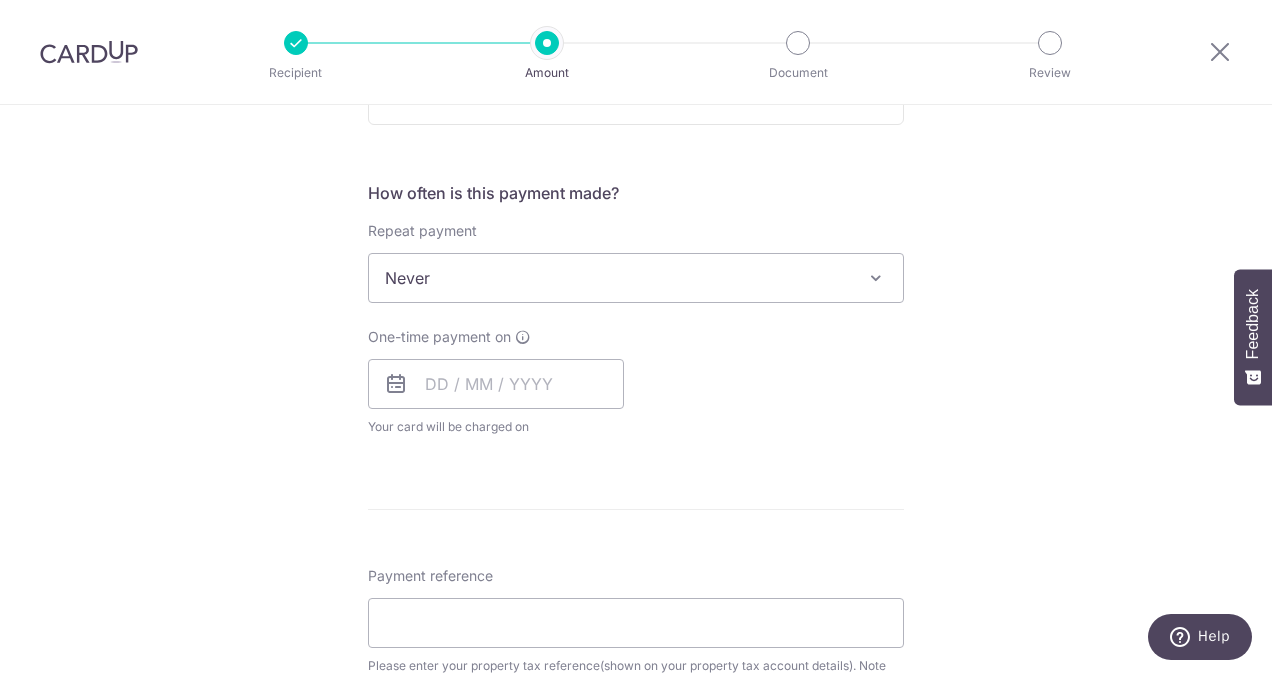 click on "One-time payment on
Your card will be charged on   for the first payment
* If your payment is funded by  9:00am SGT on Tuesday 05/08/2025
05/08/2025" at bounding box center (496, 382) 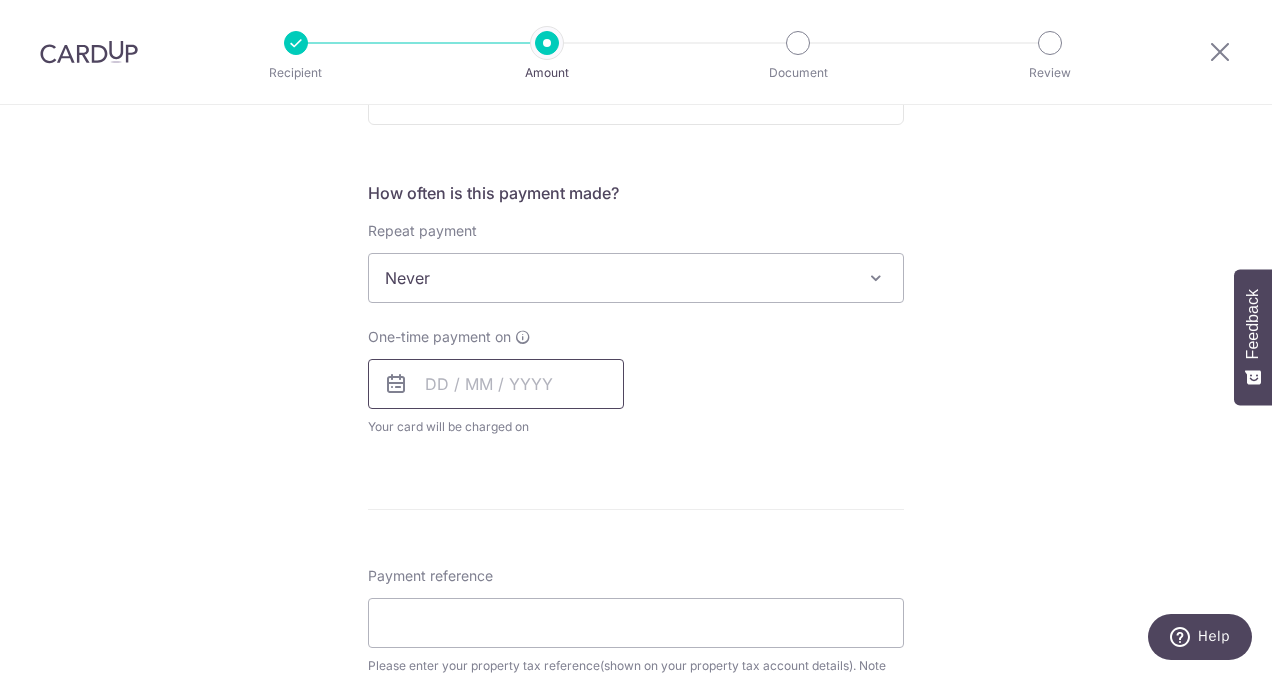click at bounding box center (496, 384) 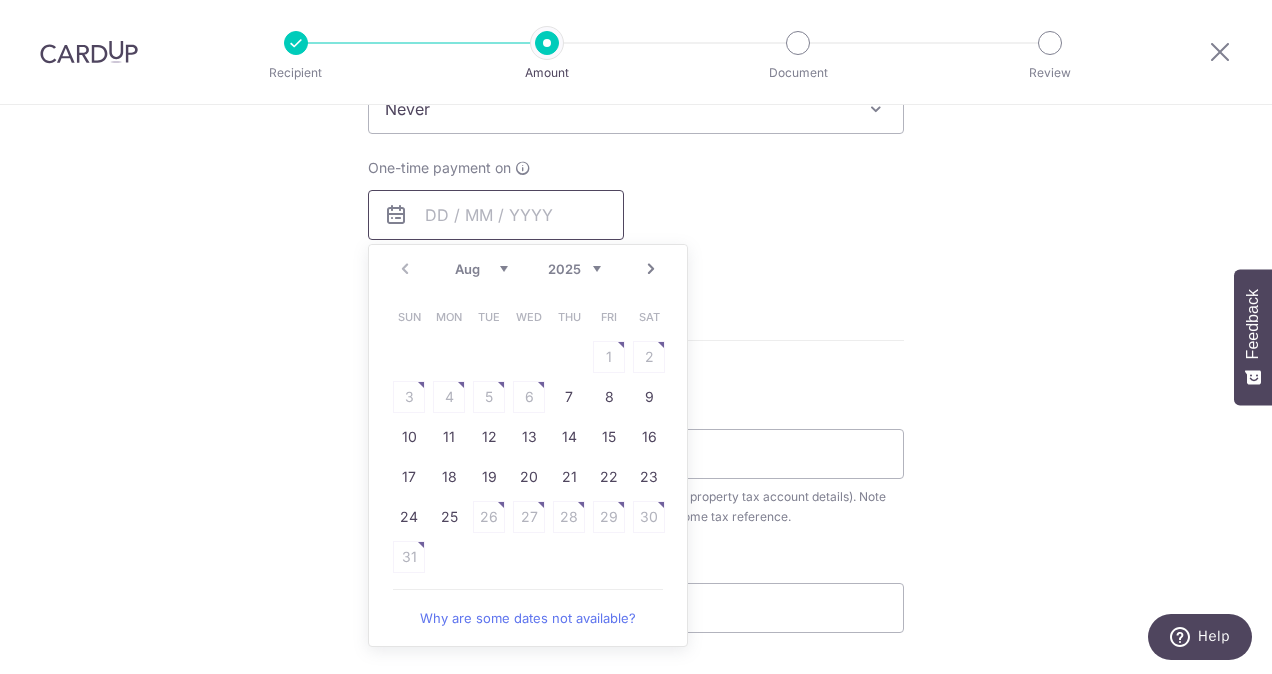 scroll, scrollTop: 916, scrollLeft: 0, axis: vertical 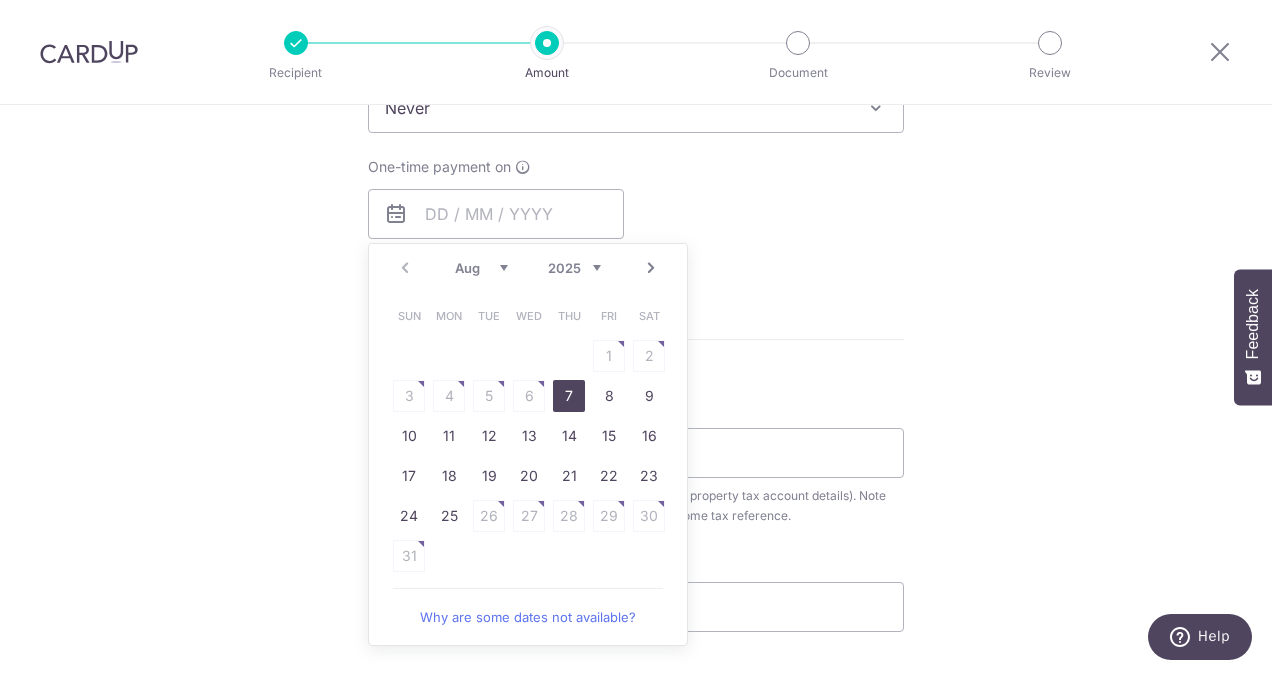 click on "7" at bounding box center [569, 396] 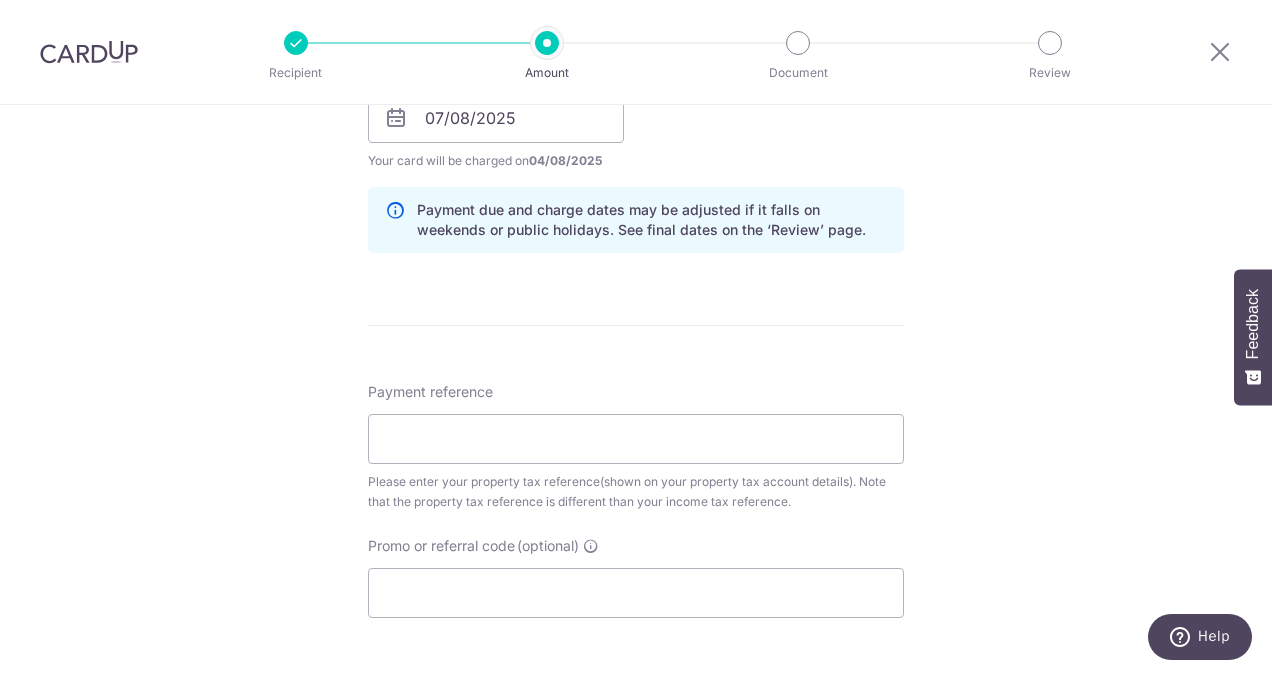 scroll, scrollTop: 1154, scrollLeft: 0, axis: vertical 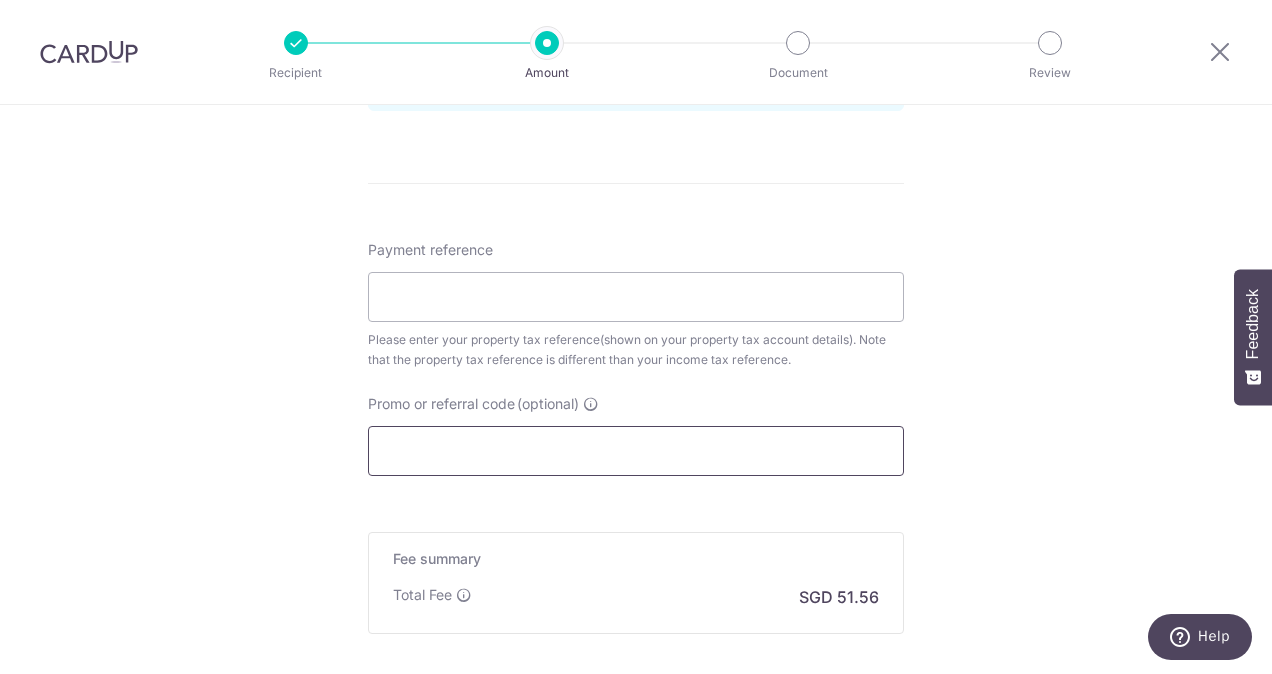 click on "Promo or referral code
(optional)" at bounding box center (636, 451) 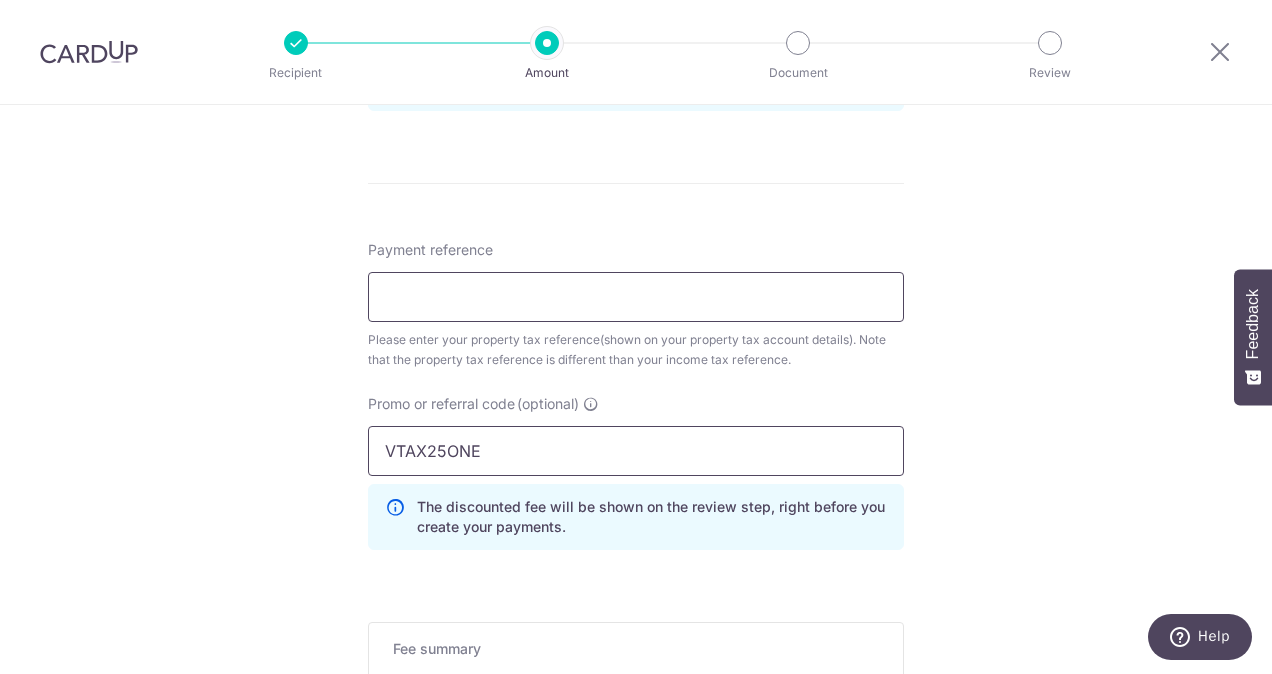 type on "VTAX25ONE" 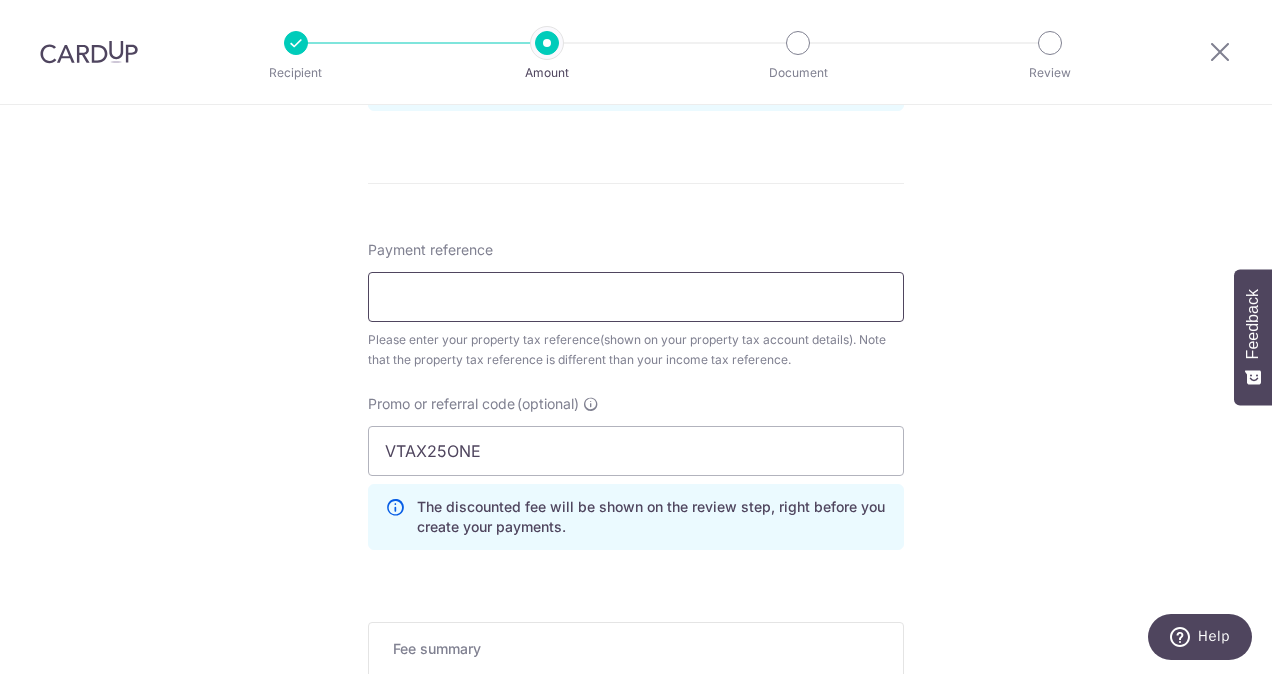 click on "Payment reference" at bounding box center (636, 297) 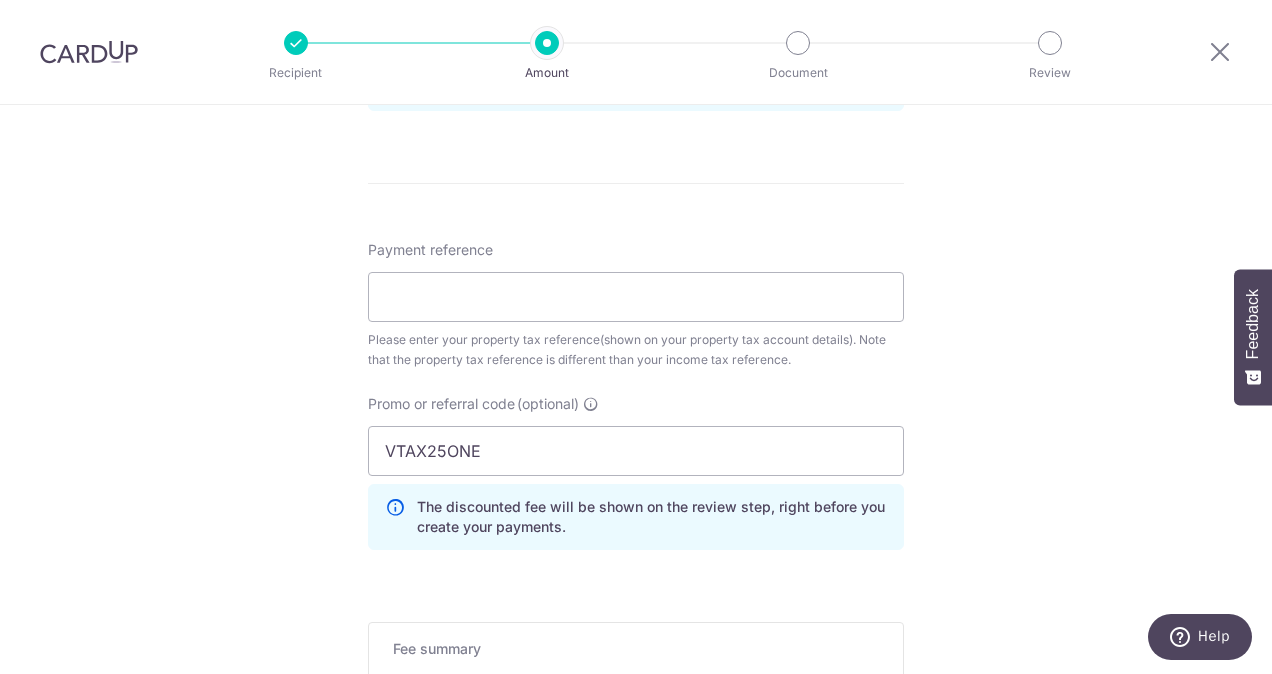 click on "Tell us more about your payment
Enter payment amount
SGD
1,982.89
1982.89
The  total tax payment amounts scheduled  should not exceed the outstanding balance in your latest Statement of Account.
Select Card
**** 9054
Add credit card
Your Cards
**** 9054
**** 5462
Secure 256-bit SSL
Text" at bounding box center [636, -35] 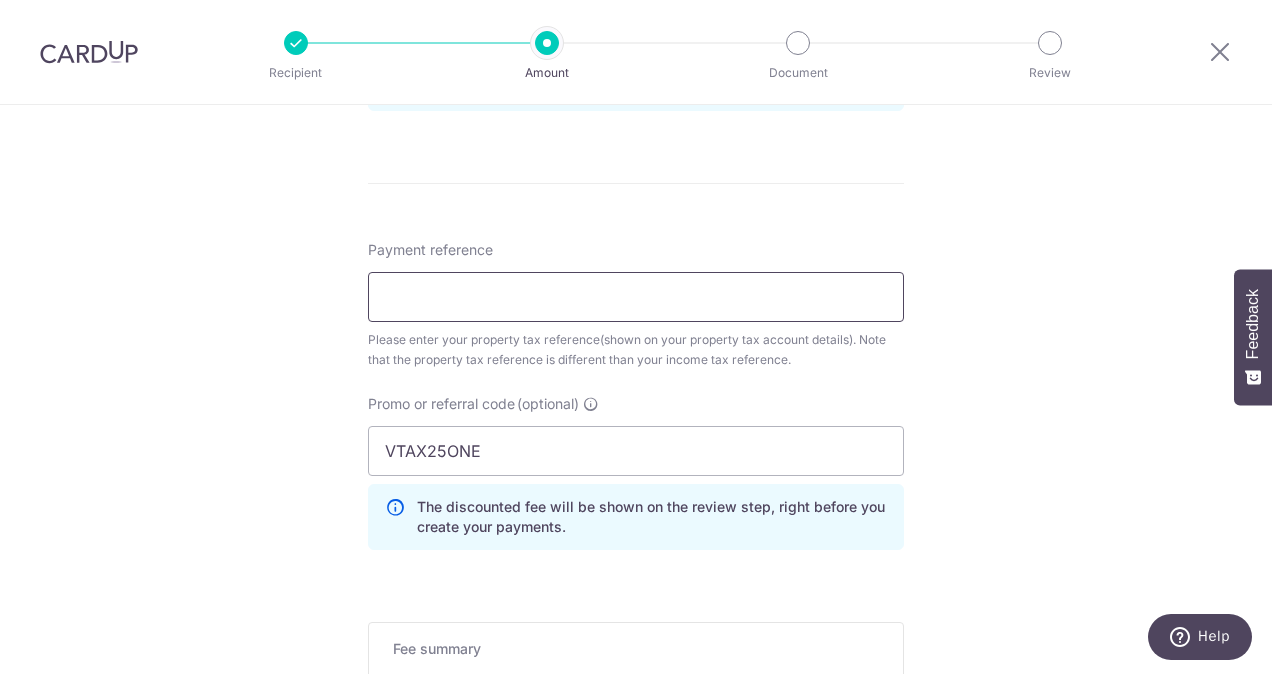 click on "Payment reference" at bounding box center [636, 297] 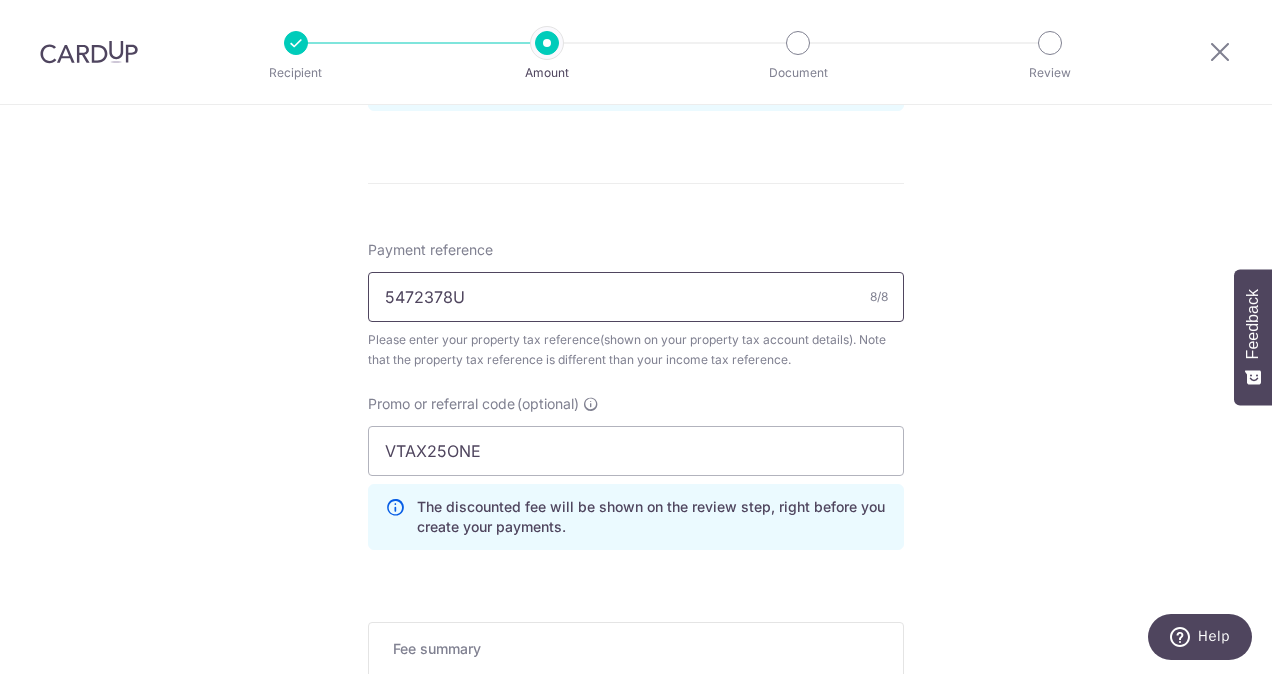 type on "5472378U" 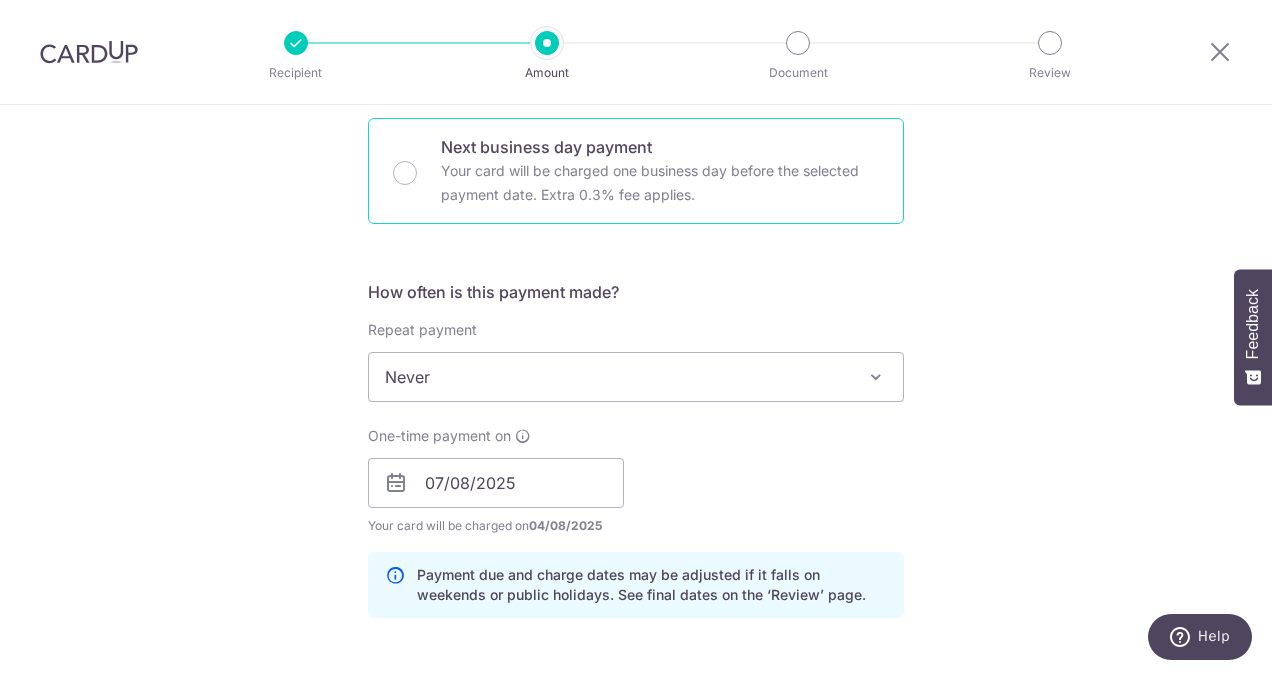 scroll, scrollTop: 354, scrollLeft: 0, axis: vertical 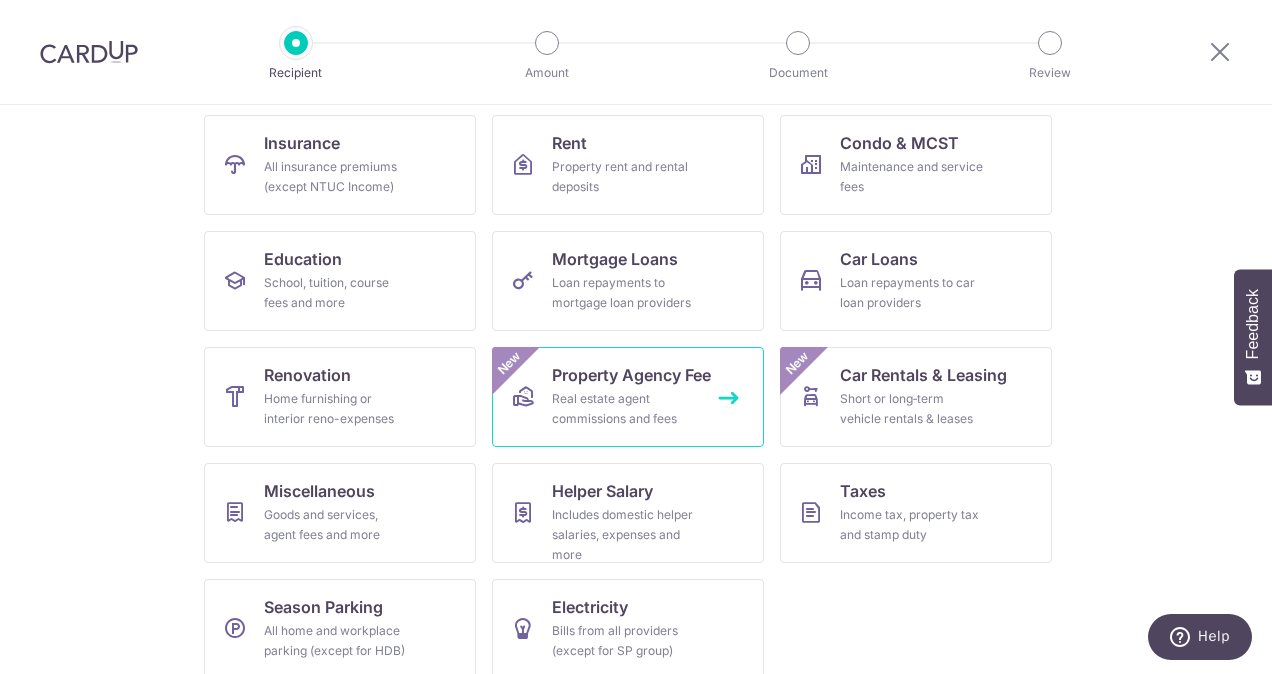 click on "Real estate agent commissions and fees" at bounding box center (624, 409) 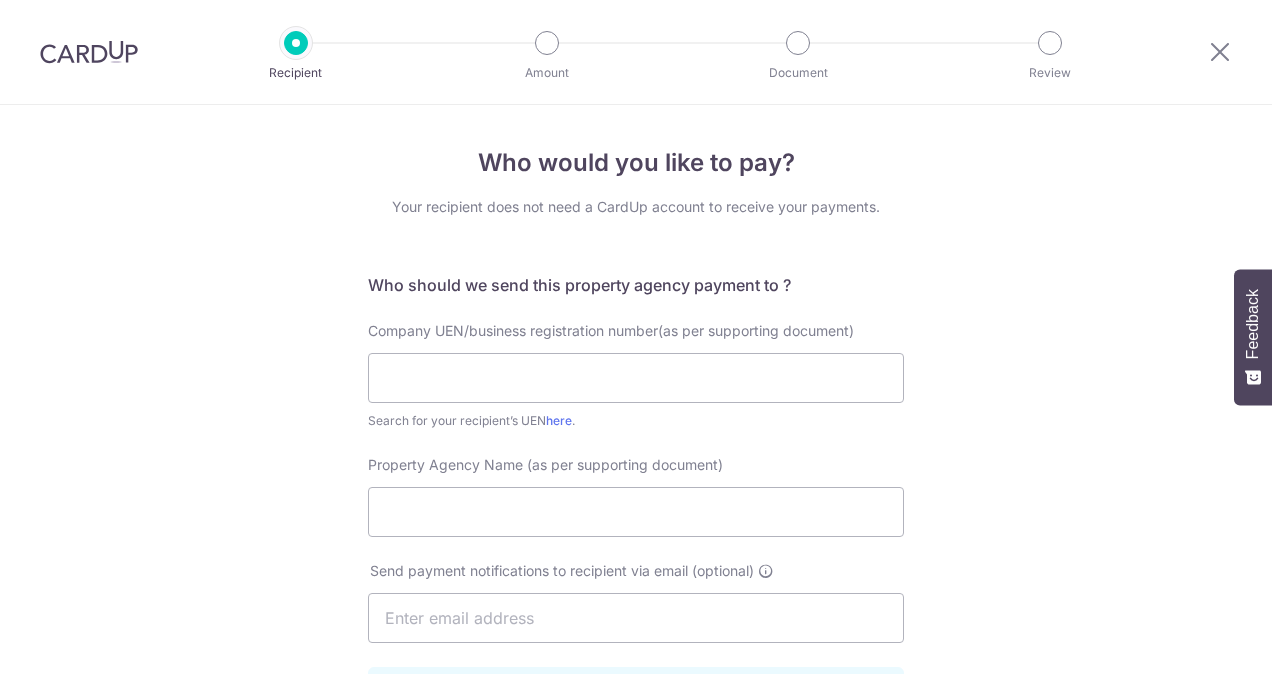 scroll, scrollTop: 0, scrollLeft: 0, axis: both 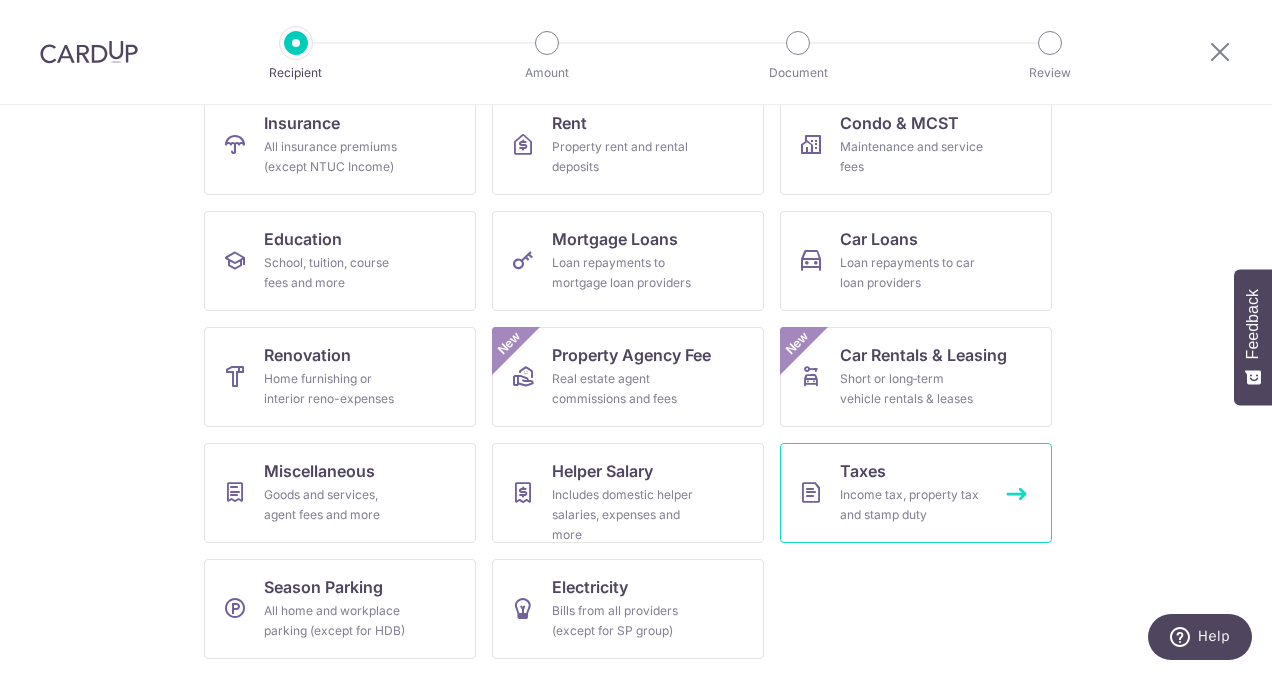 click on "Income tax, property tax and stamp duty" at bounding box center (912, 505) 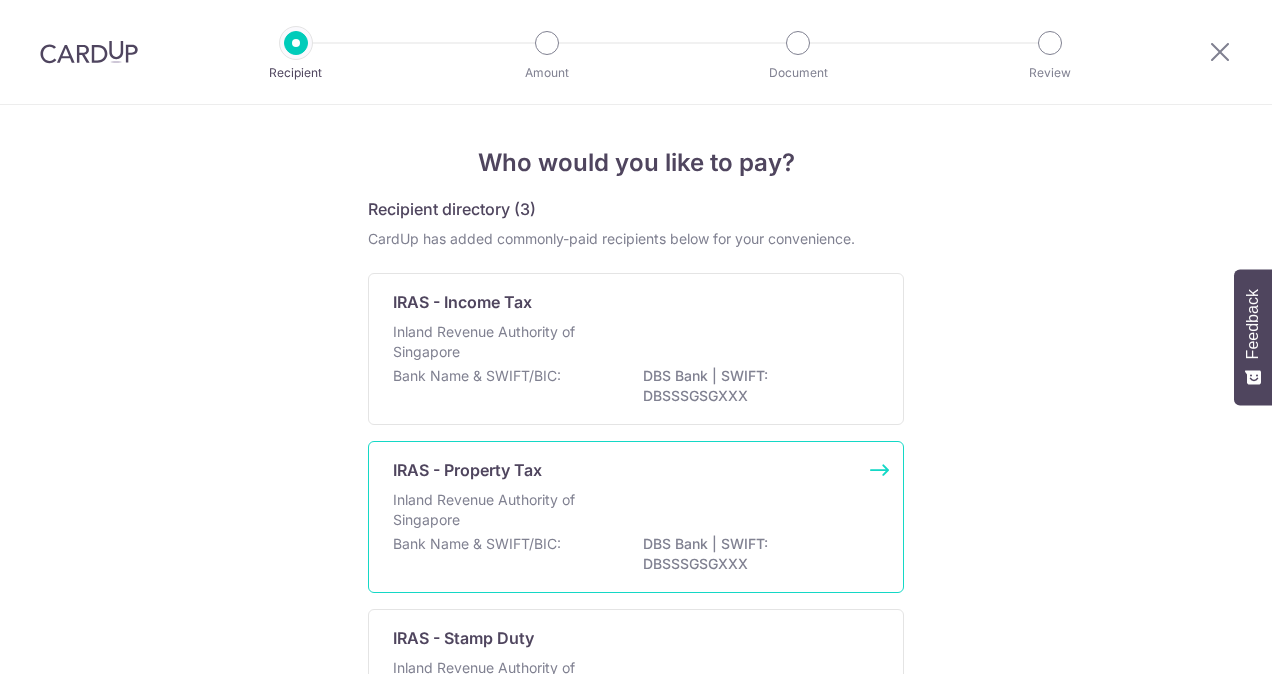 scroll, scrollTop: 0, scrollLeft: 0, axis: both 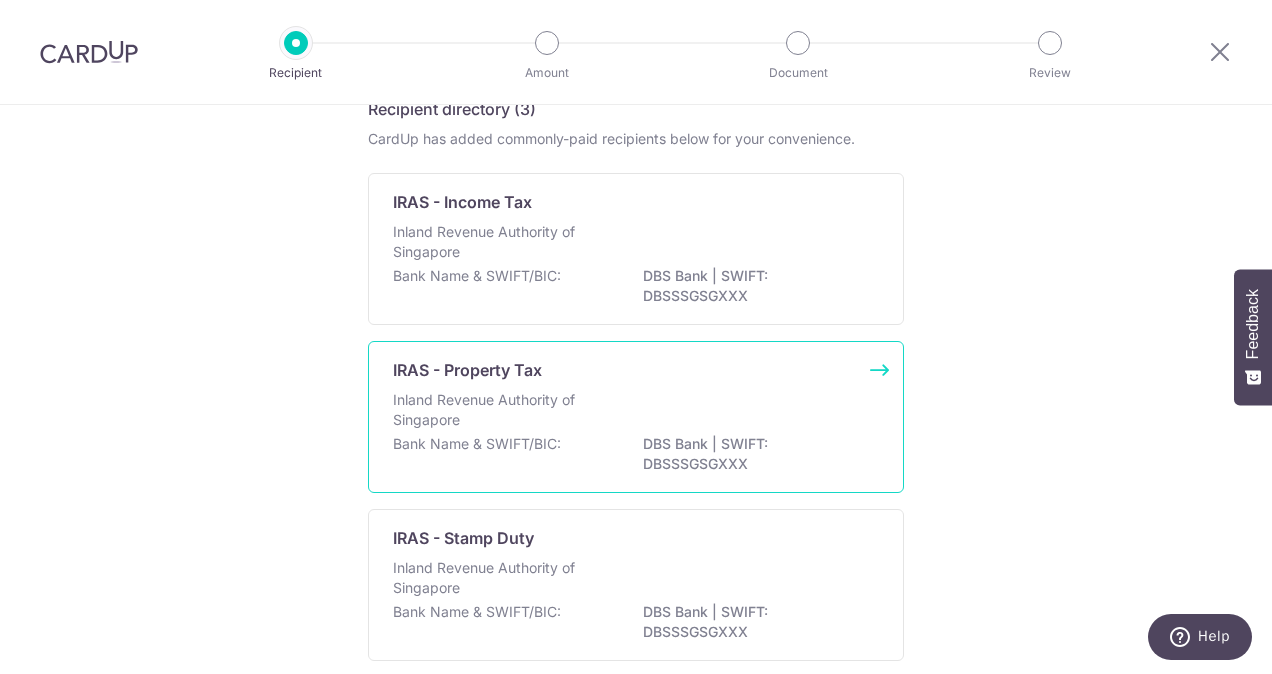click on "Inland Revenue Authority of Singapore" at bounding box center [499, 410] 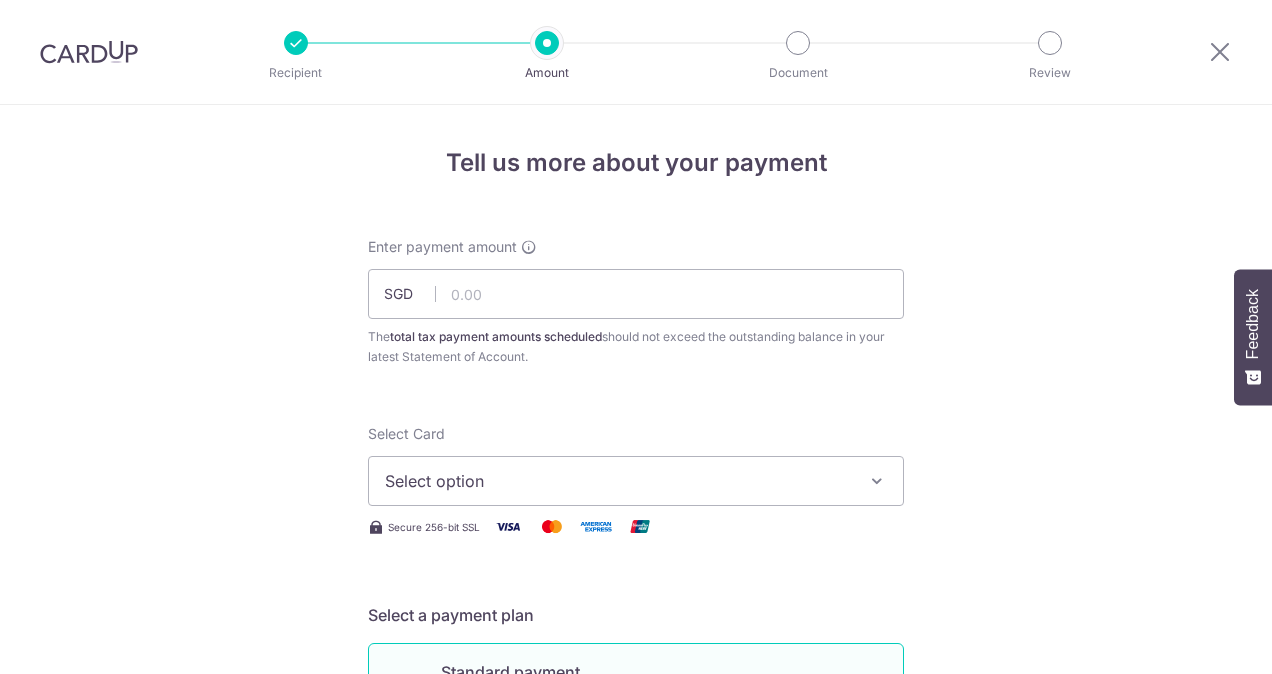 scroll, scrollTop: 0, scrollLeft: 0, axis: both 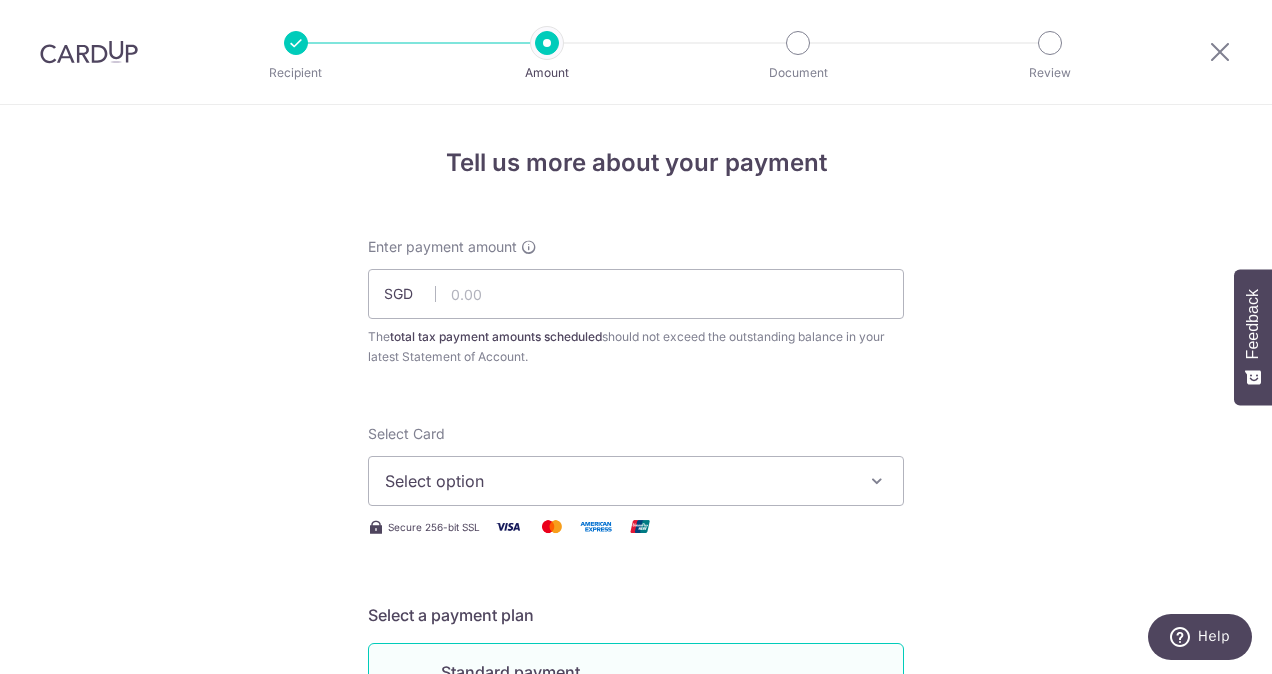 click on "The  total tax payment amounts scheduled  should not exceed the outstanding balance in your latest Statement of Account." at bounding box center [636, 347] 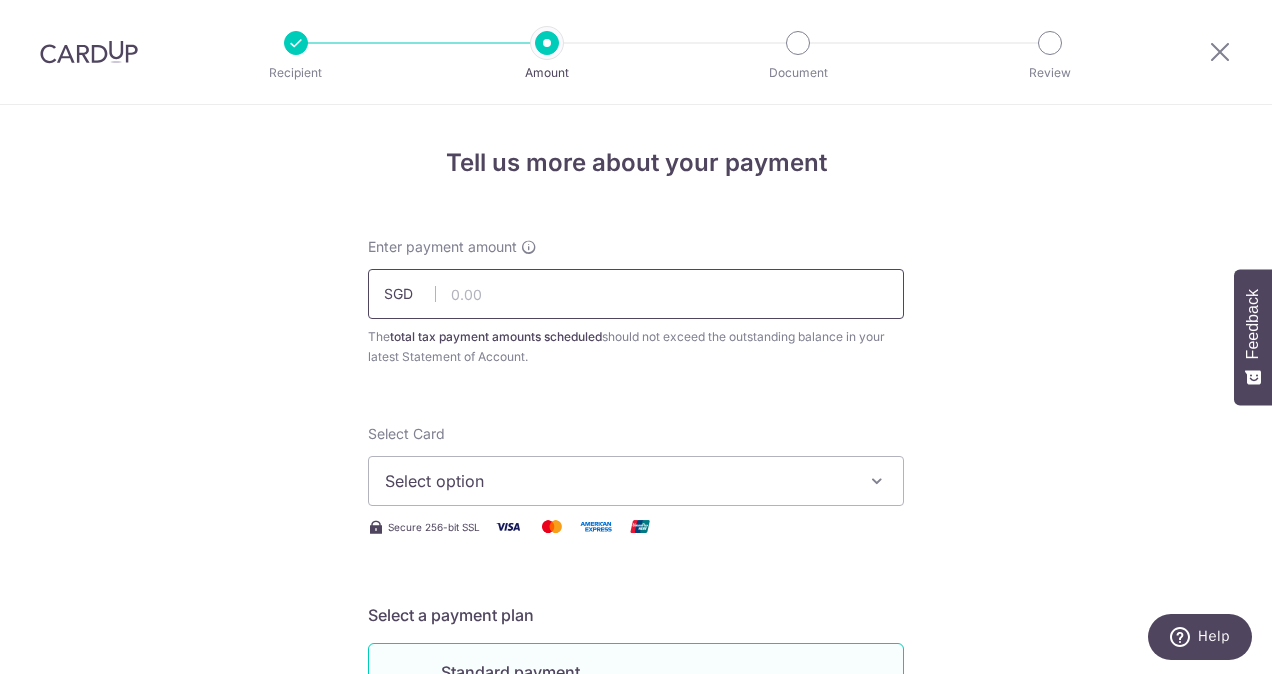 click at bounding box center (636, 294) 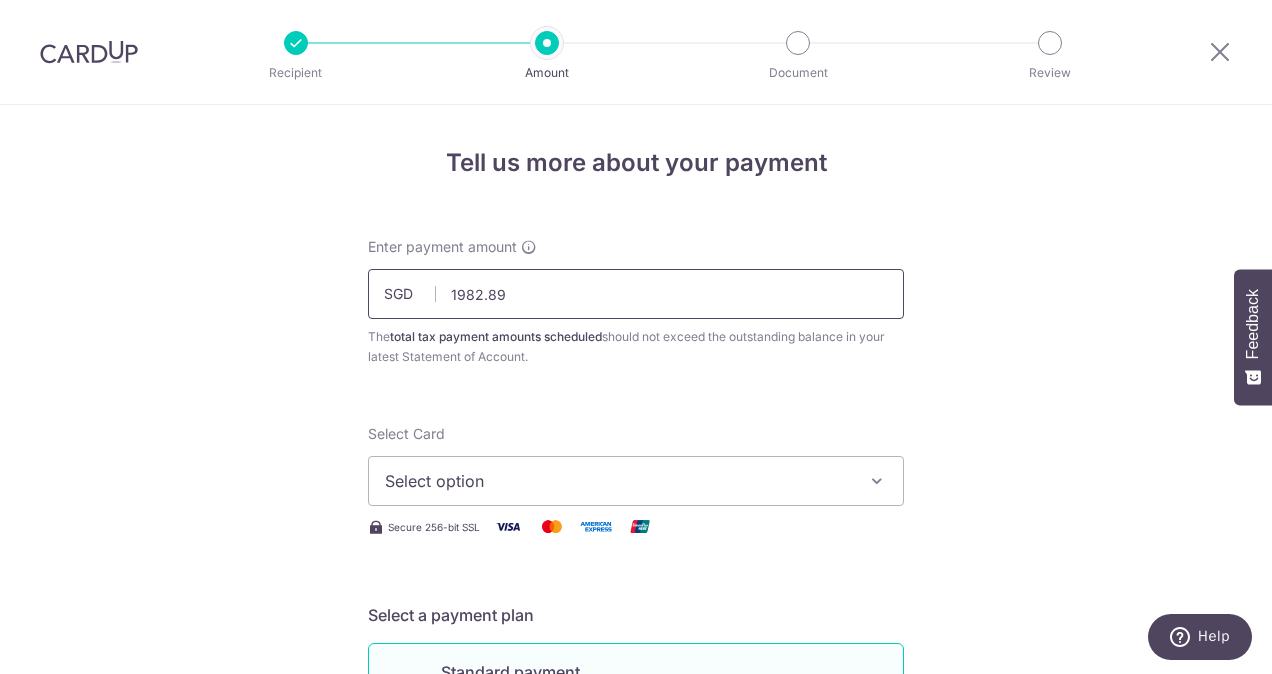 type on "1,982.89" 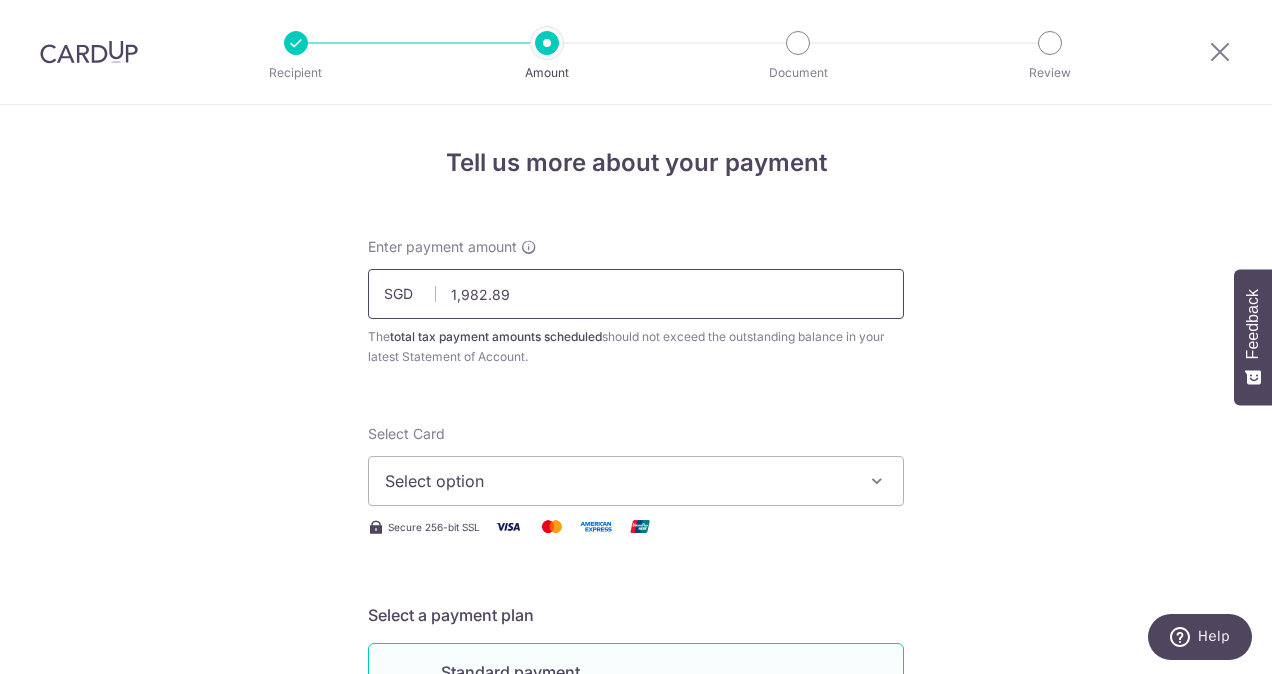 type on "07/08/2025" 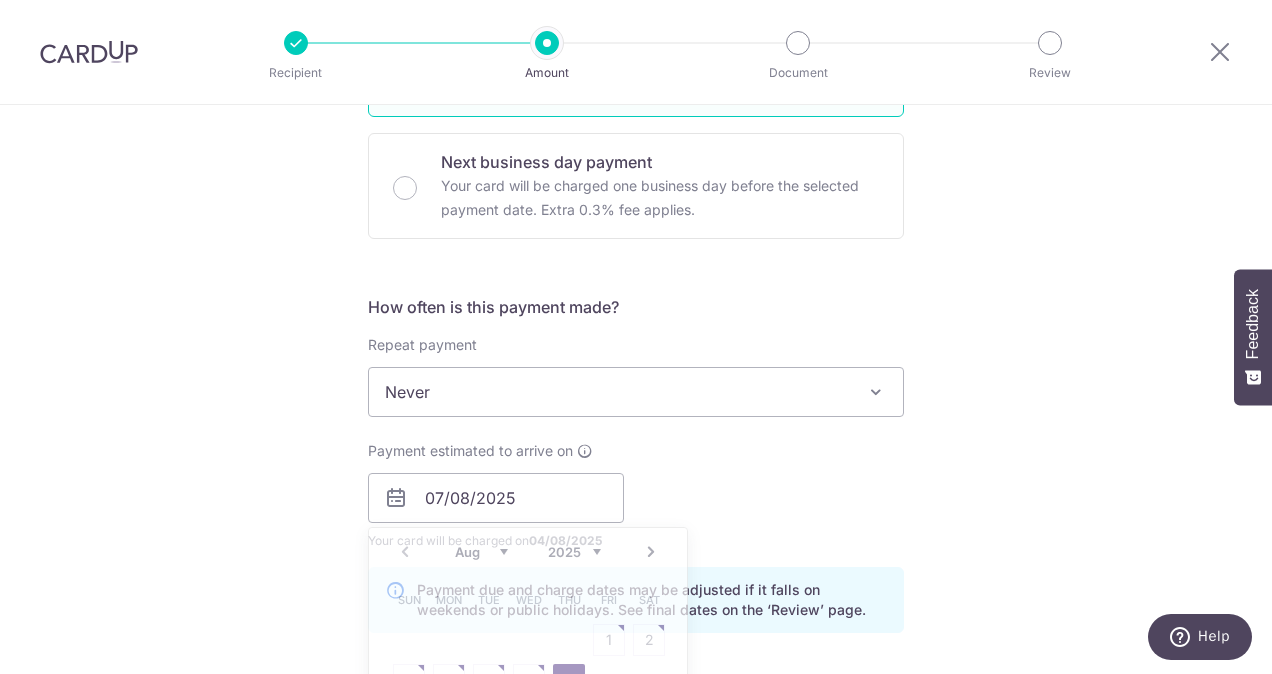 type on "1,982.89" 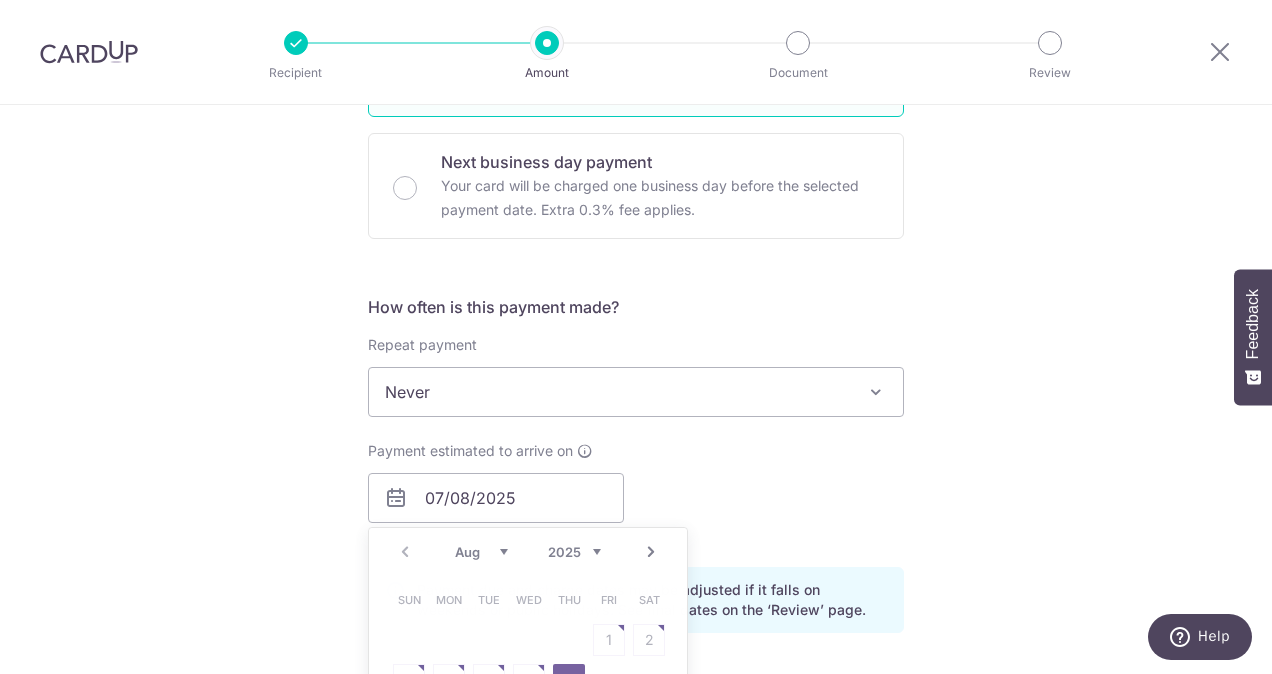 click on "Payment estimated to arrive on
07/08/2025
Prev Next Aug Sep Oct Nov Dec 2025 2026 Sun Mon Tue Wed Thu Fri Sat           1 2 3 4 5 6 7 8 9 10 11 12 13 14 15 16 17 18 19 20 21 22 23 24 25 26 27 28 29 30 31
Your card will be charged on  04/08/2025  for the first payment
* If your payment is funded by  9:00am SGT on Tuesday 05/08/2025
05/08/2025
No. of Payments" at bounding box center (636, 496) 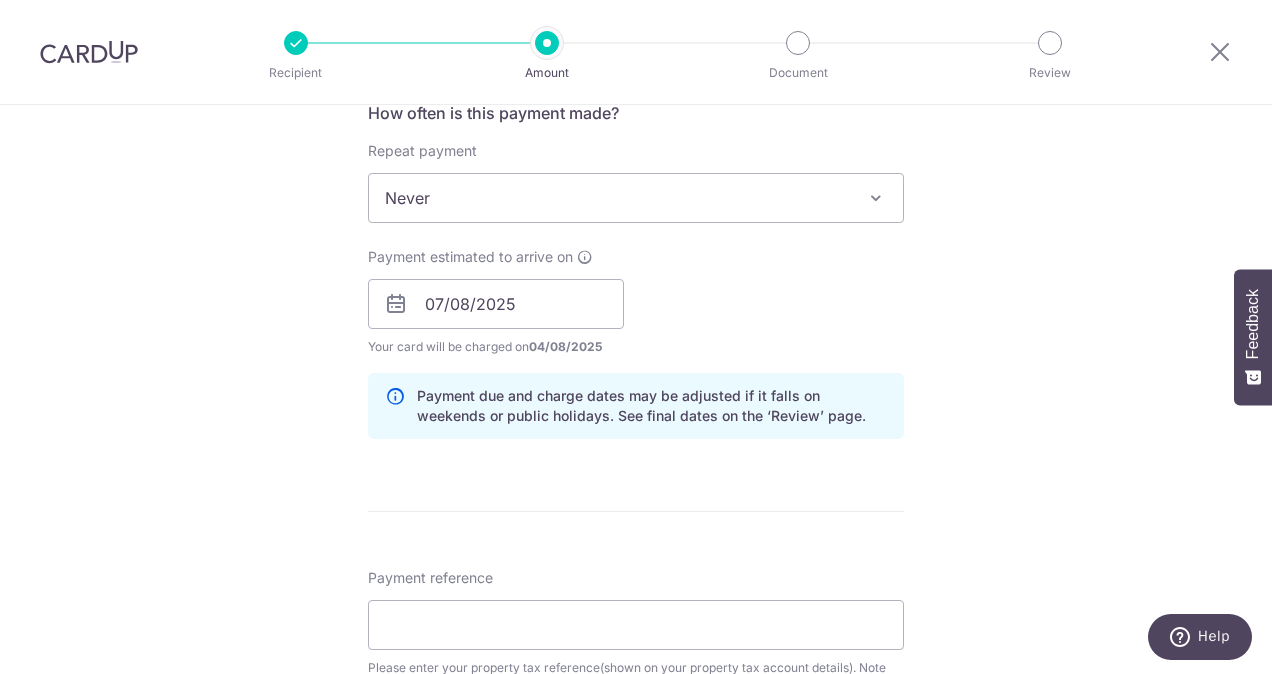 scroll, scrollTop: 1032, scrollLeft: 0, axis: vertical 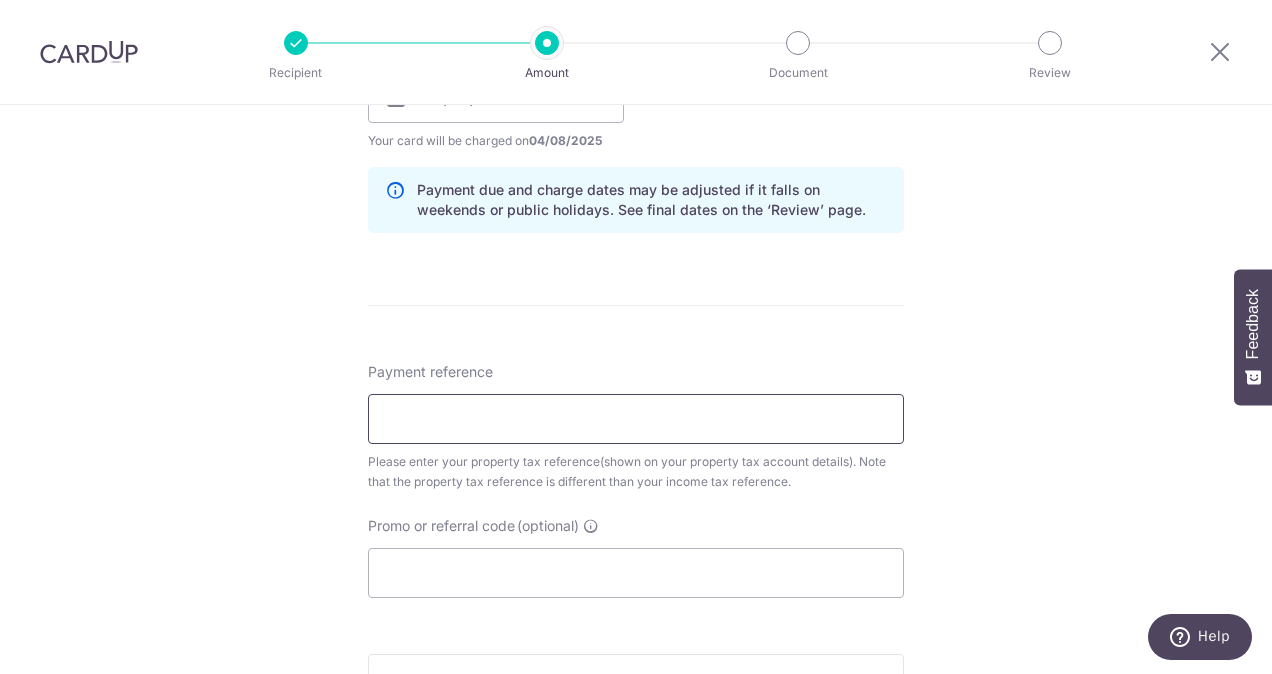 click on "Payment reference" at bounding box center [636, 419] 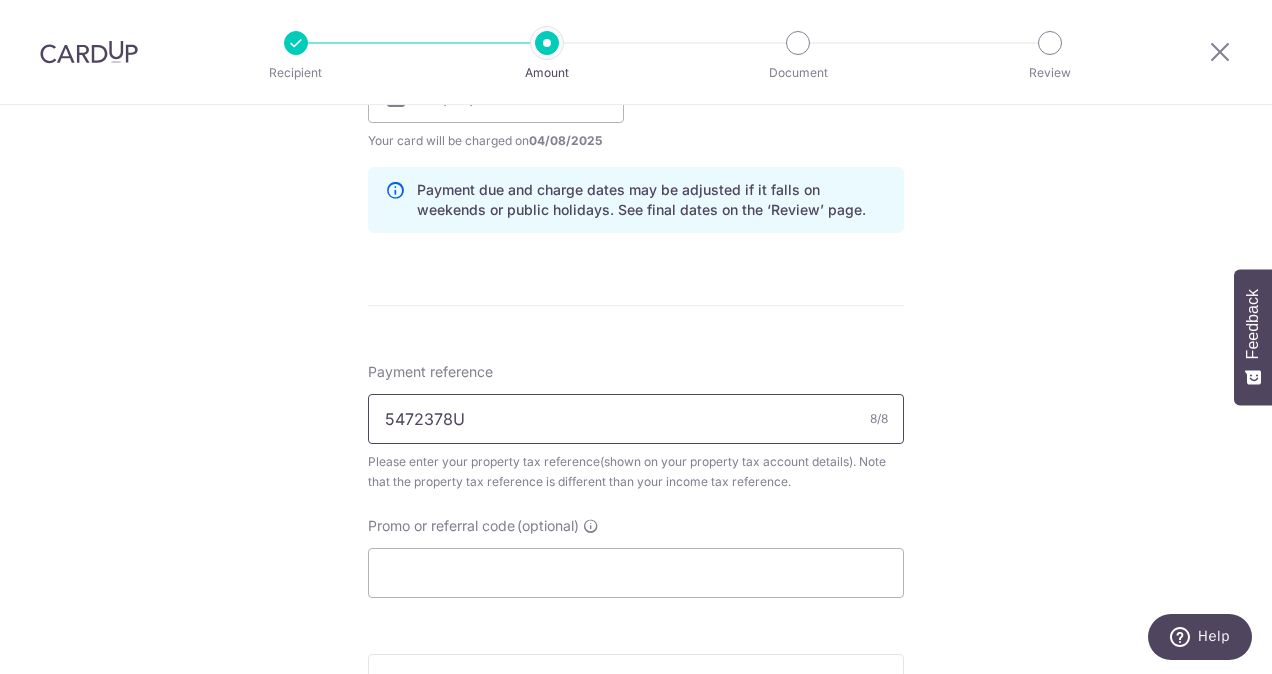 type on "5472378U" 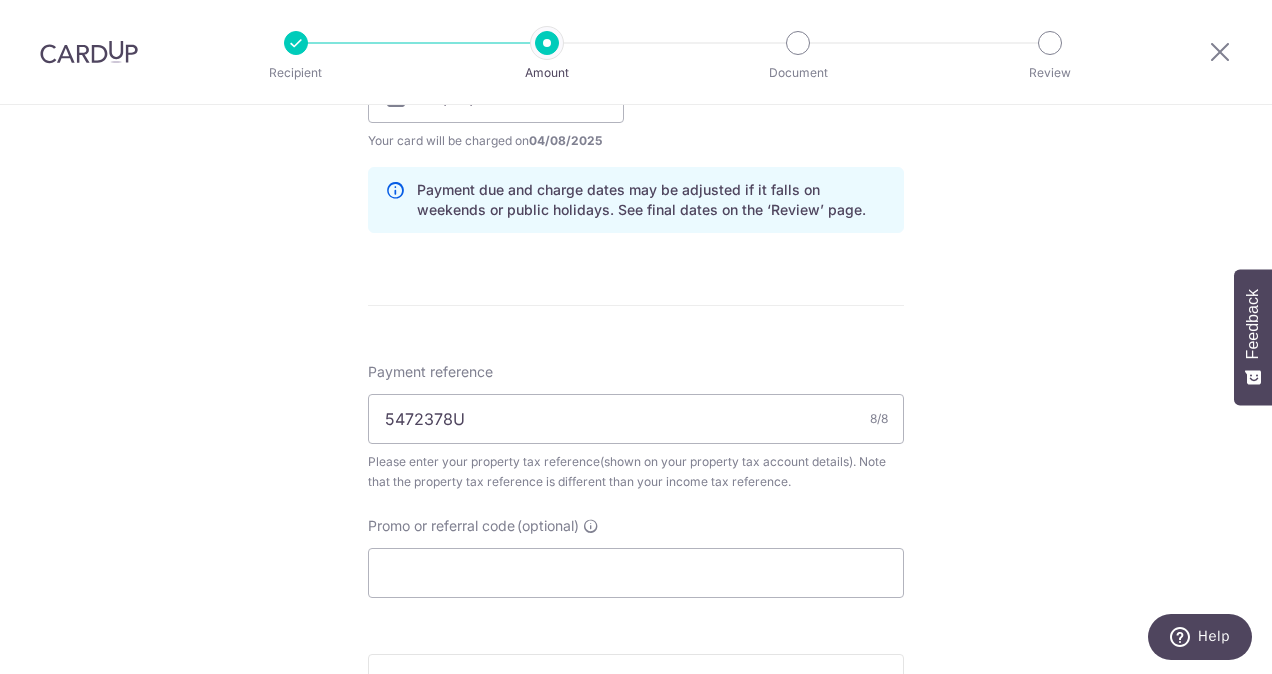 click on "Promo or referral code
(optional)
The discounted fee will be shown on the review step, right before you create your payments.
Add" at bounding box center (636, 557) 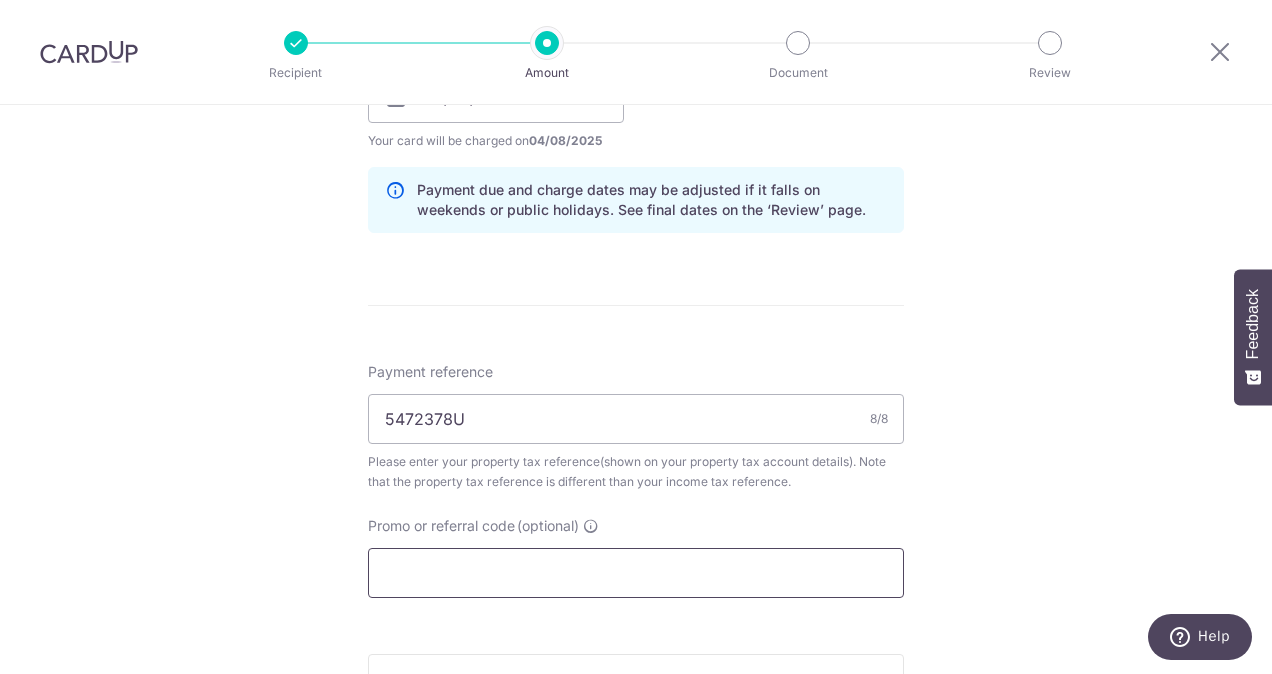 click on "Promo or referral code
(optional)" at bounding box center [636, 573] 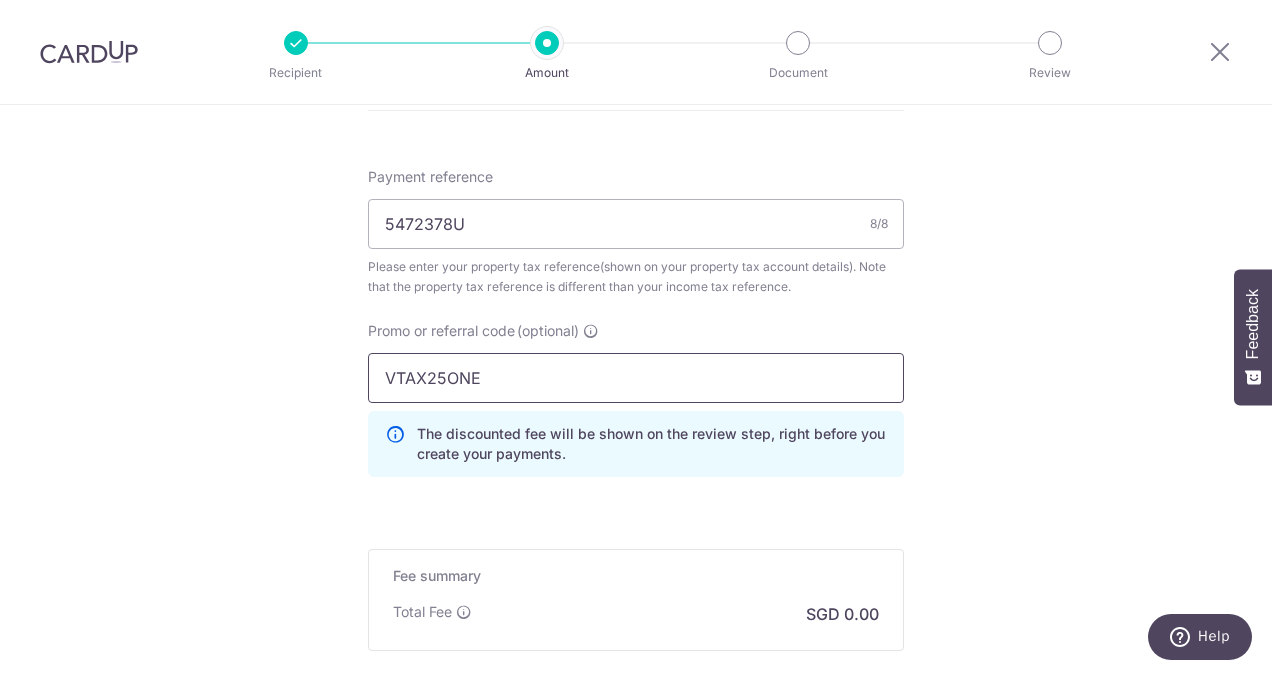 scroll, scrollTop: 1232, scrollLeft: 0, axis: vertical 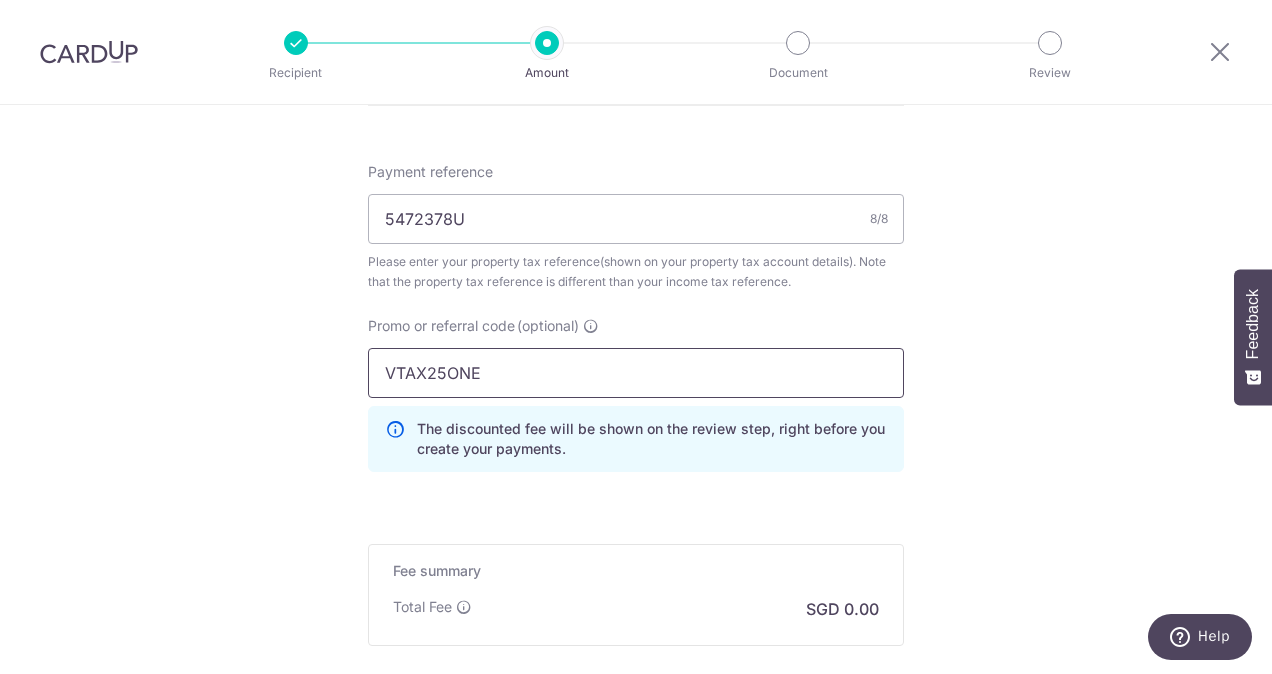 type on "VTAX25ONE" 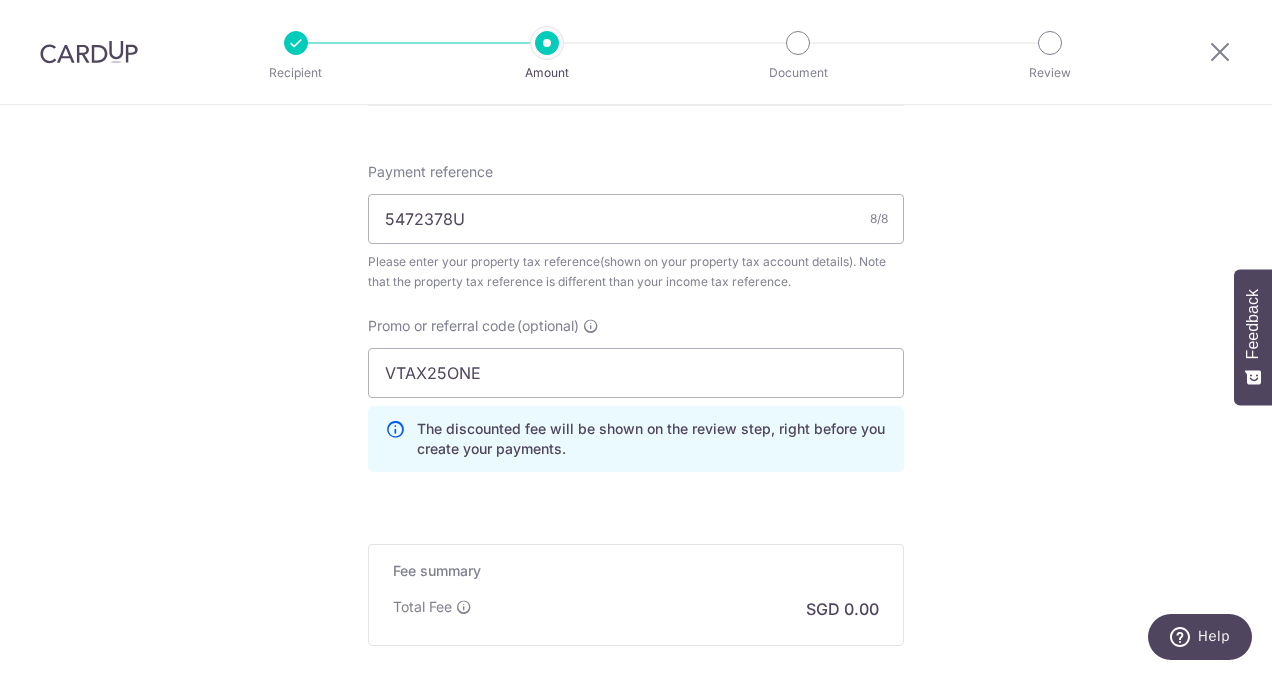 click on "Enter payment amount
SGD
1,982.89
1982.89
The  total tax payment amounts scheduled  should not exceed the outstanding balance in your latest Statement of Account.
Select Card
Select option
Add credit card
Your Cards
**** 9054
**** 5462
Secure 256-bit SSL
Text
New card details" at bounding box center [636, -94] 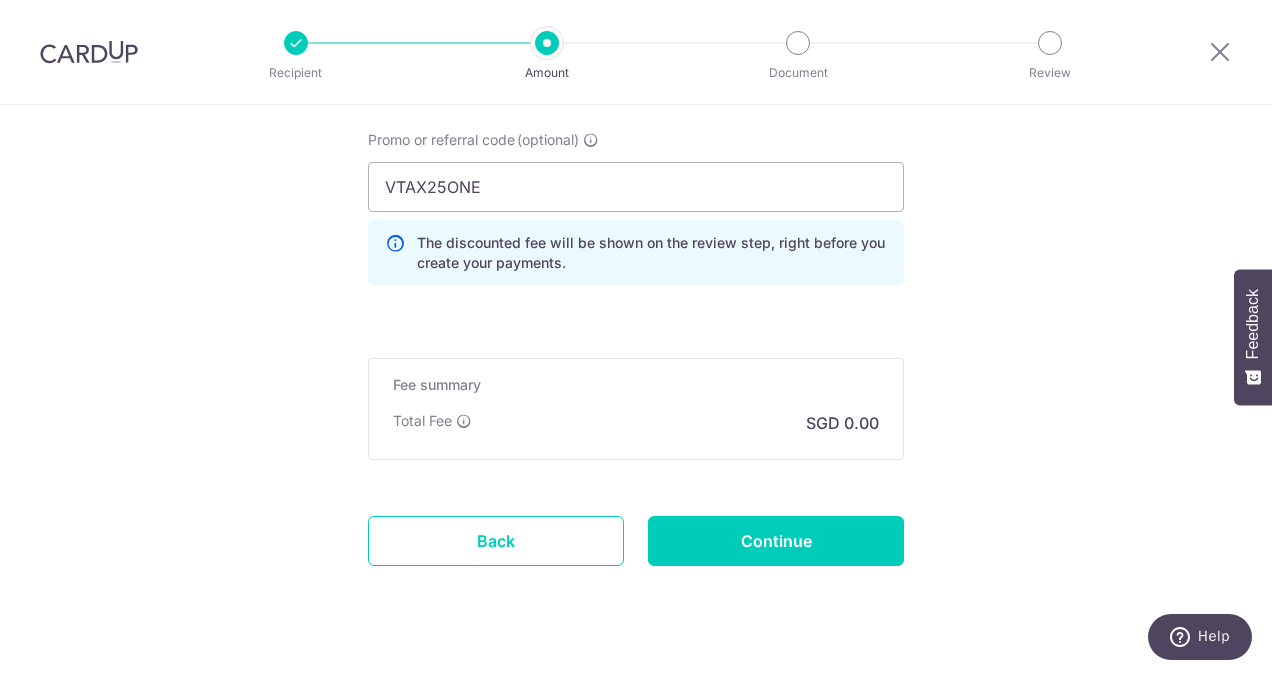 scroll, scrollTop: 1432, scrollLeft: 0, axis: vertical 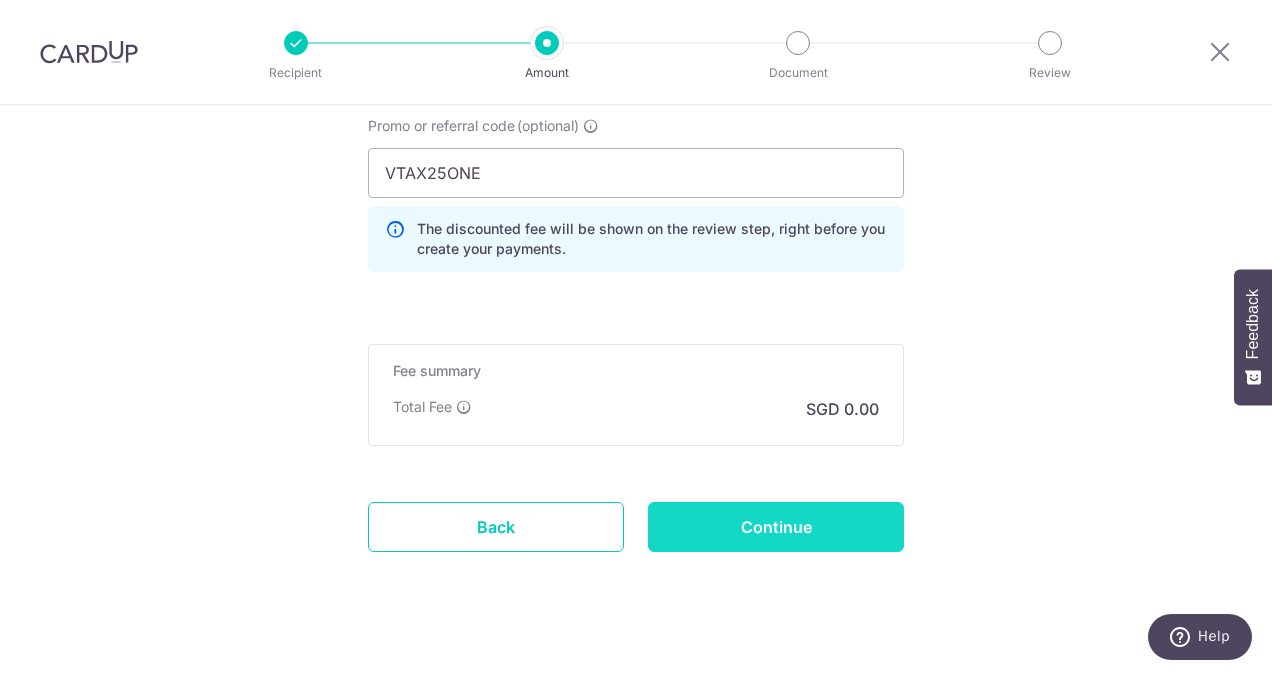 click on "Continue" at bounding box center [776, 527] 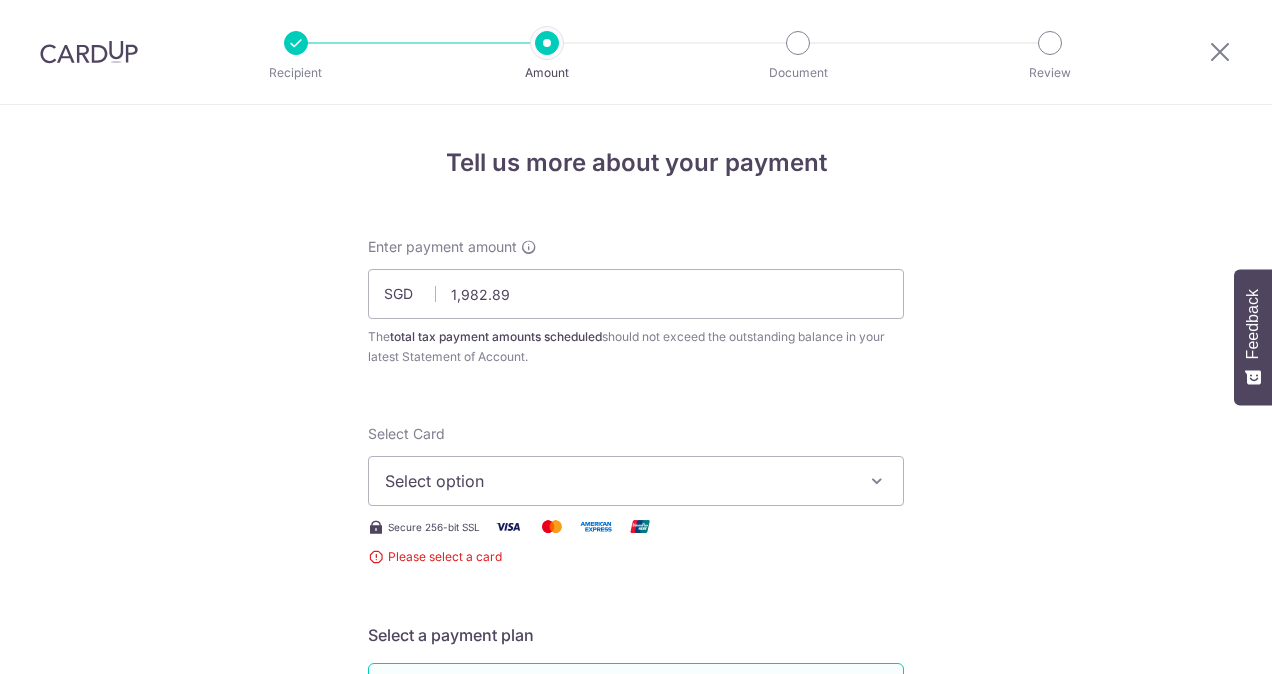scroll, scrollTop: 0, scrollLeft: 0, axis: both 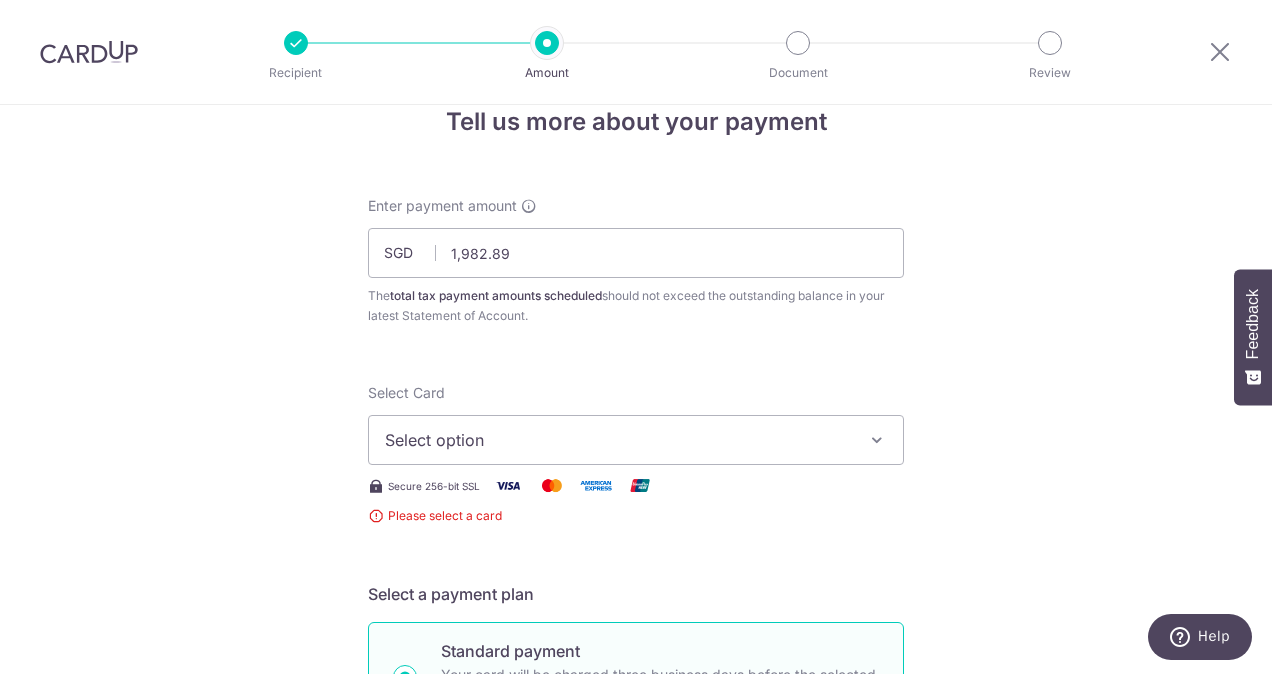 click on "Select option" at bounding box center (618, 440) 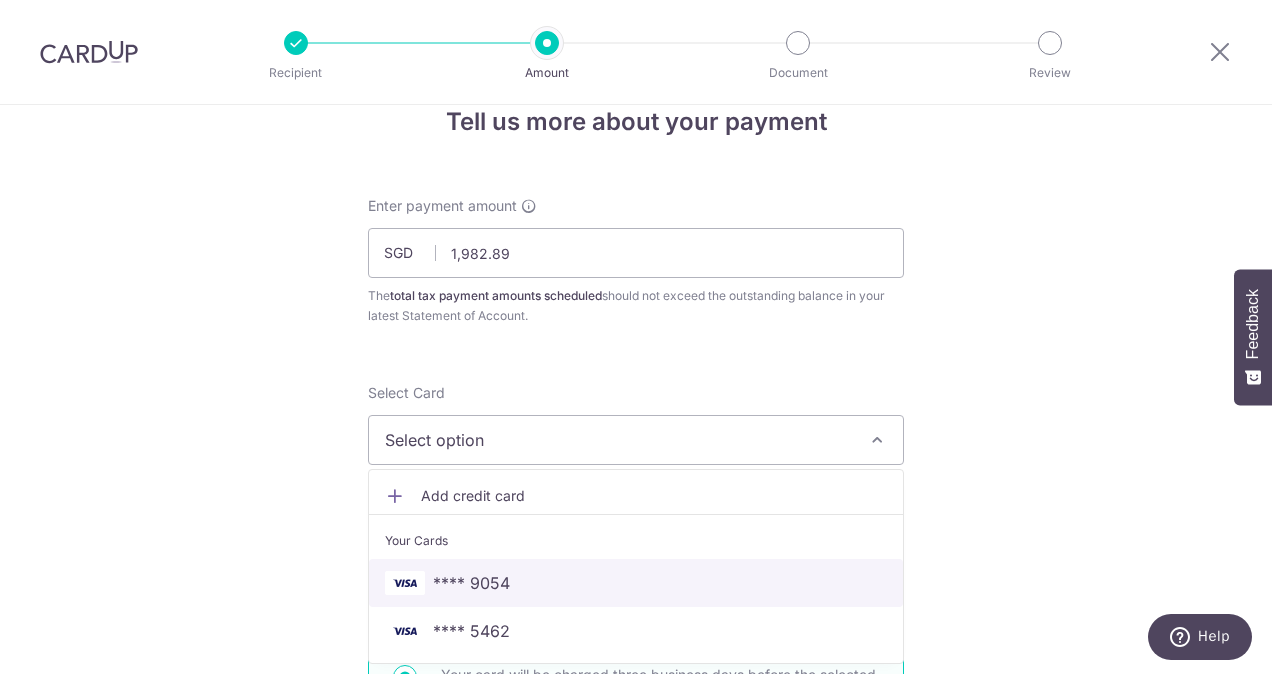 click on "**** 9054" at bounding box center [636, 583] 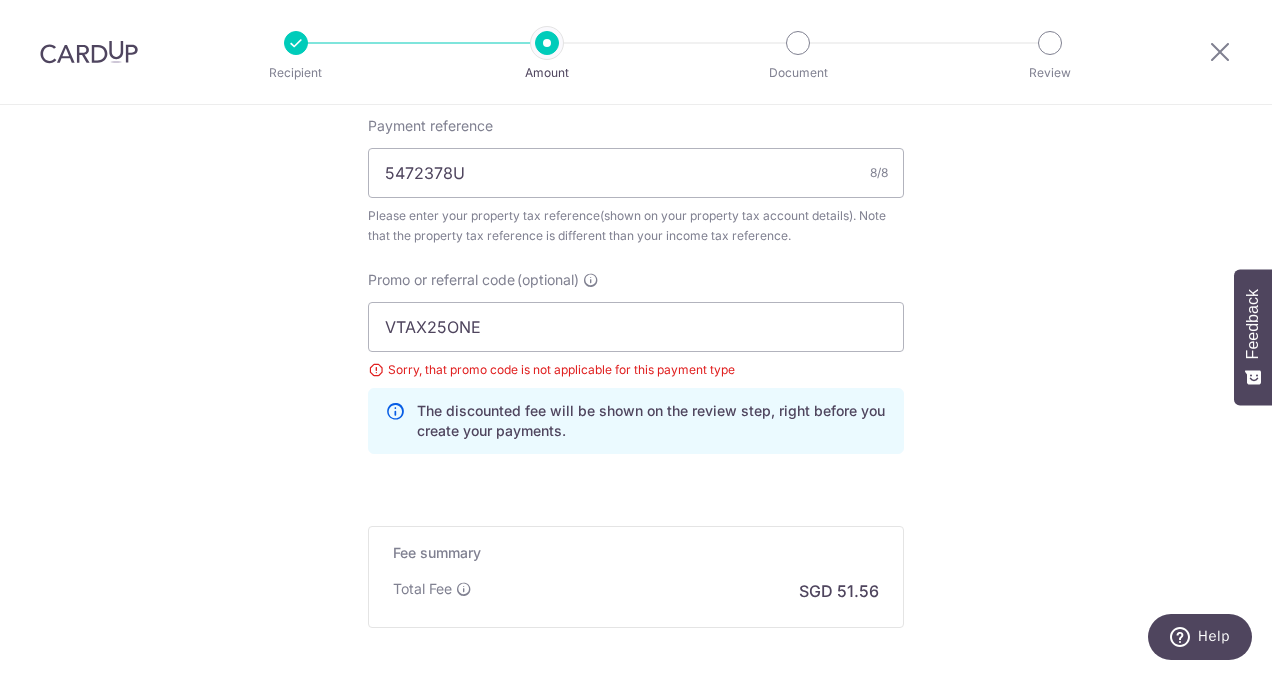 scroll, scrollTop: 1341, scrollLeft: 0, axis: vertical 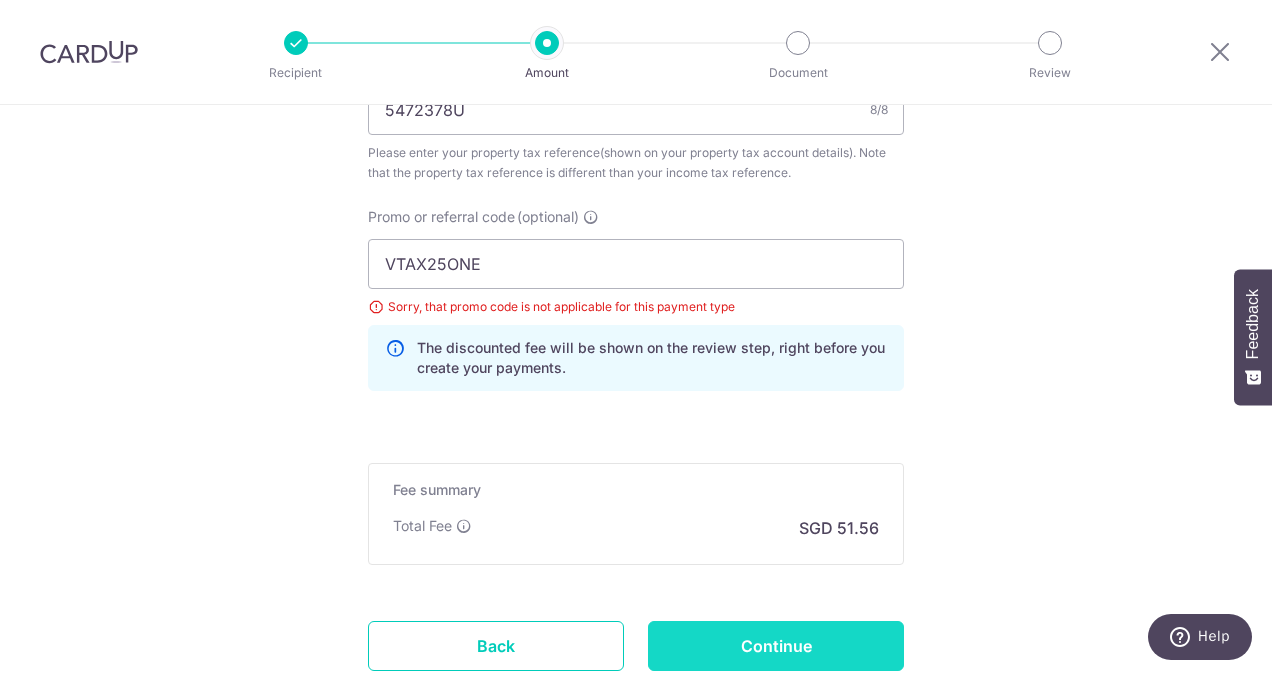 click on "Continue" at bounding box center [776, 646] 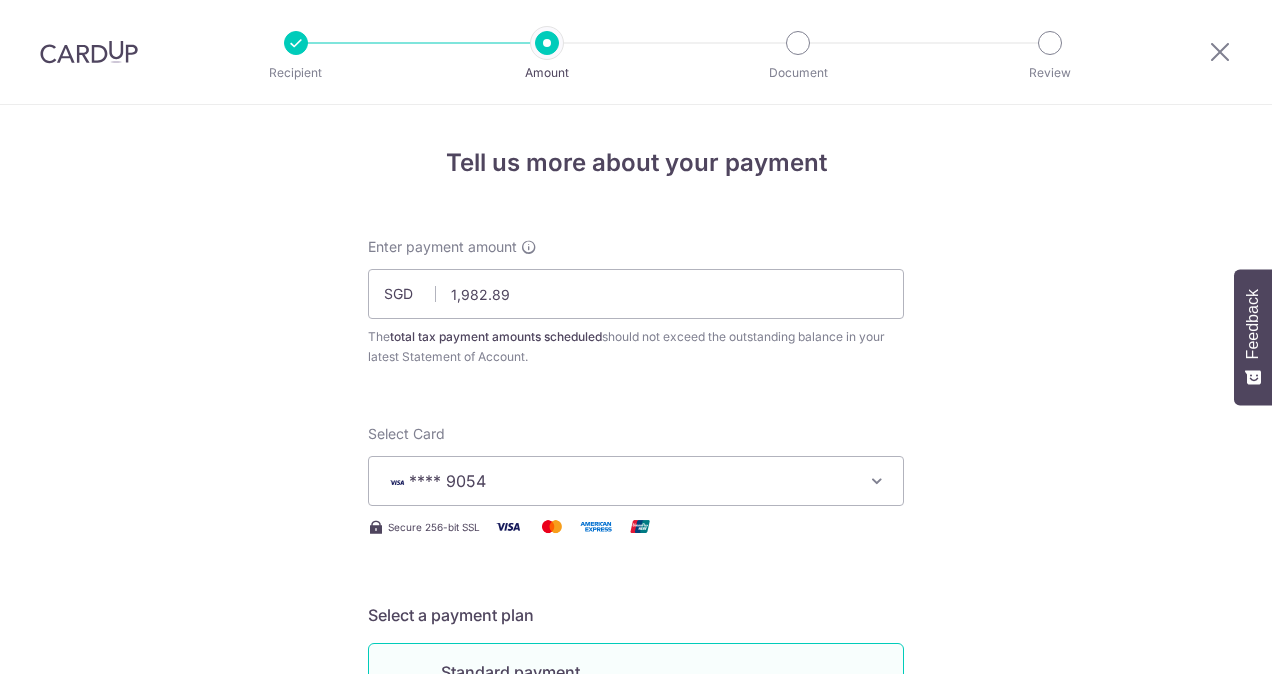 scroll, scrollTop: 0, scrollLeft: 0, axis: both 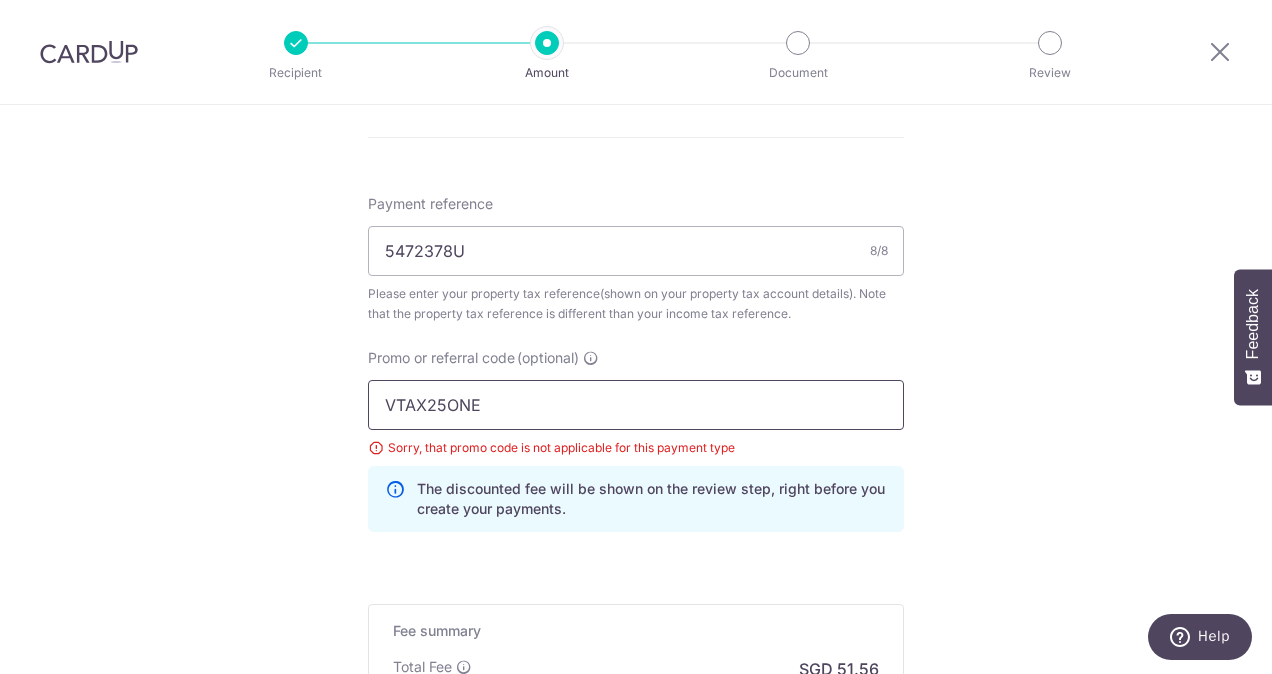 drag, startPoint x: 486, startPoint y: 382, endPoint x: 314, endPoint y: 384, distance: 172.01163 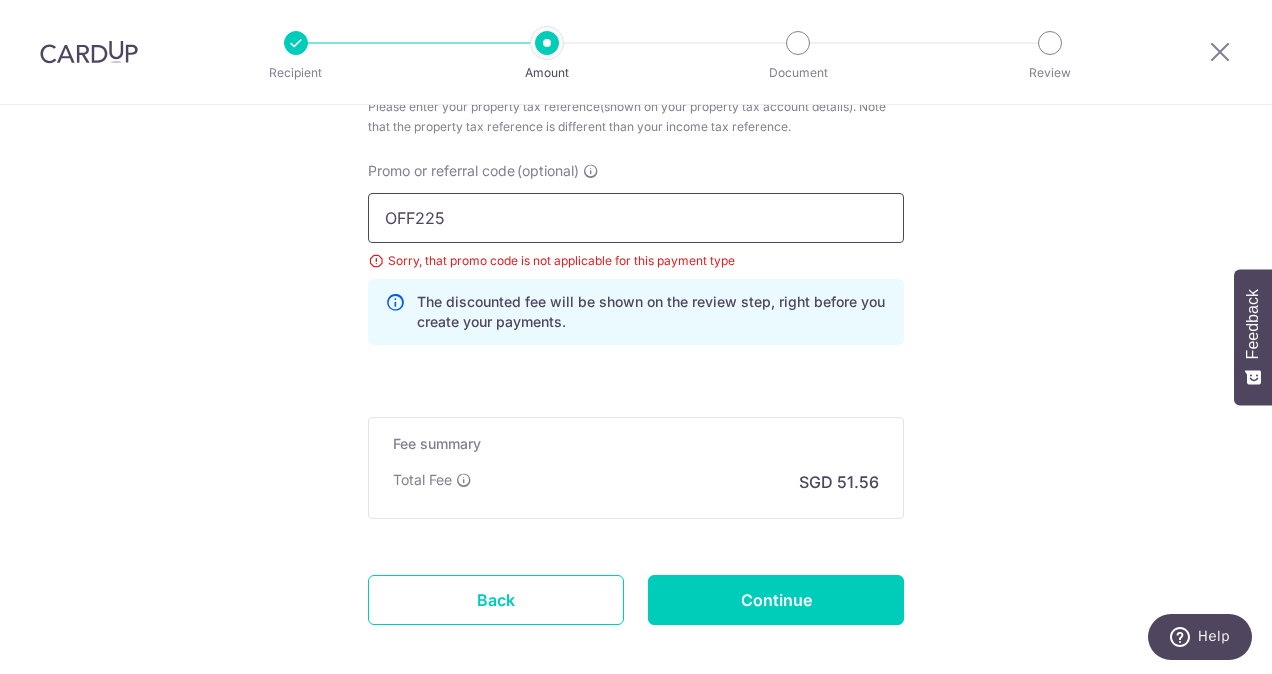 scroll, scrollTop: 1400, scrollLeft: 0, axis: vertical 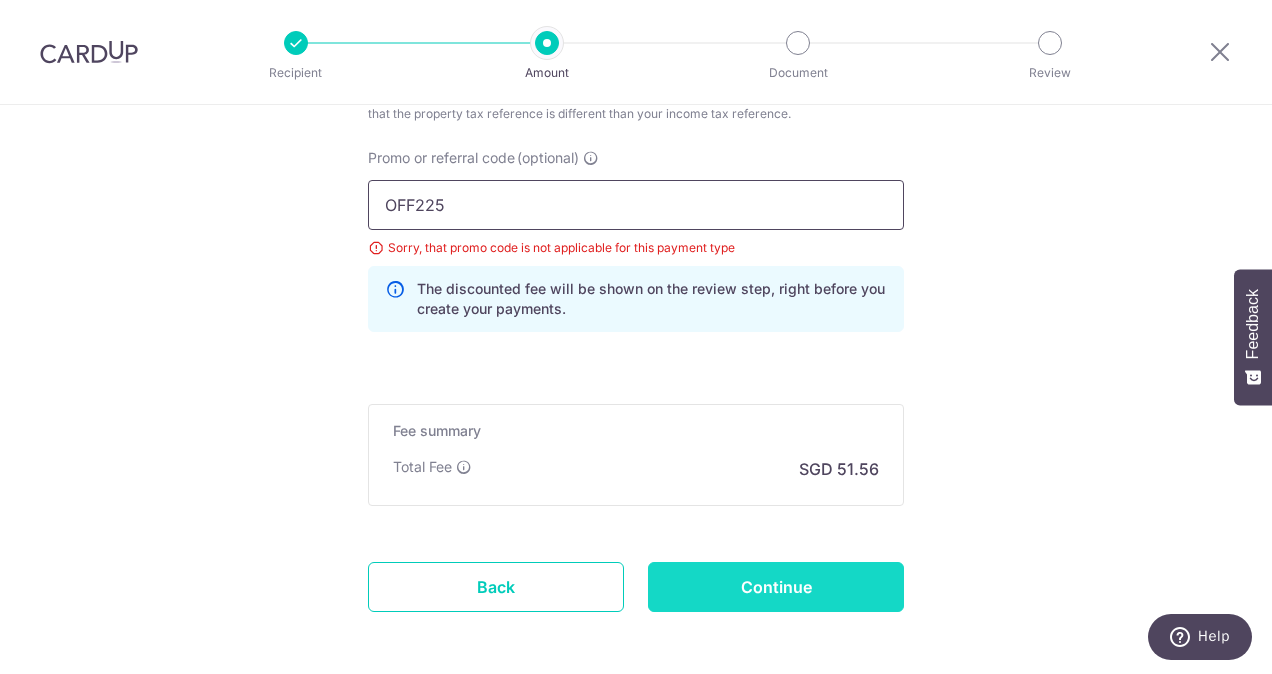 type on "OFF225" 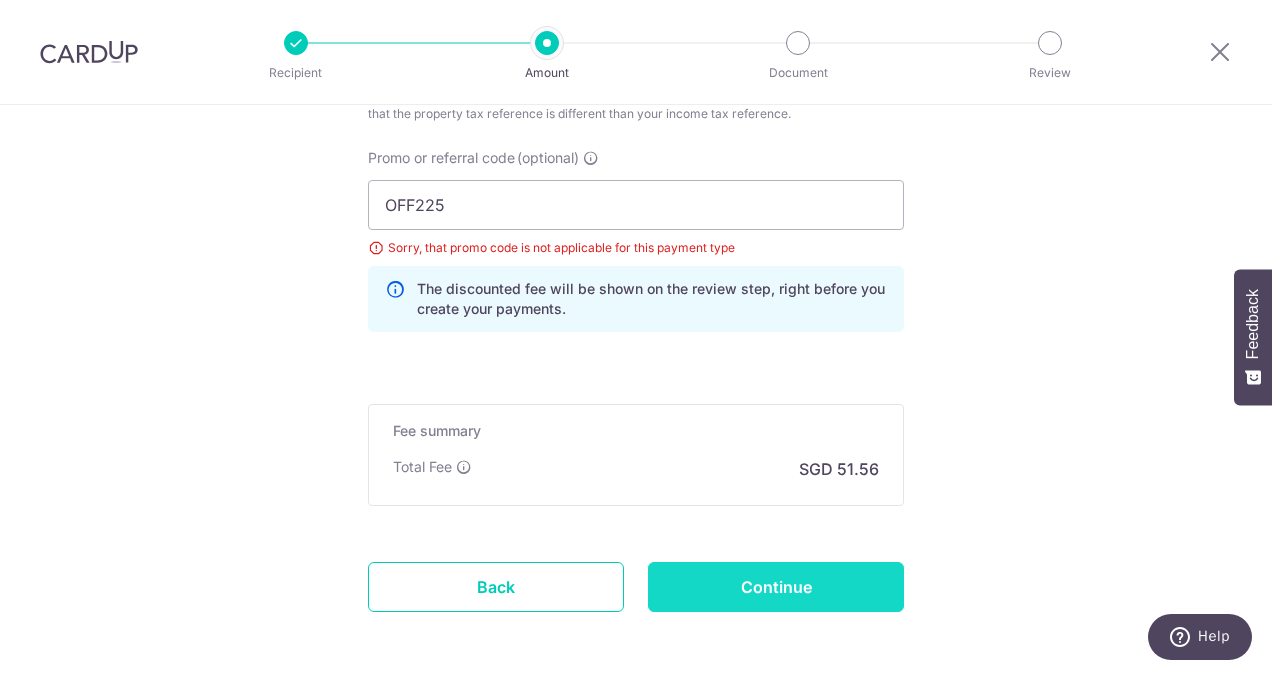 click on "Continue" at bounding box center (776, 587) 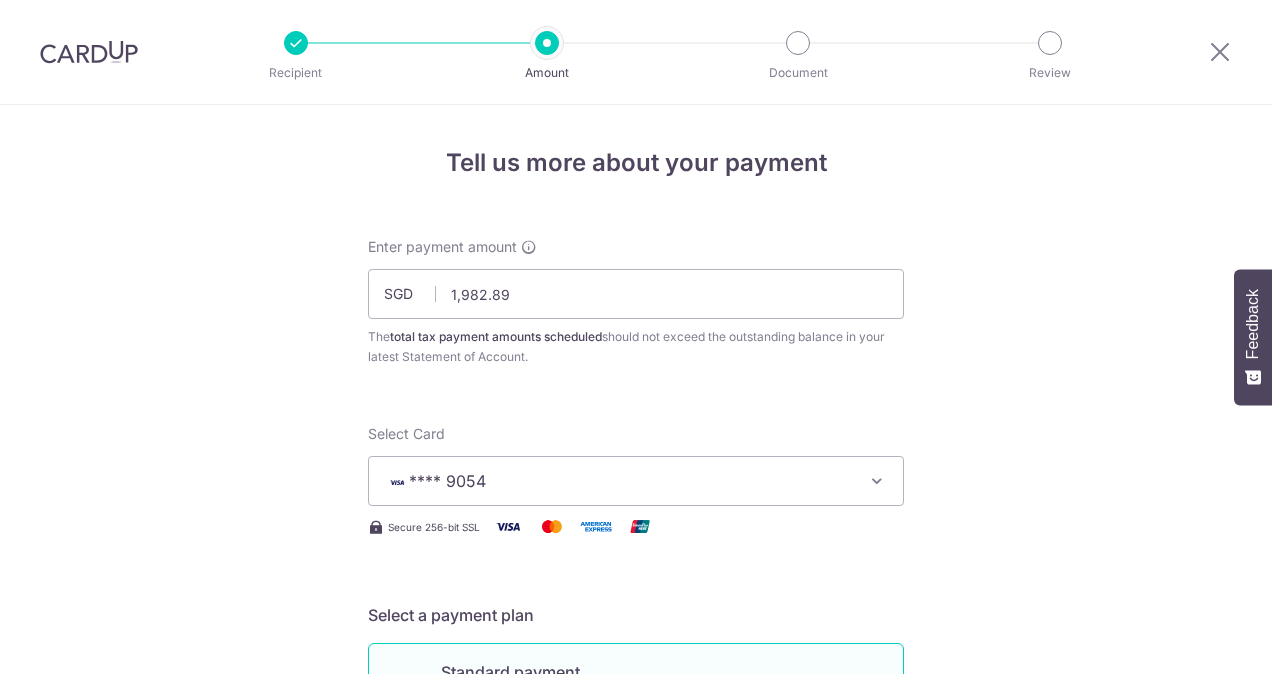 scroll, scrollTop: 0, scrollLeft: 0, axis: both 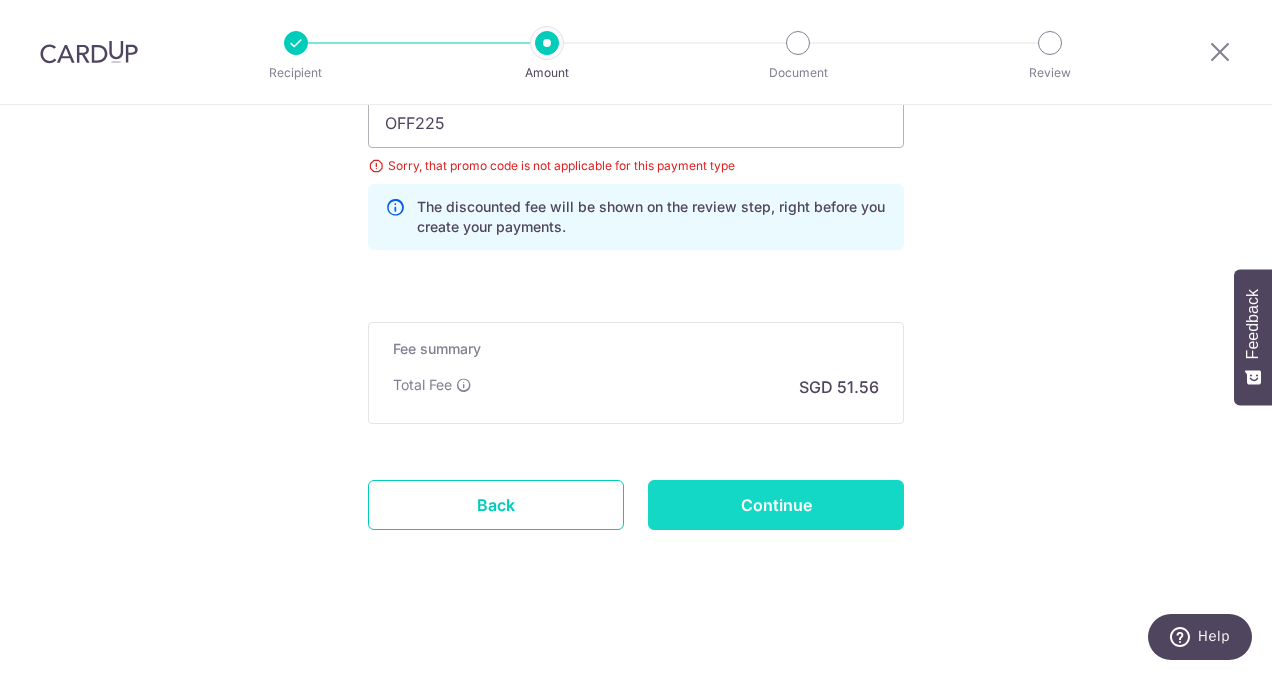 click on "Continue" at bounding box center [776, 505] 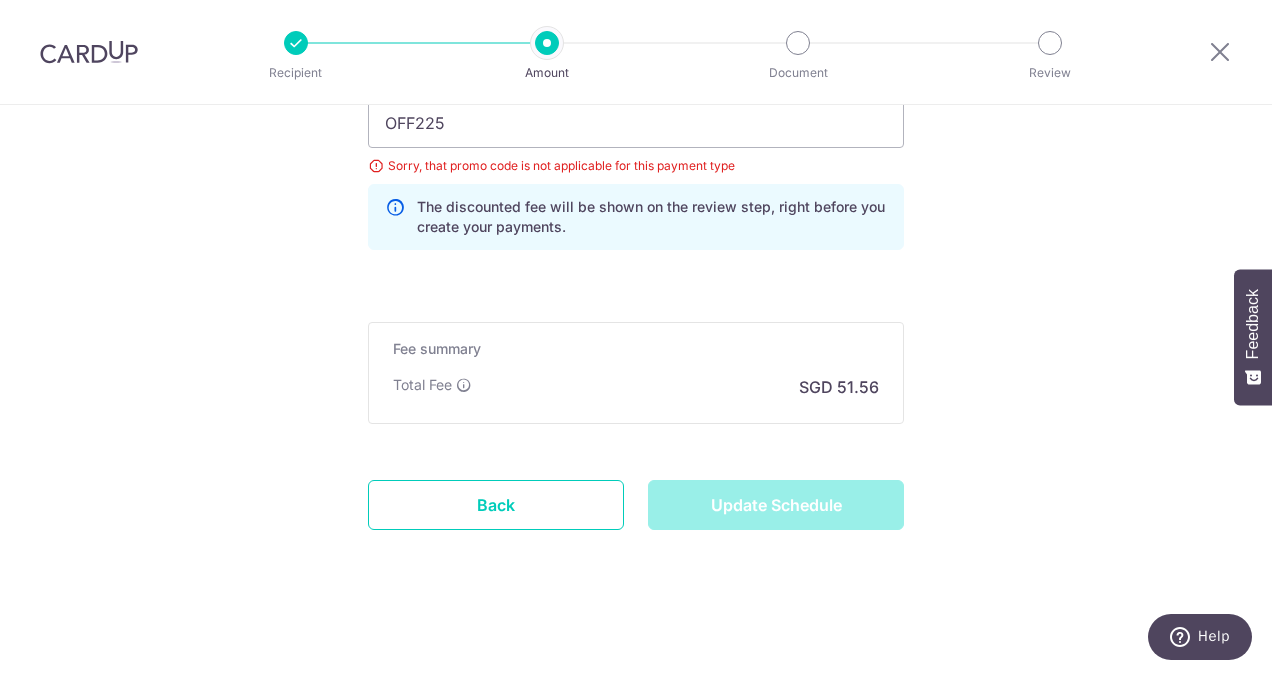 type on "Update Schedule" 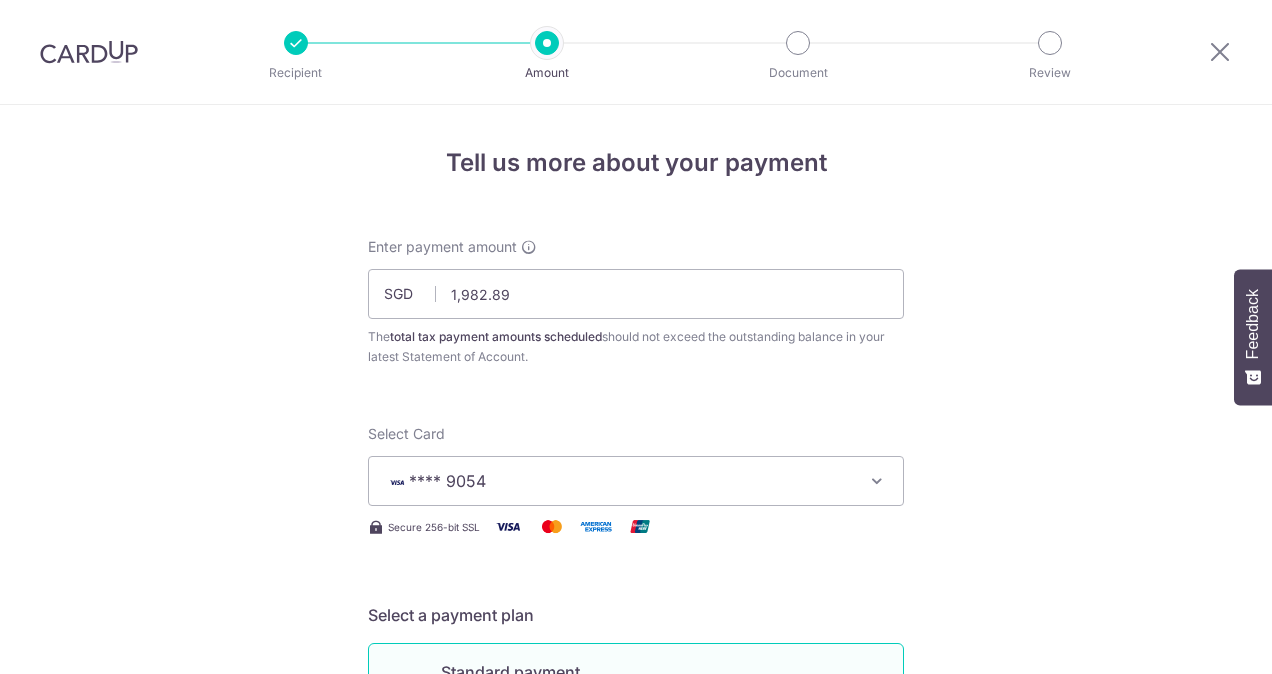 scroll, scrollTop: 0, scrollLeft: 0, axis: both 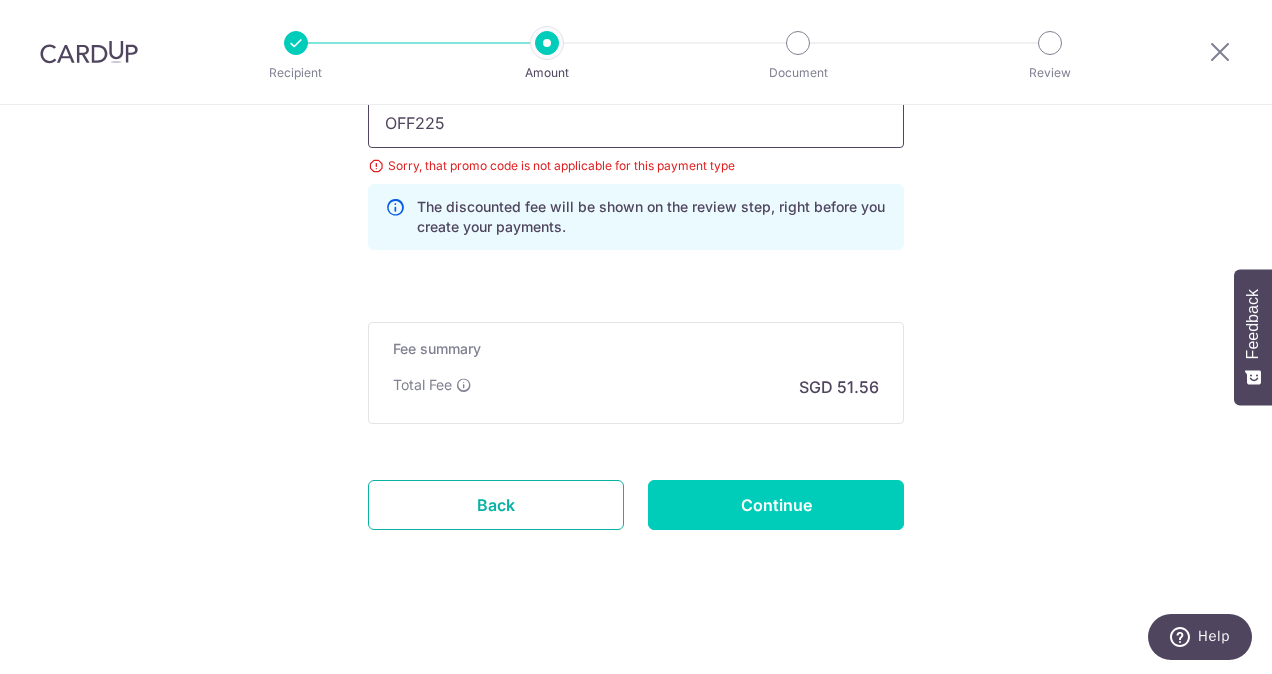 drag, startPoint x: 571, startPoint y: 502, endPoint x: 742, endPoint y: 114, distance: 424.01062 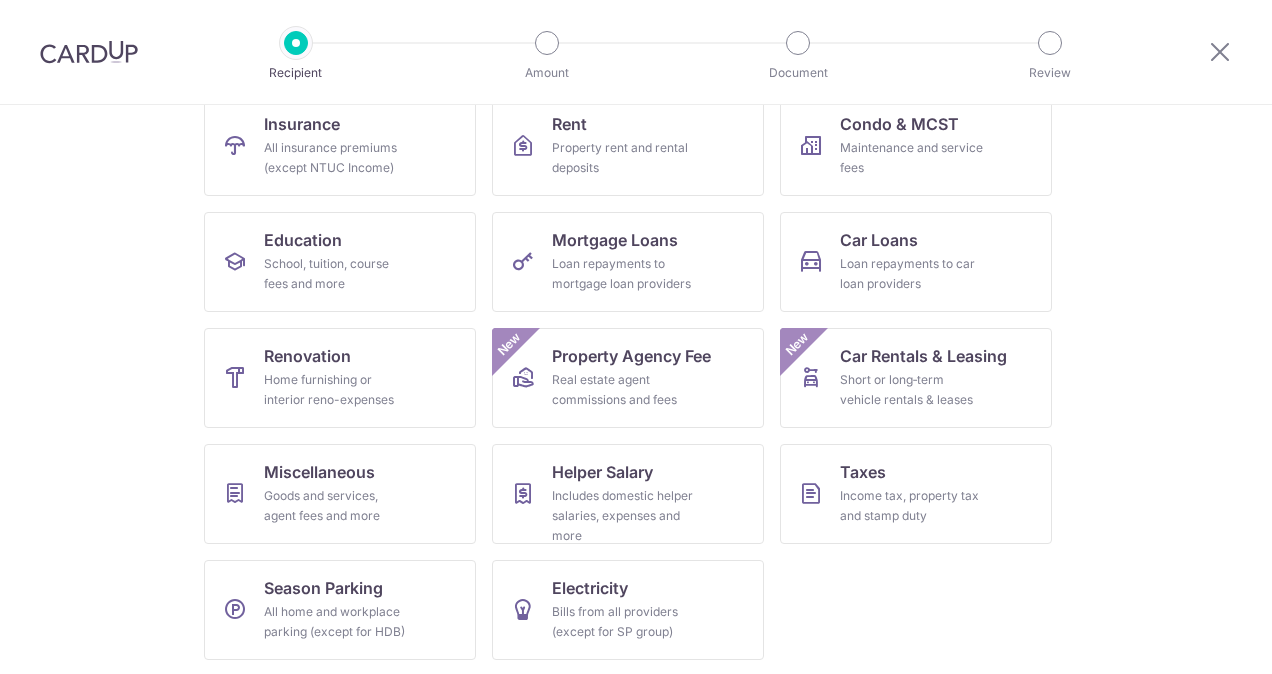 scroll, scrollTop: 220, scrollLeft: 0, axis: vertical 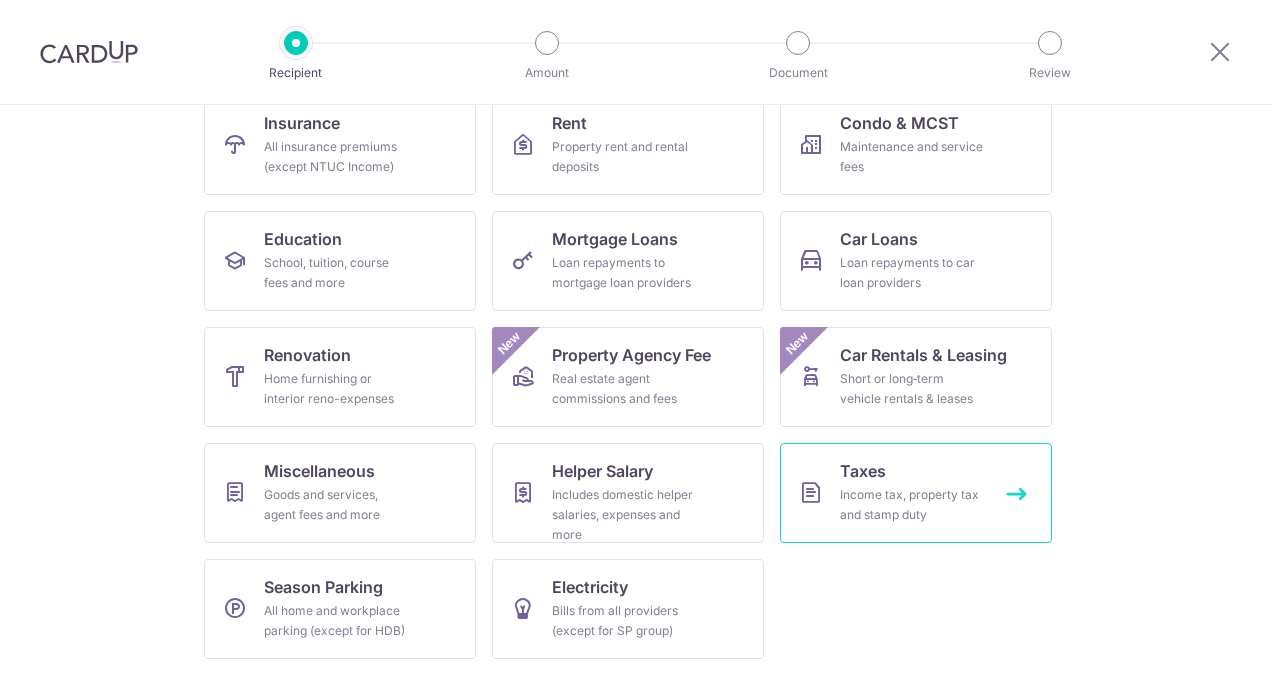 click on "Taxes Income tax, property tax and stamp duty" at bounding box center (916, 493) 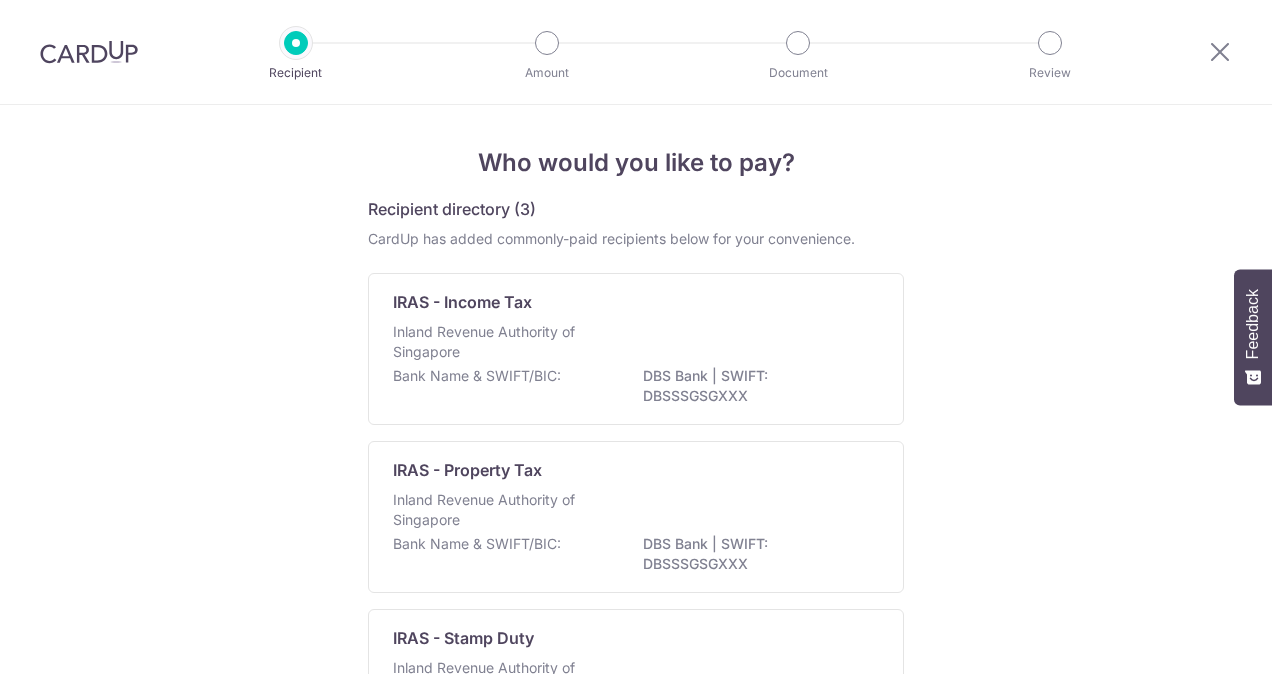 scroll, scrollTop: 0, scrollLeft: 0, axis: both 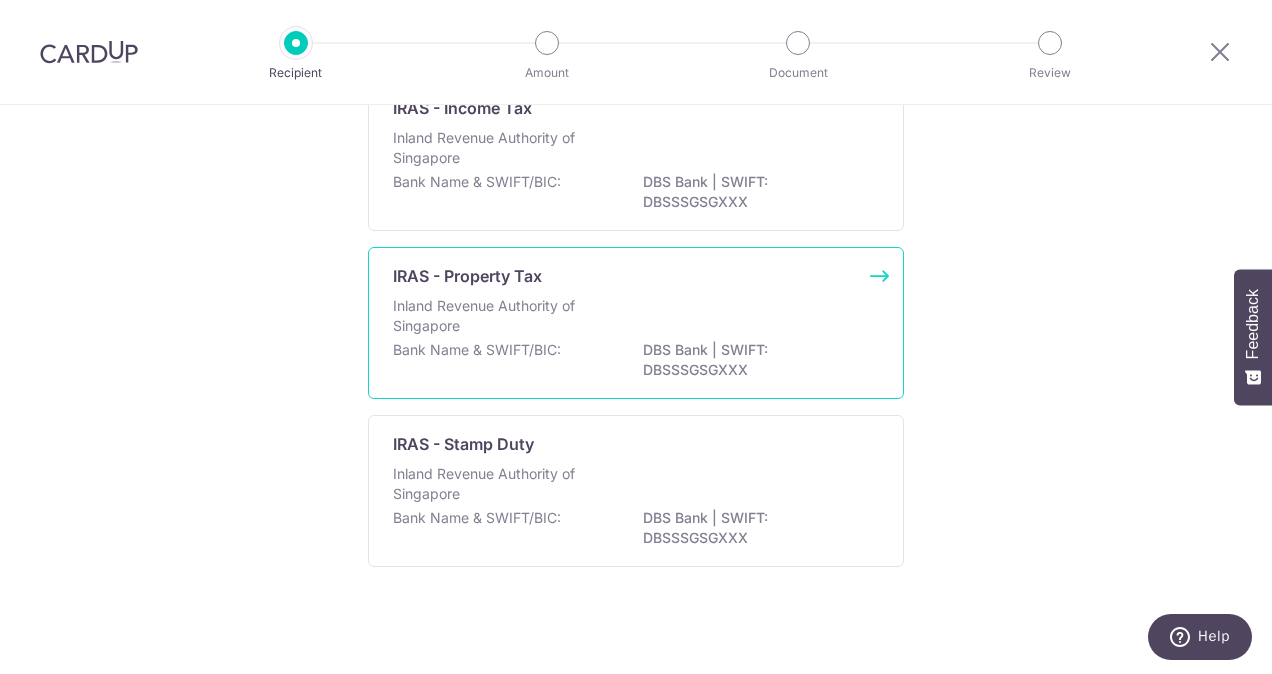 click on "DBS Bank | SWIFT: DBSSSGSGXXX" at bounding box center [755, 360] 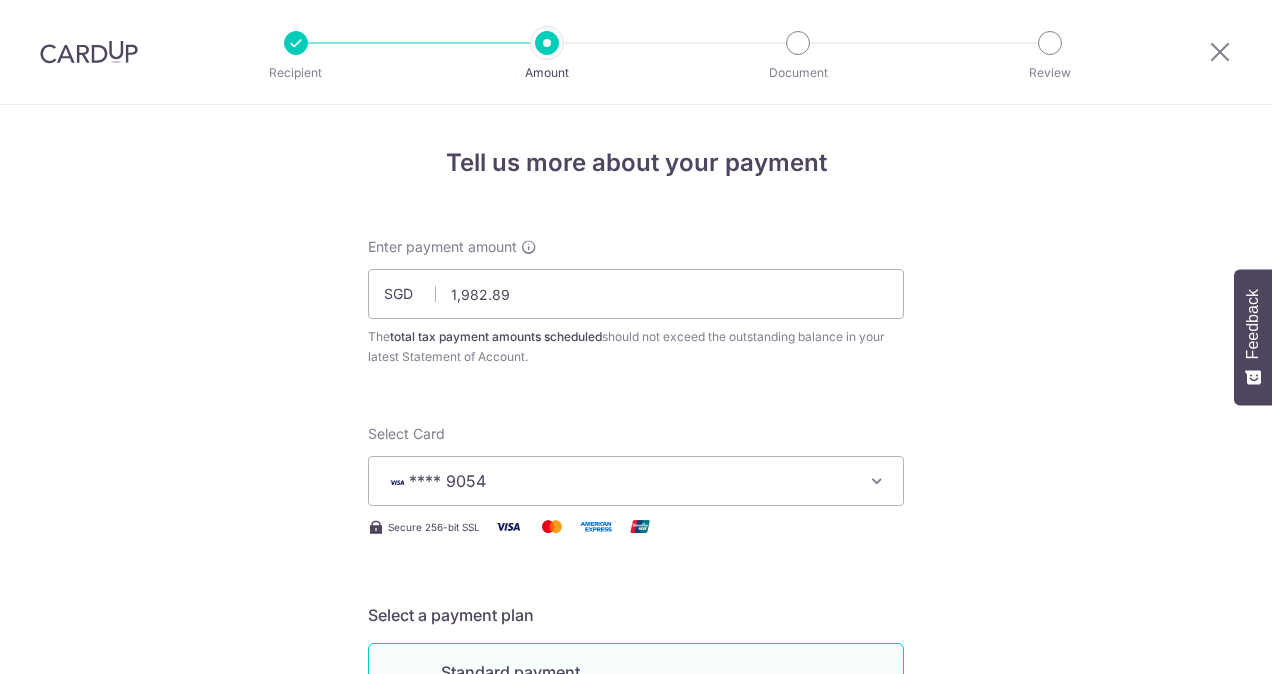scroll, scrollTop: 0, scrollLeft: 0, axis: both 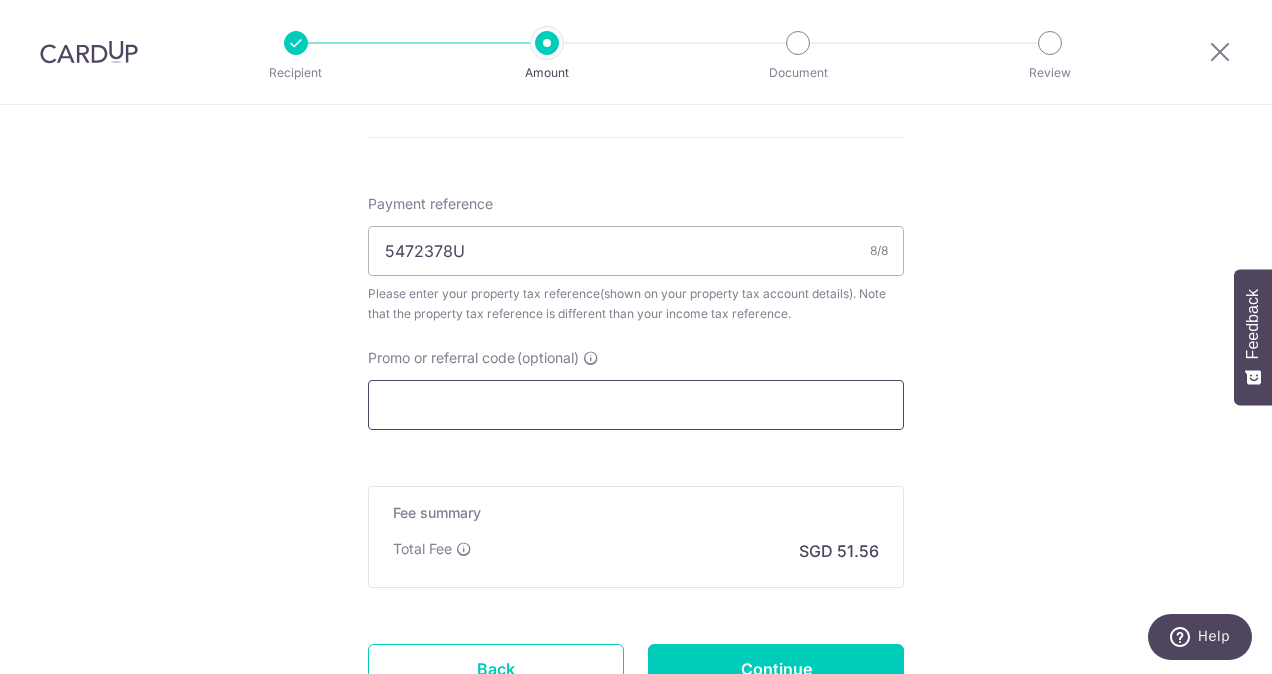 click on "Promo or referral code
(optional)" at bounding box center (636, 405) 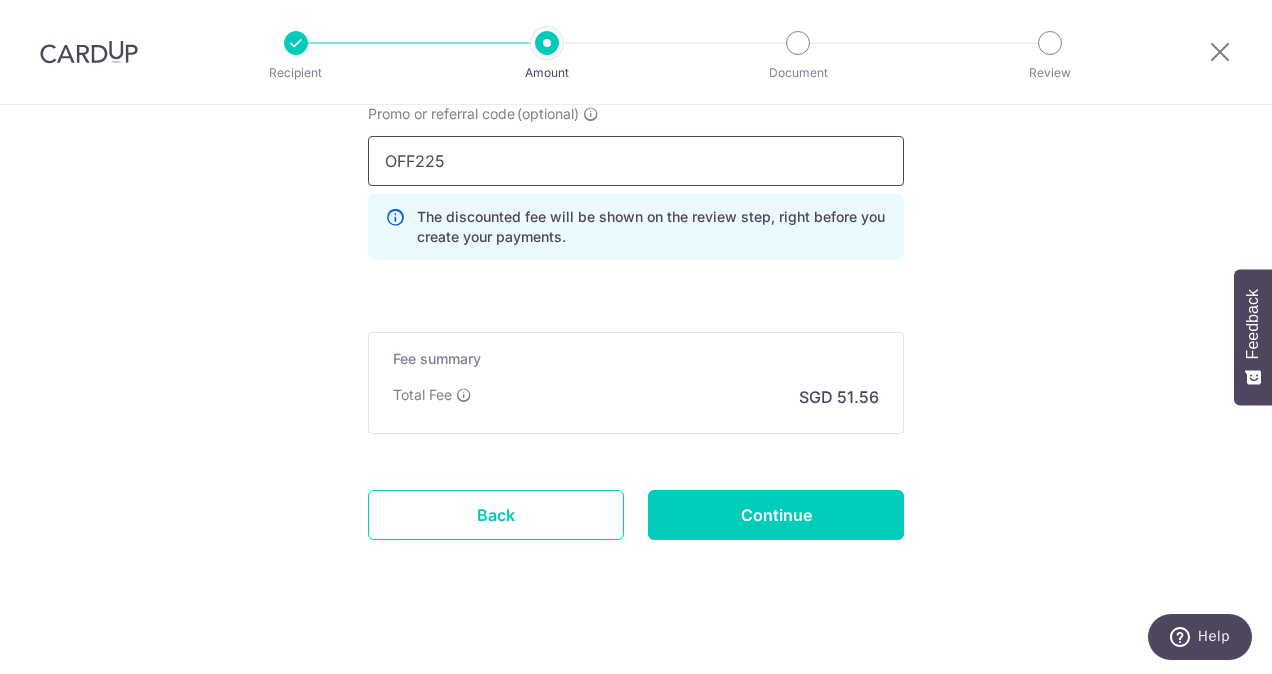 scroll, scrollTop: 1454, scrollLeft: 0, axis: vertical 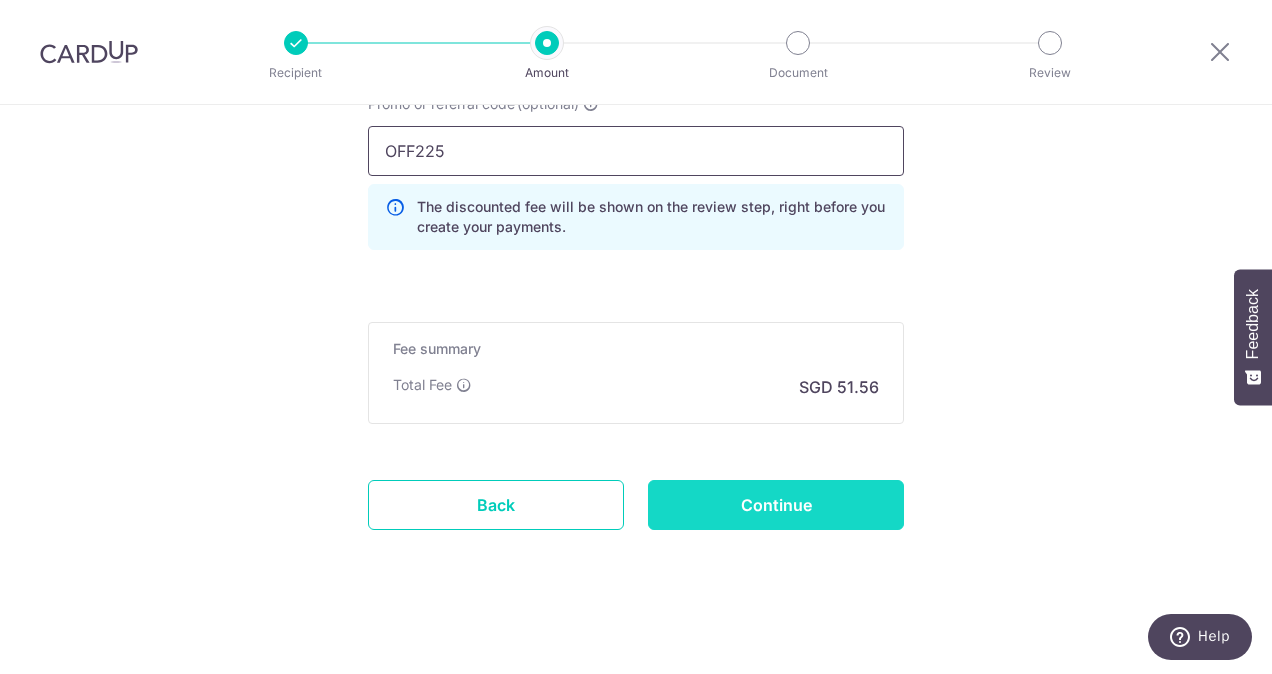 type on "OFF225" 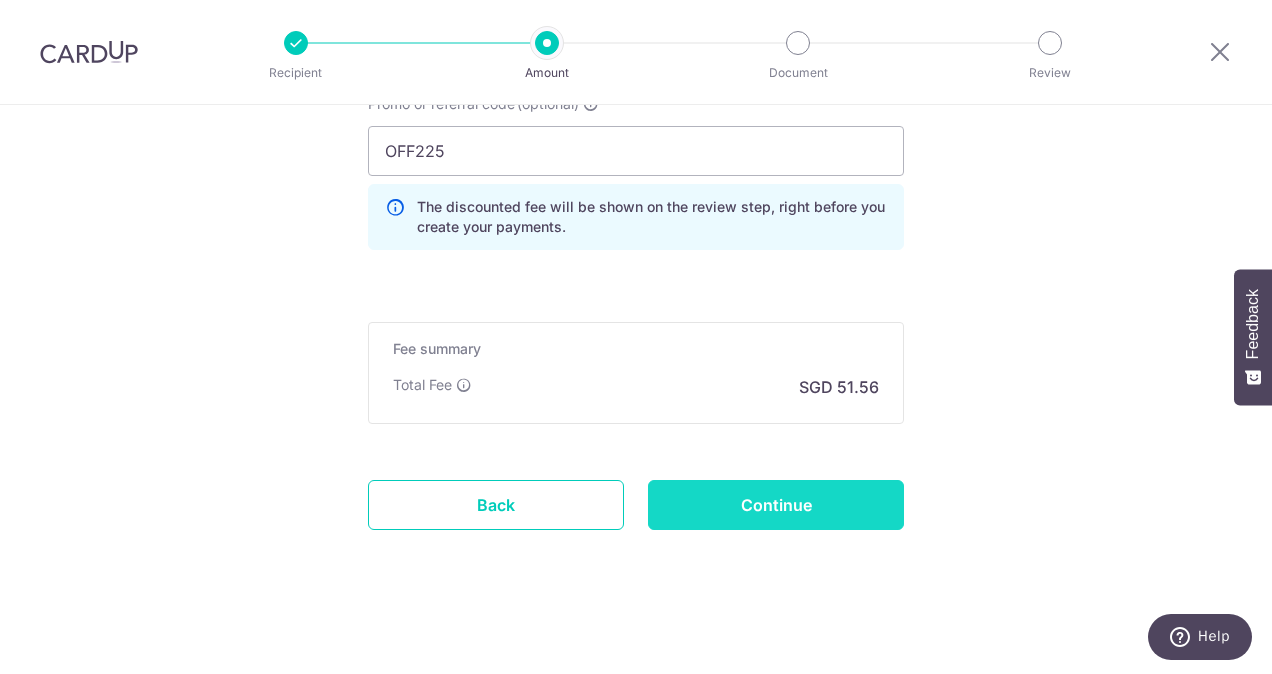 click on "Continue" at bounding box center (776, 505) 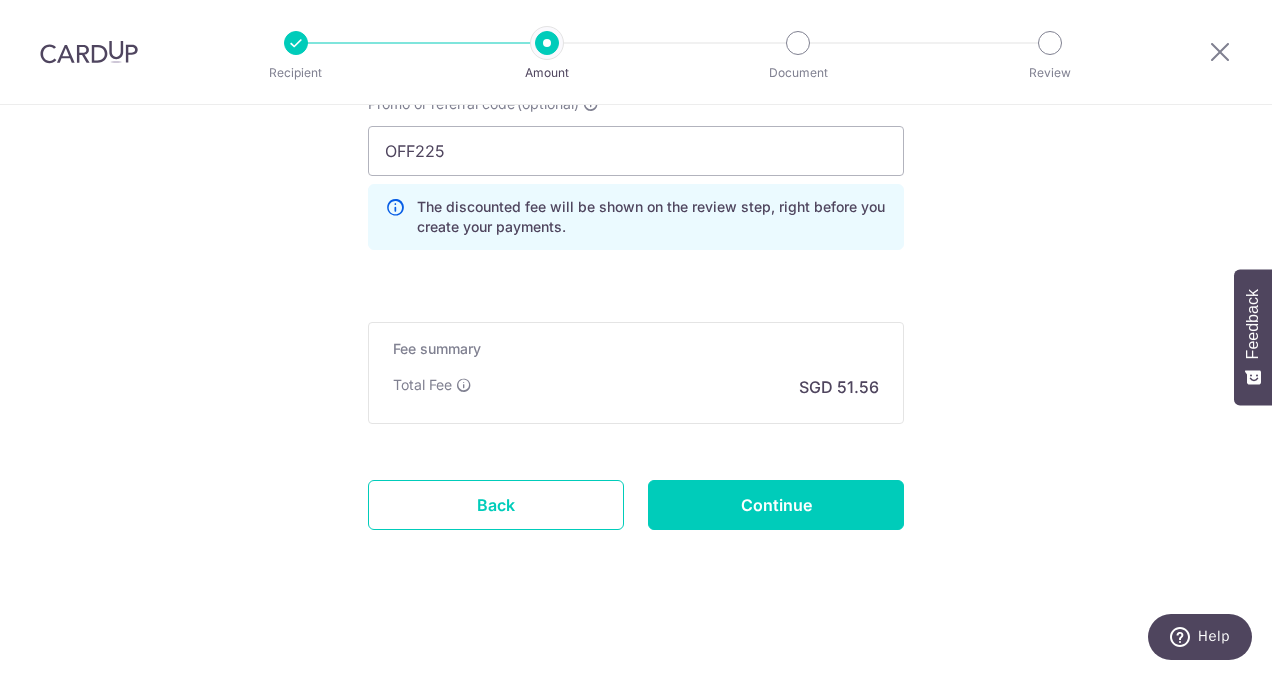type on "Update Schedule" 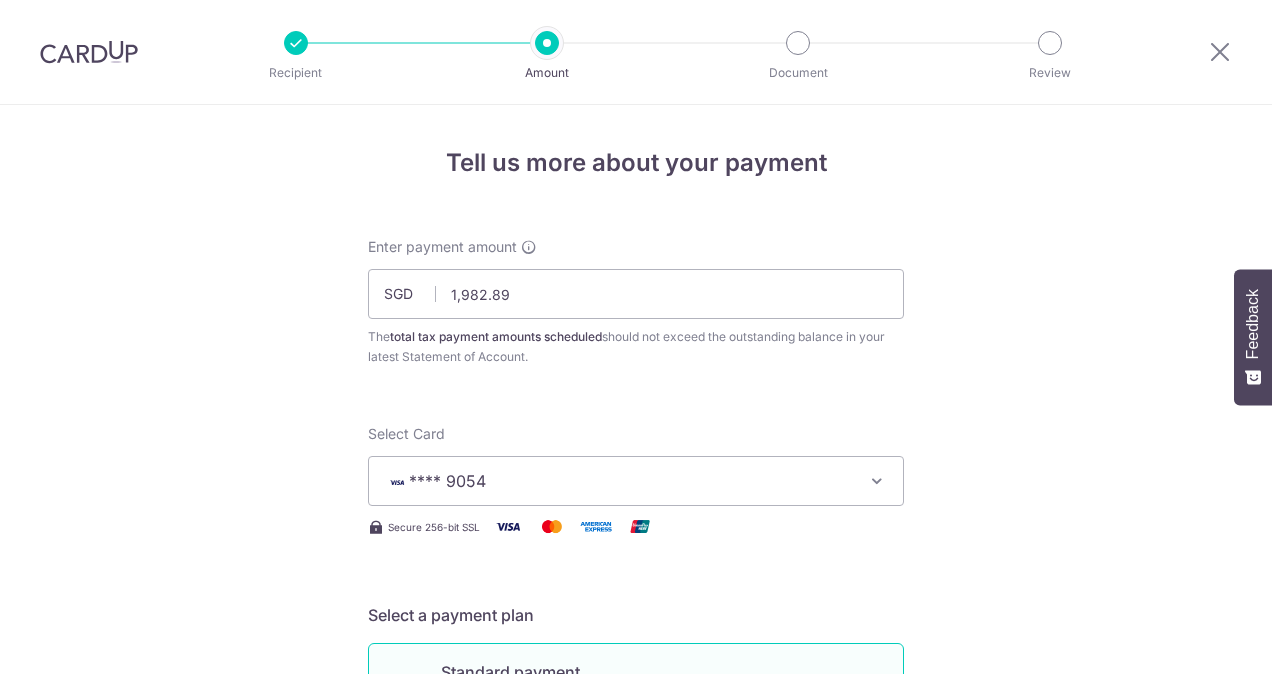 scroll, scrollTop: 0, scrollLeft: 0, axis: both 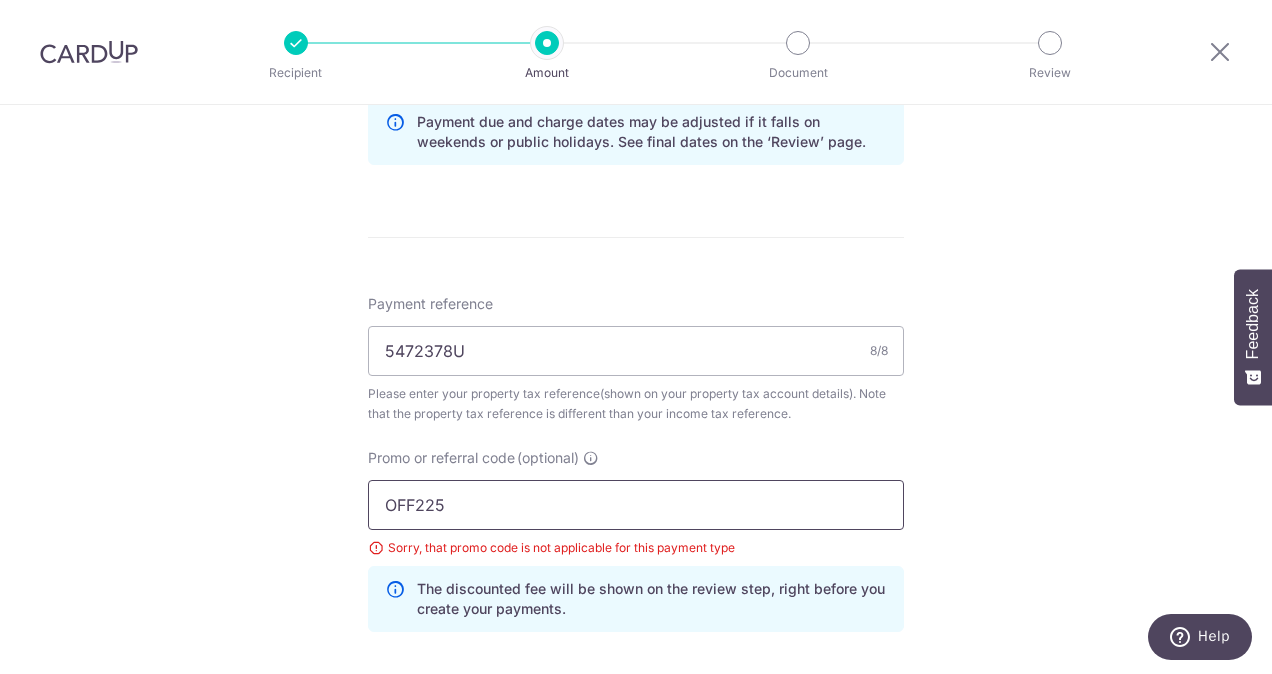 drag, startPoint x: 524, startPoint y: 485, endPoint x: 276, endPoint y: 456, distance: 249.6898 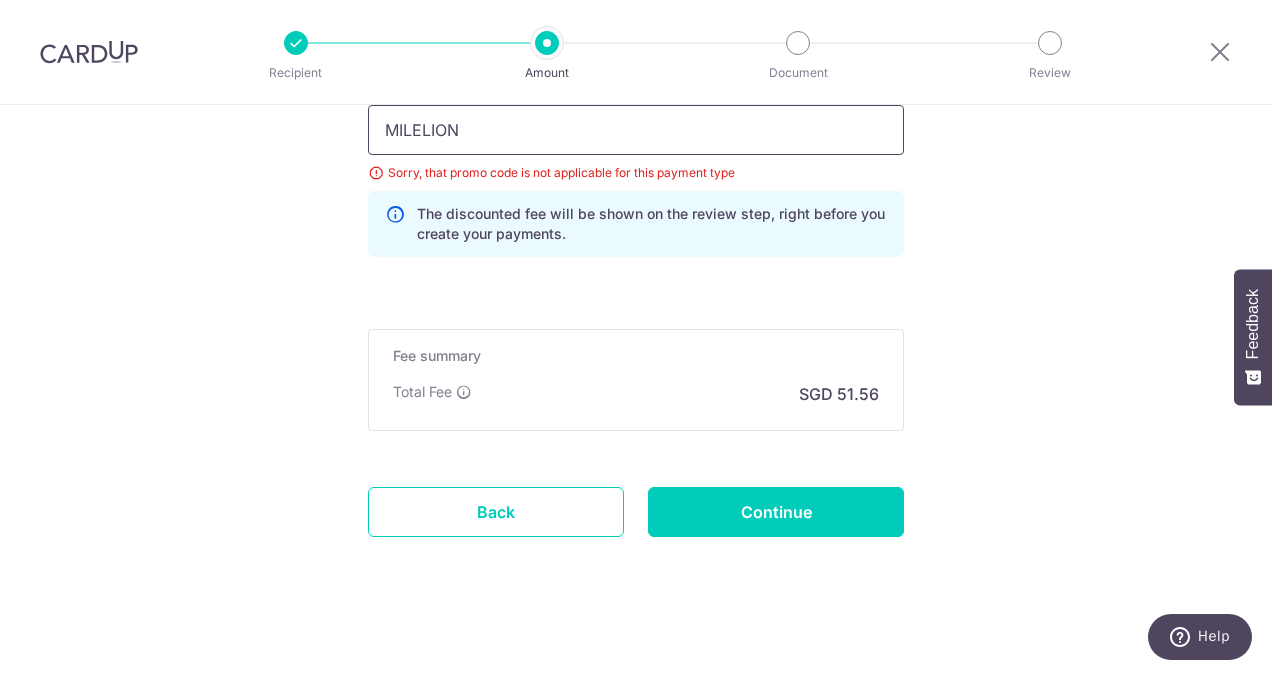 scroll, scrollTop: 1482, scrollLeft: 0, axis: vertical 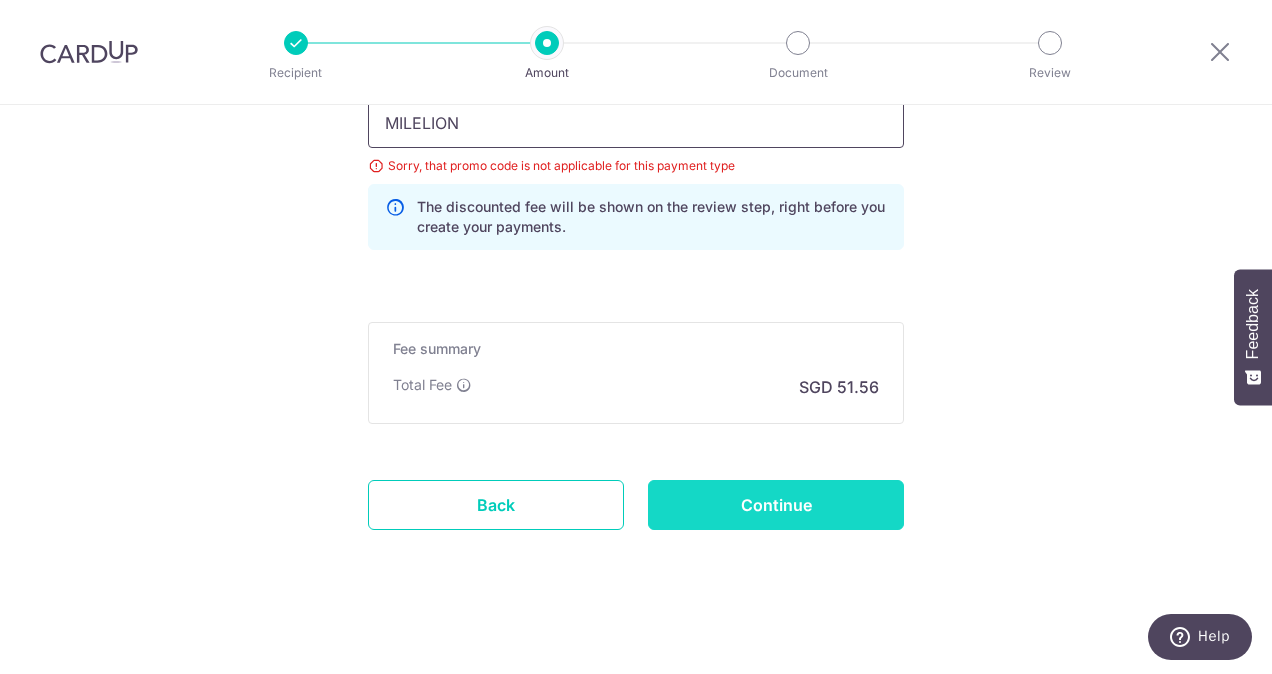 type on "MILELION" 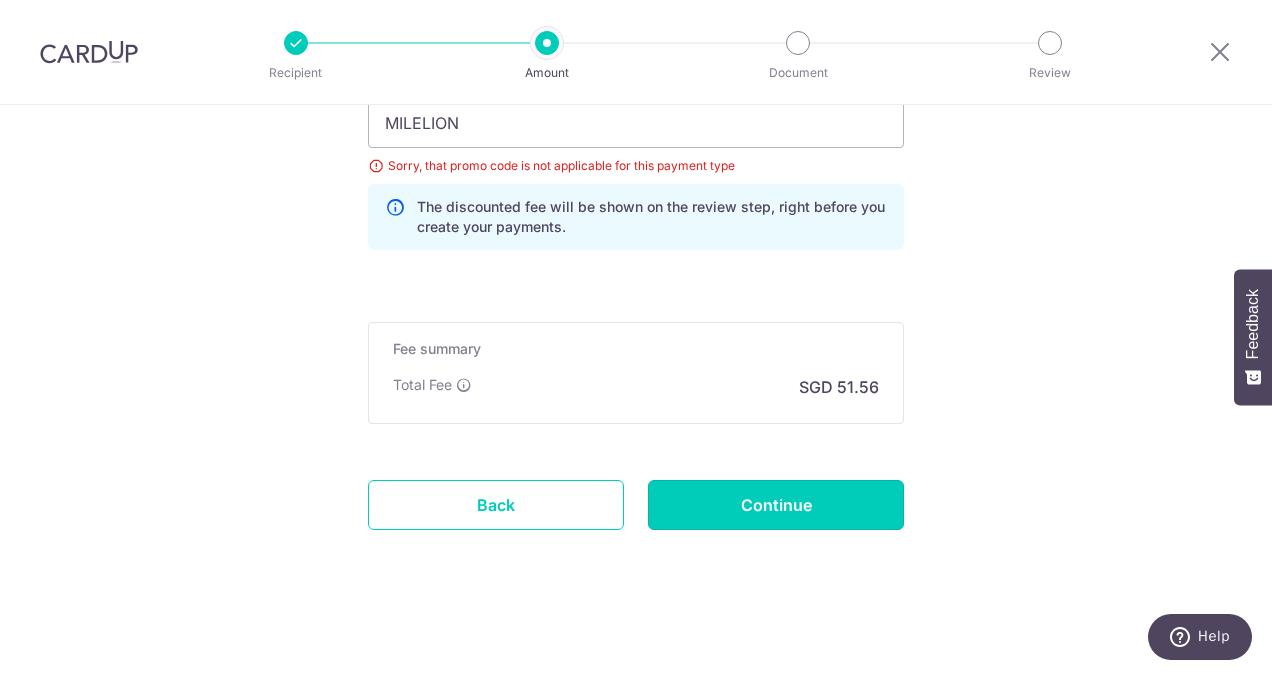 click on "Continue" at bounding box center [776, 505] 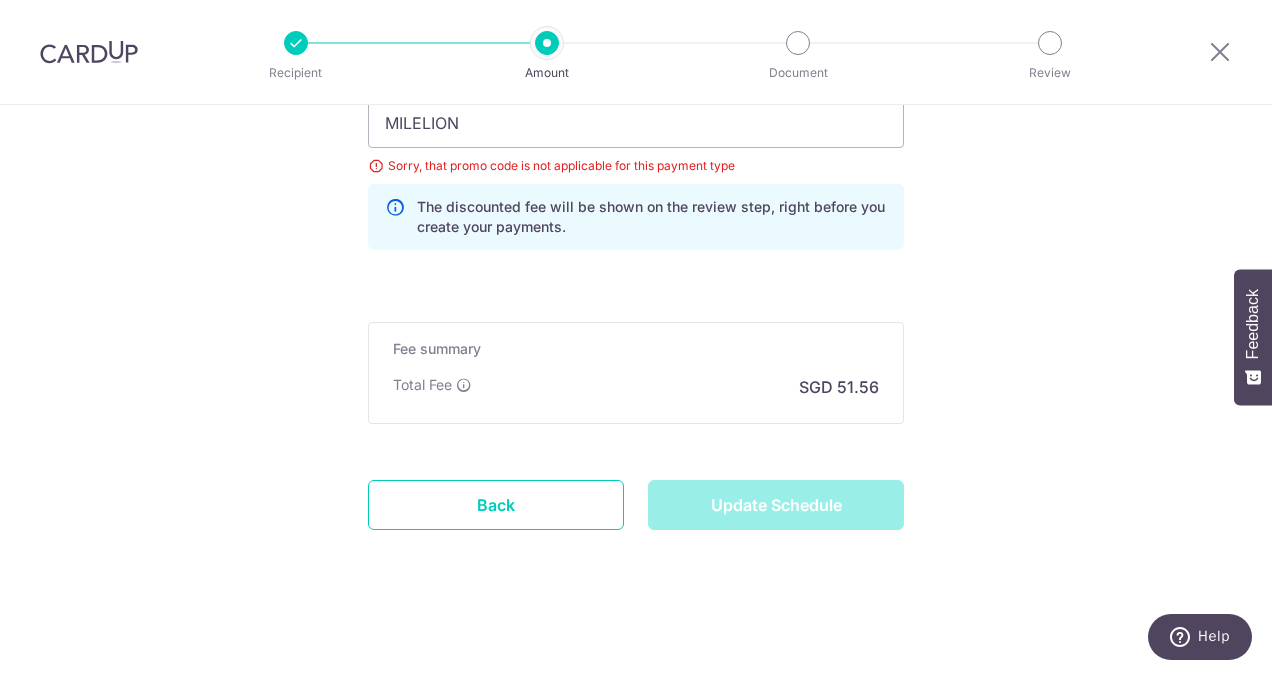 type on "Update Schedule" 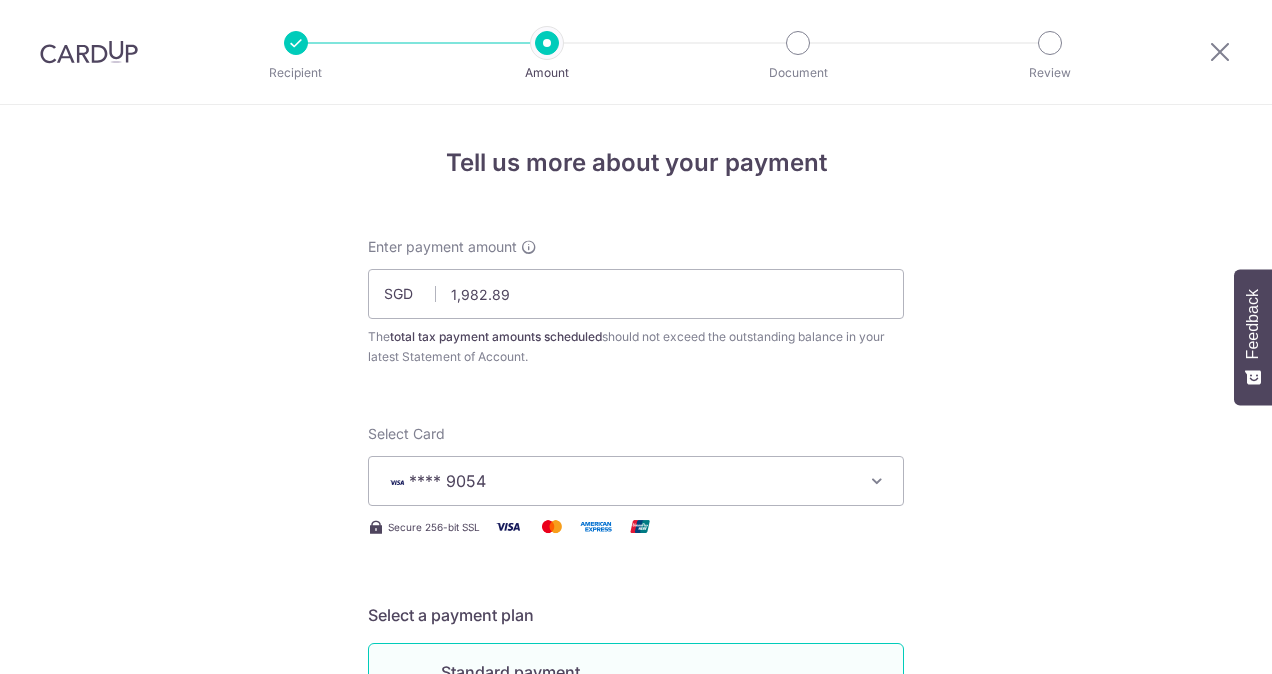 scroll, scrollTop: 0, scrollLeft: 0, axis: both 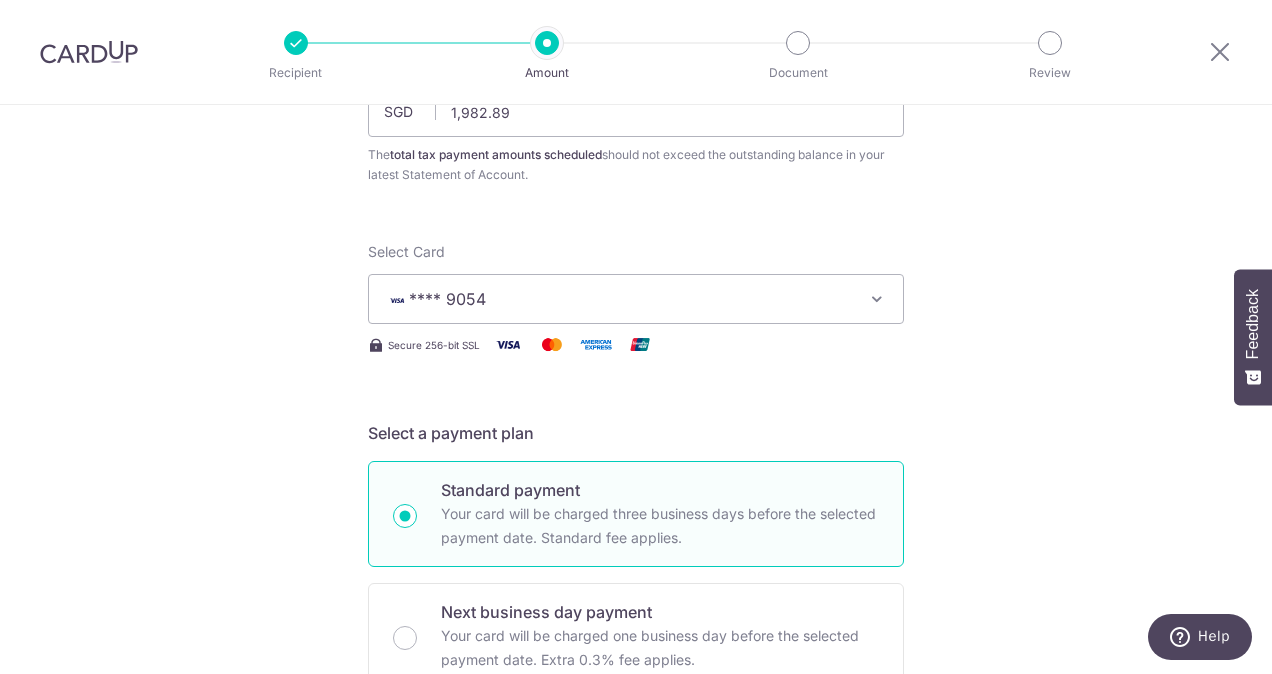 click on "**** 9054" at bounding box center [618, 299] 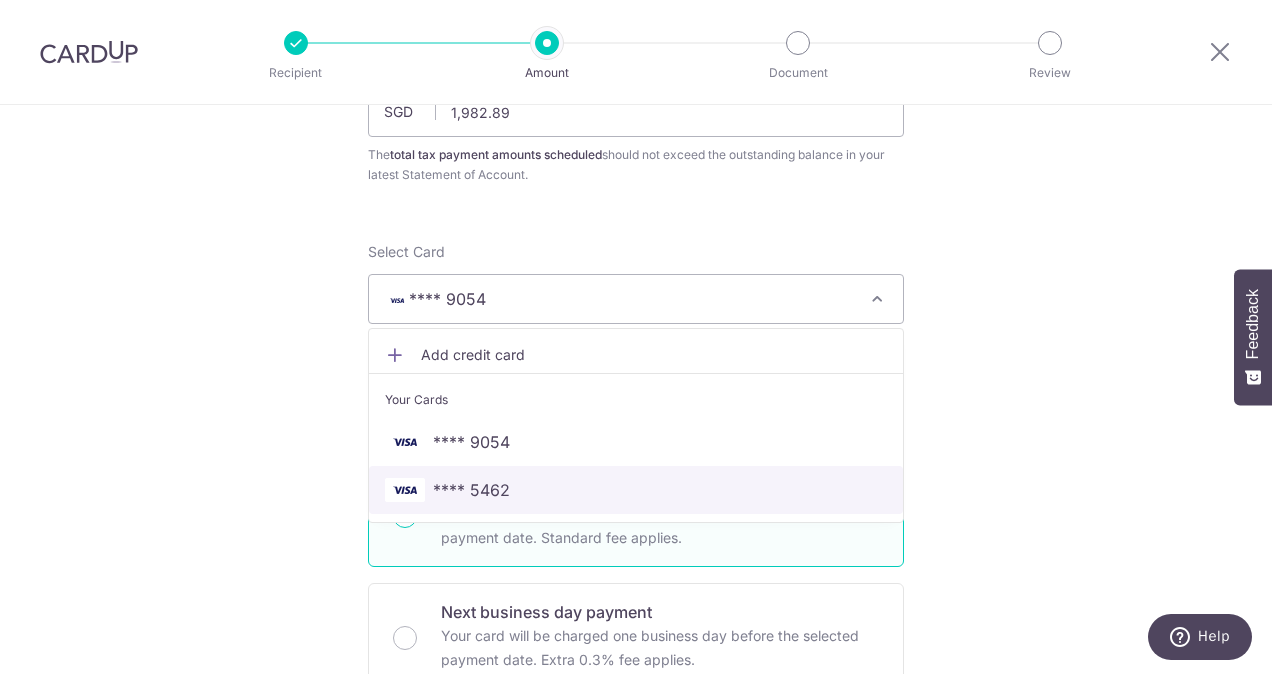click on "**** 5462" at bounding box center (636, 490) 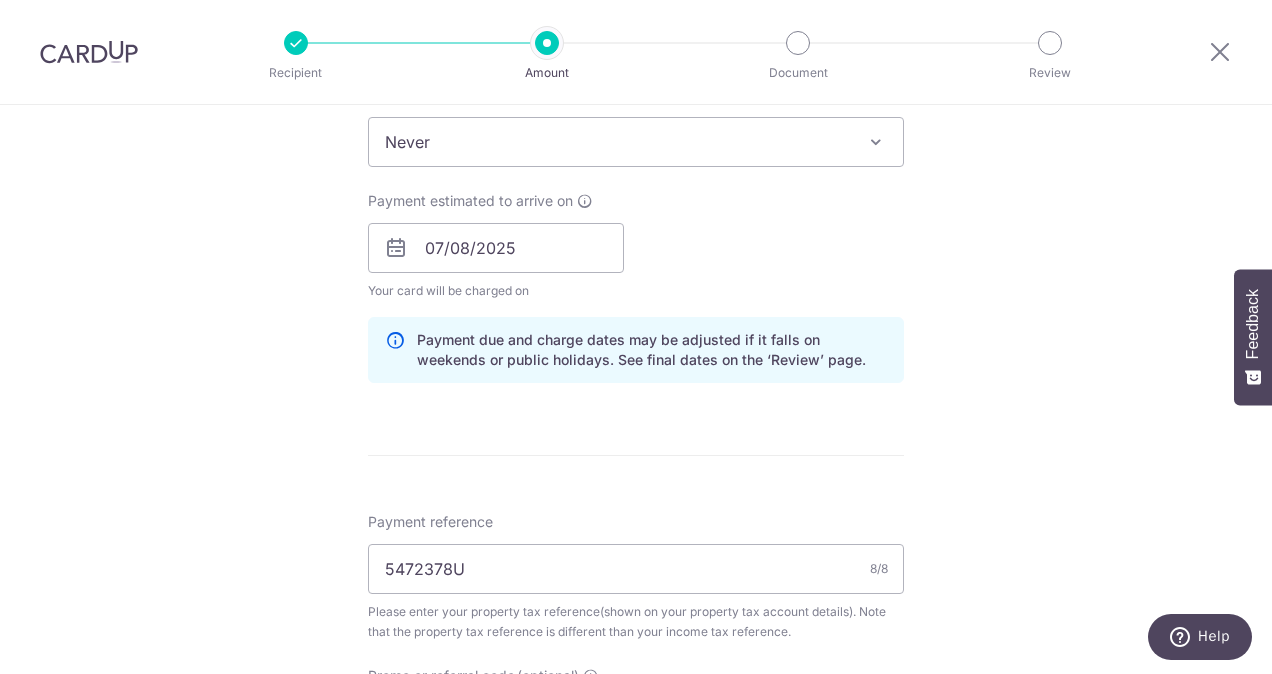 scroll, scrollTop: 1082, scrollLeft: 0, axis: vertical 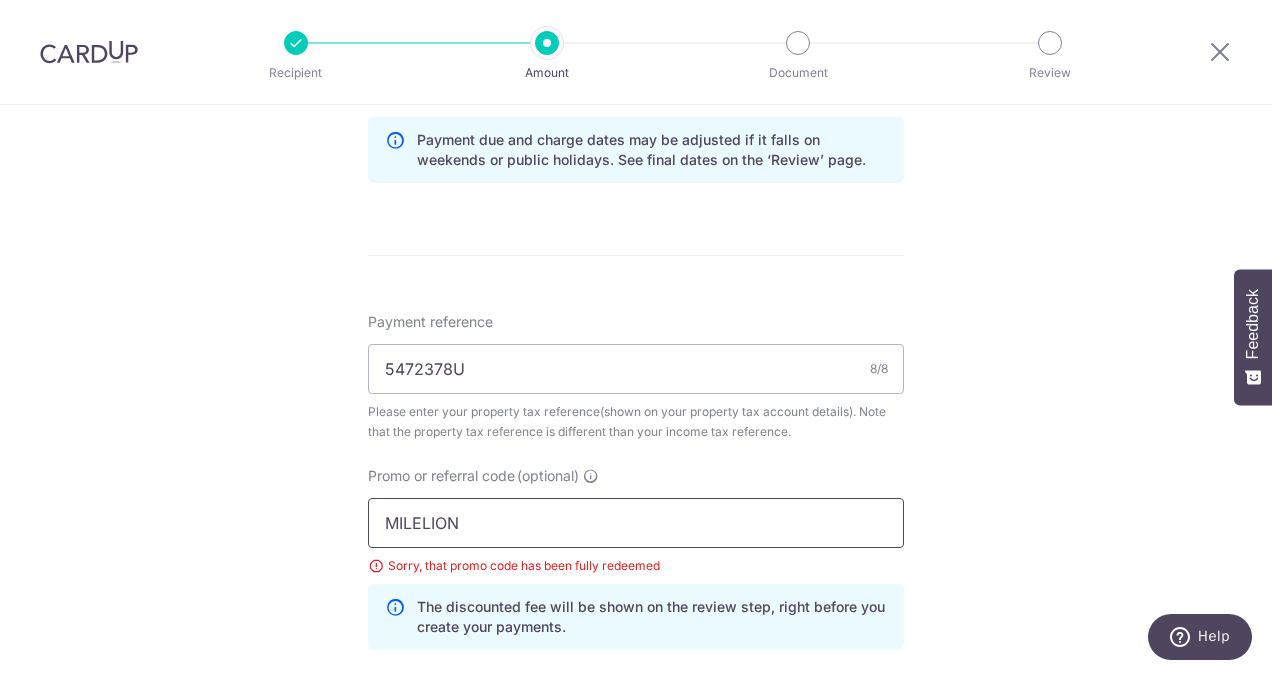 drag, startPoint x: 496, startPoint y: 522, endPoint x: 136, endPoint y: 521, distance: 360.0014 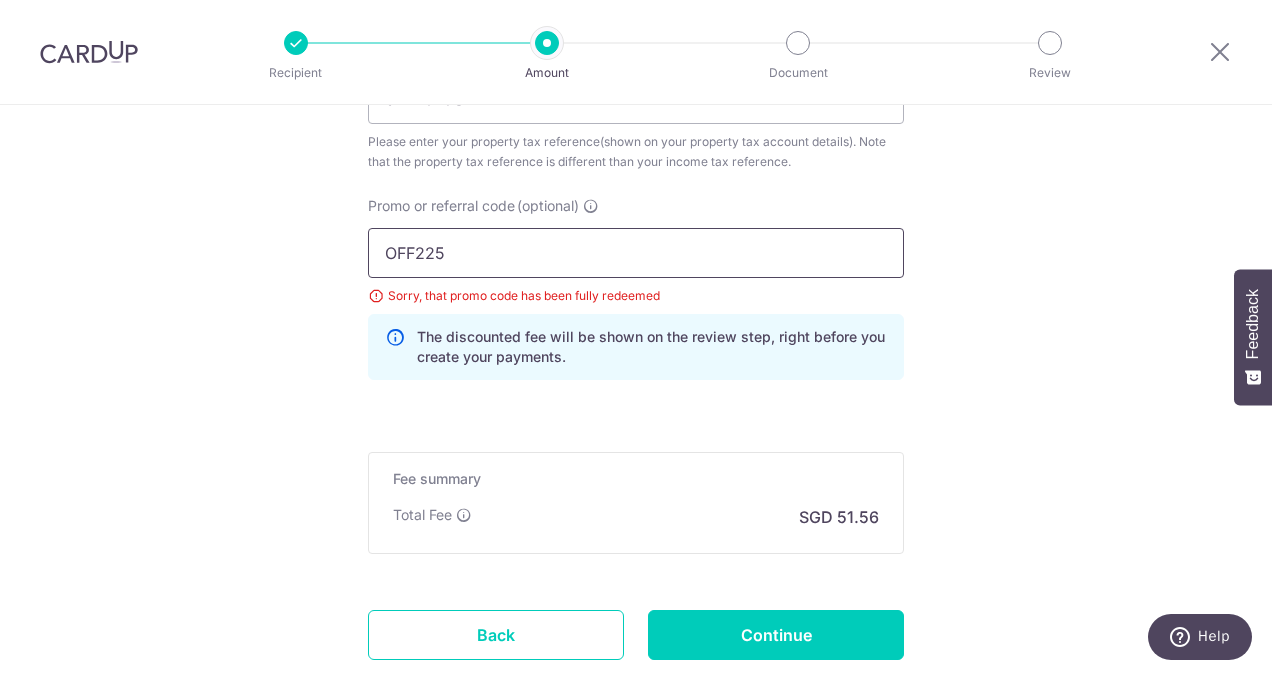 scroll, scrollTop: 1382, scrollLeft: 0, axis: vertical 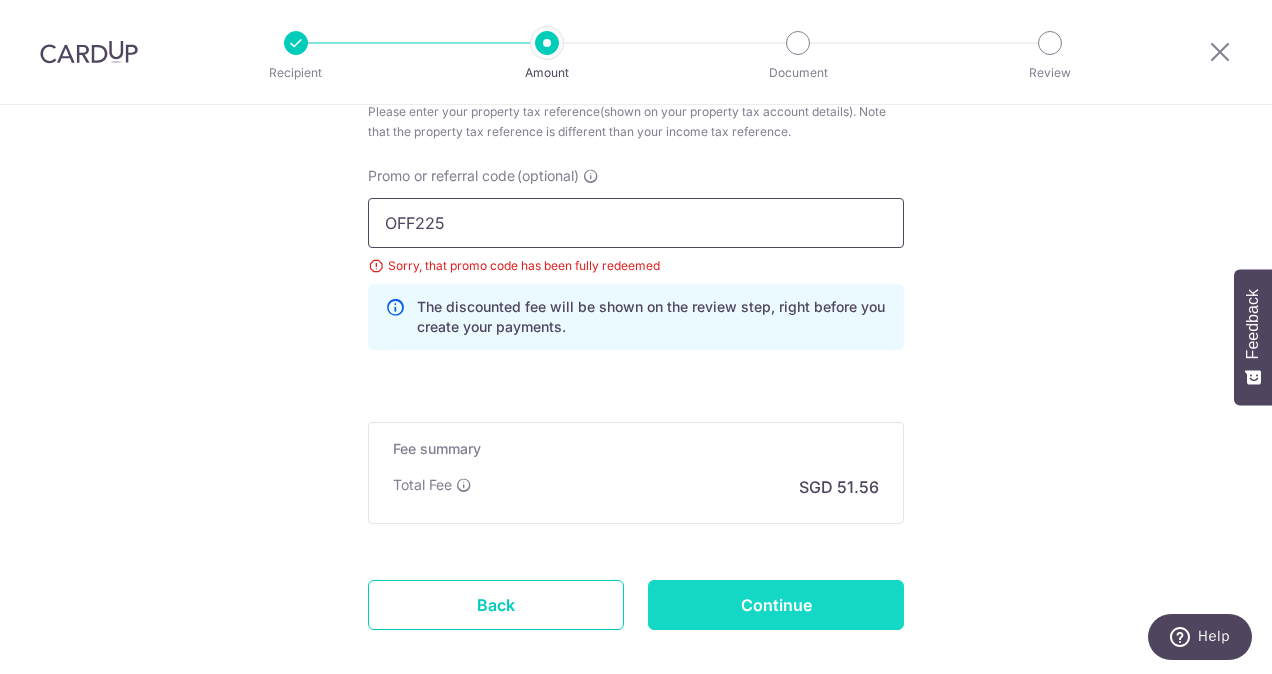 type on "OFF225" 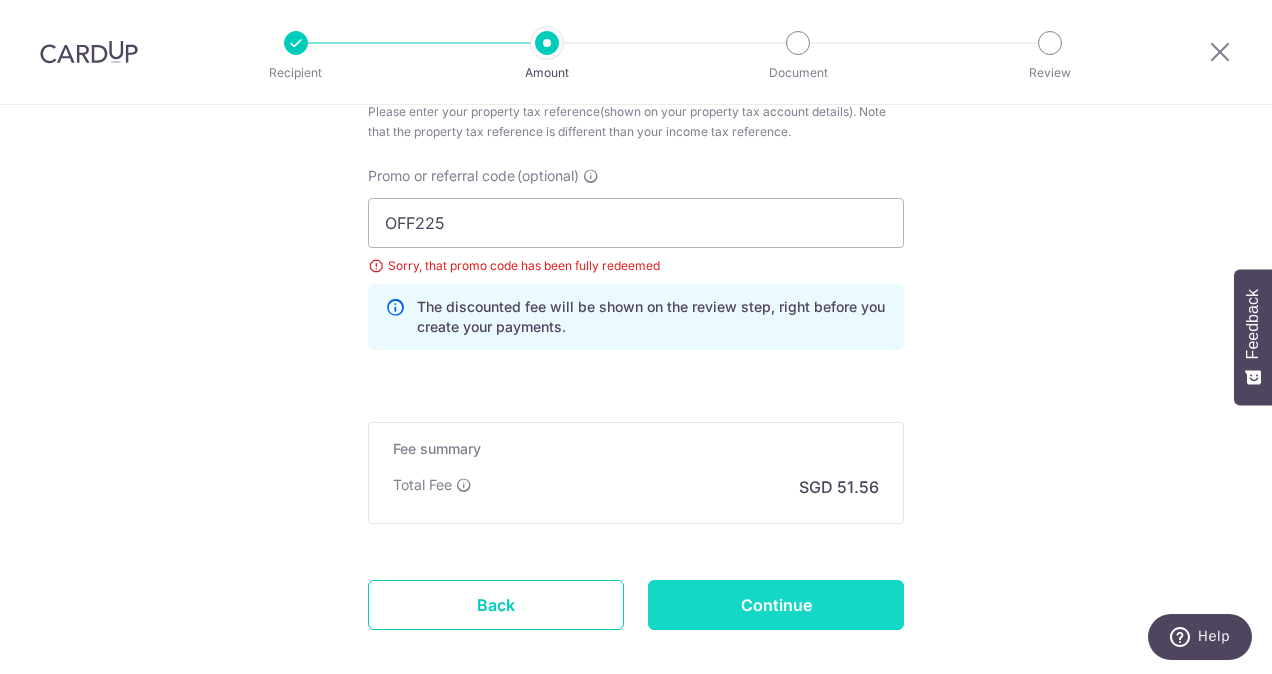 click on "Continue" at bounding box center [776, 605] 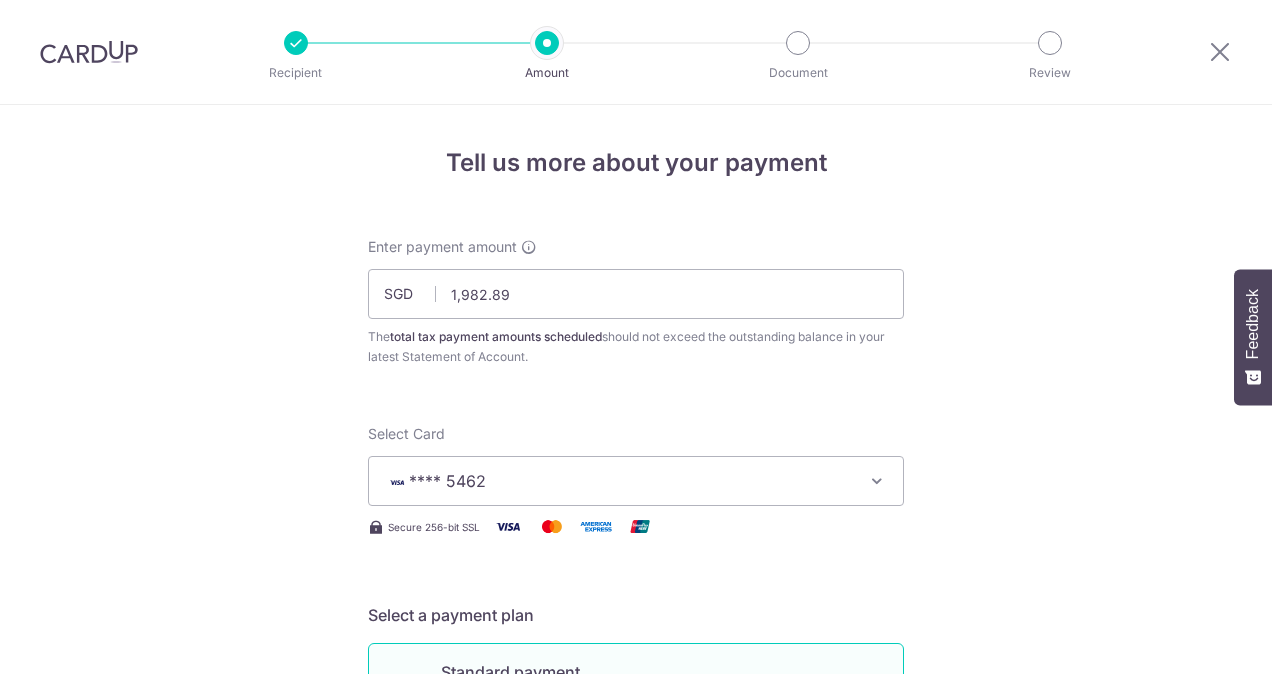 scroll, scrollTop: 0, scrollLeft: 0, axis: both 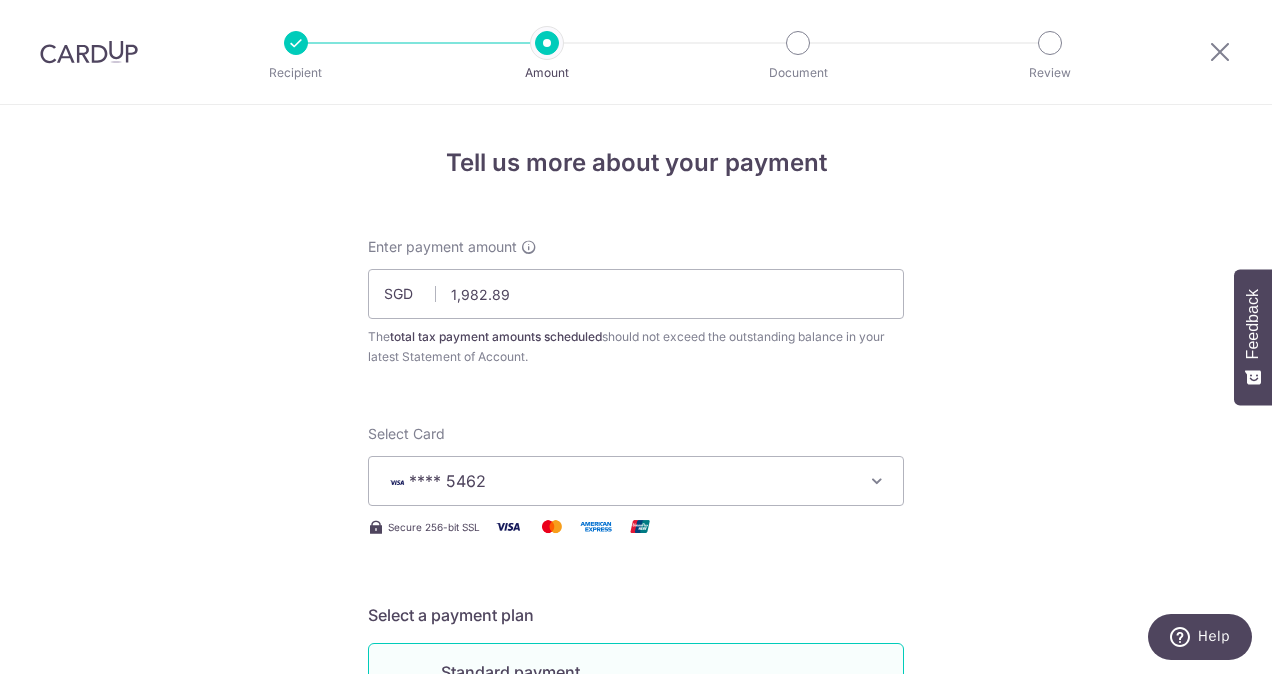 click on "**** 5462" at bounding box center [618, 481] 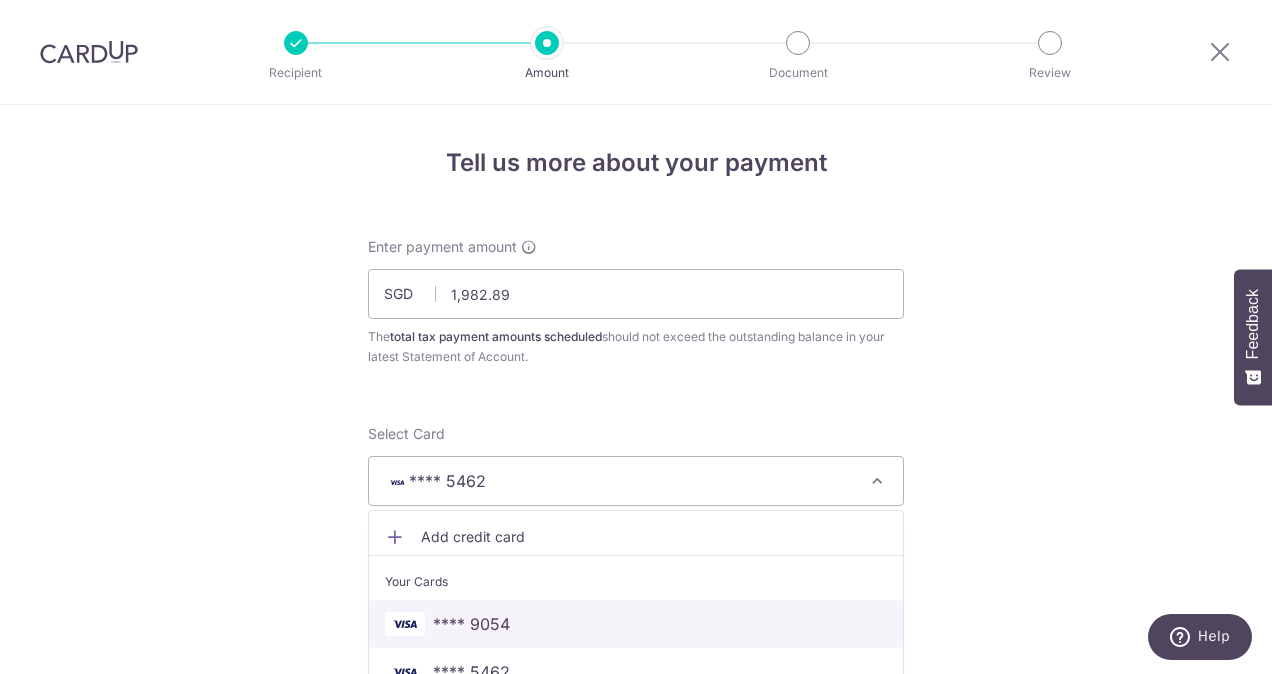 click on "**** 9054" at bounding box center (471, 624) 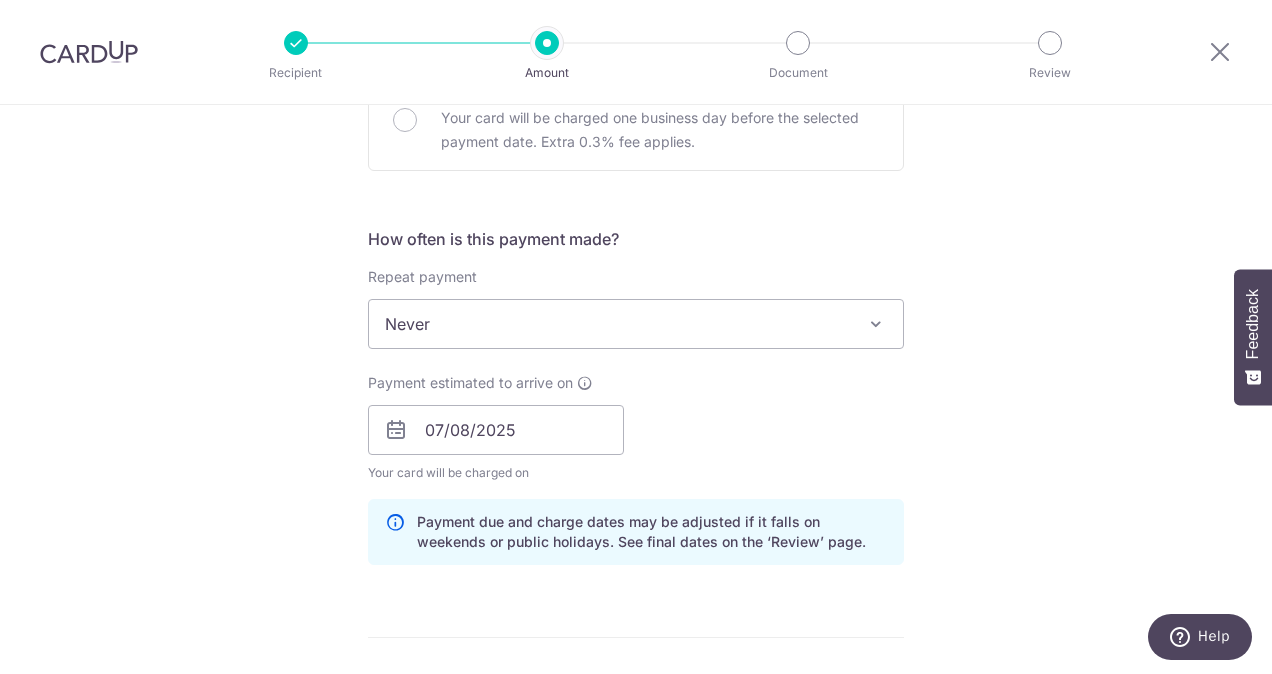 scroll, scrollTop: 1300, scrollLeft: 0, axis: vertical 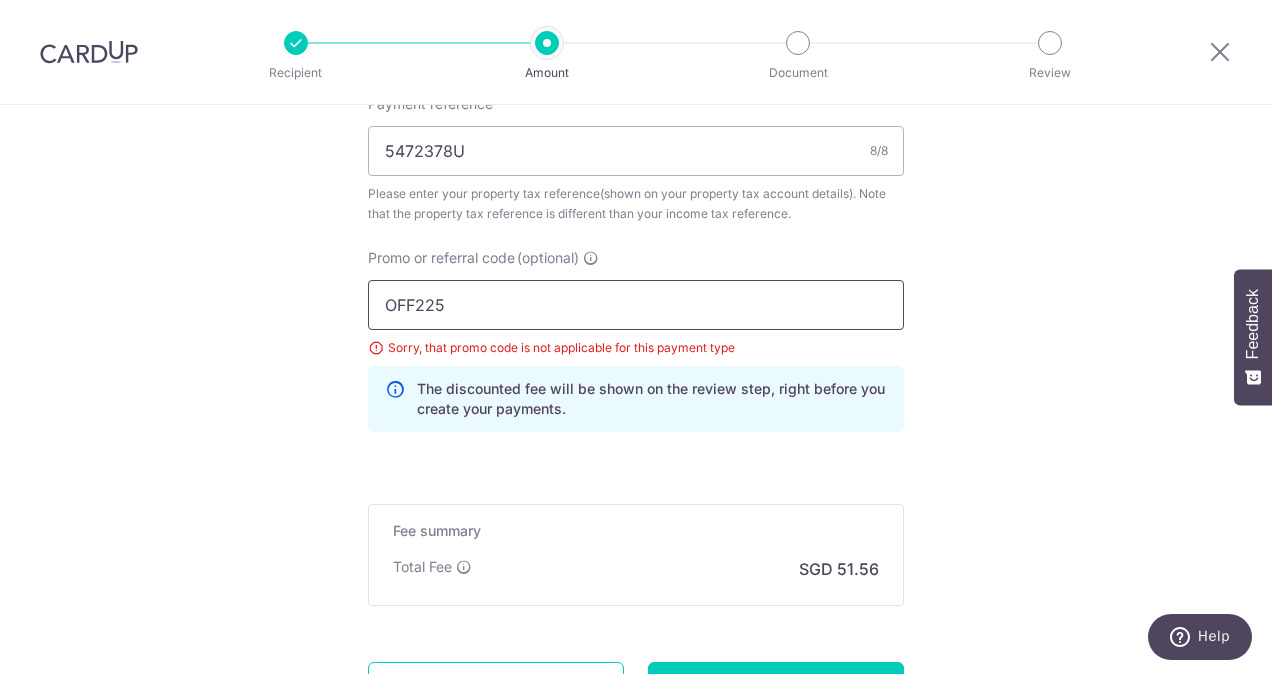 drag, startPoint x: 508, startPoint y: 312, endPoint x: 318, endPoint y: 302, distance: 190.26297 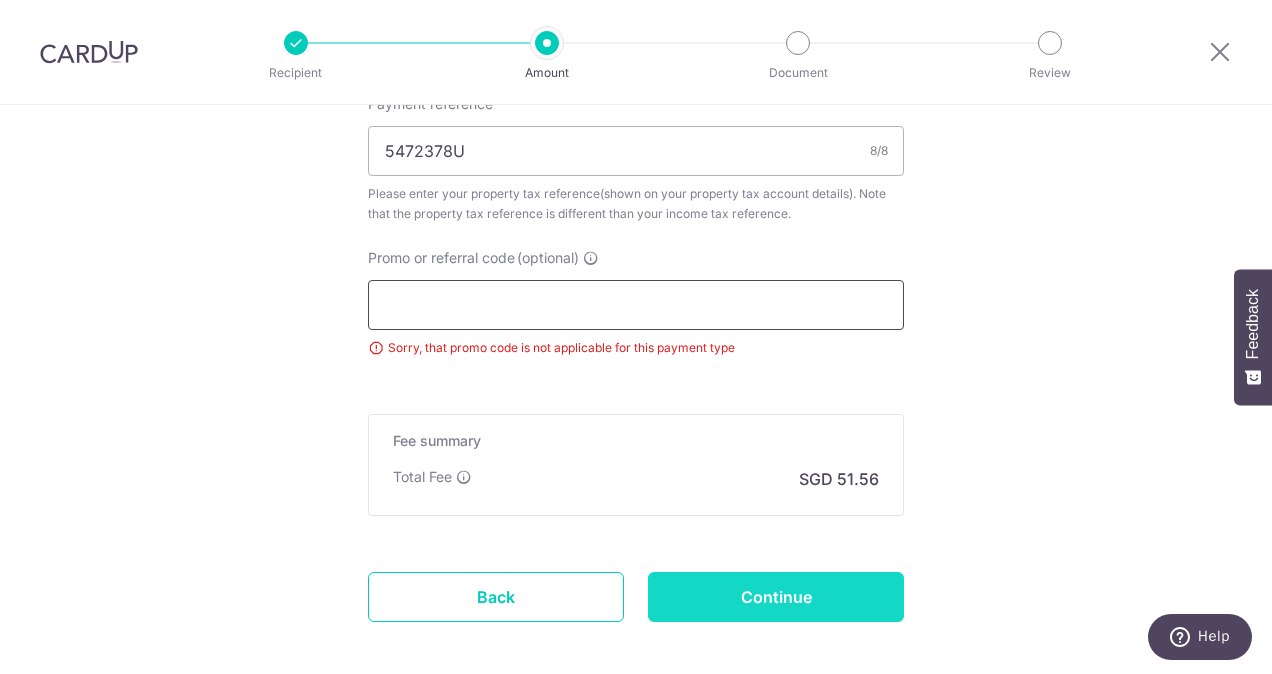 type 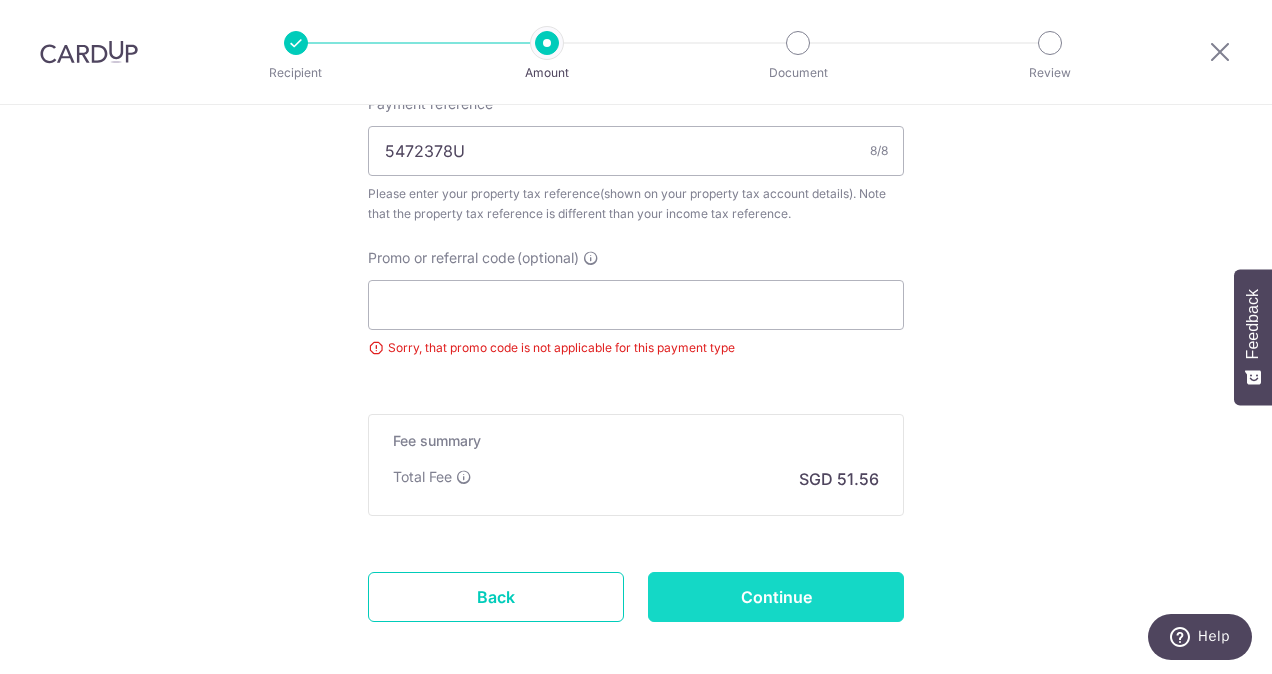 click on "Continue" at bounding box center [776, 597] 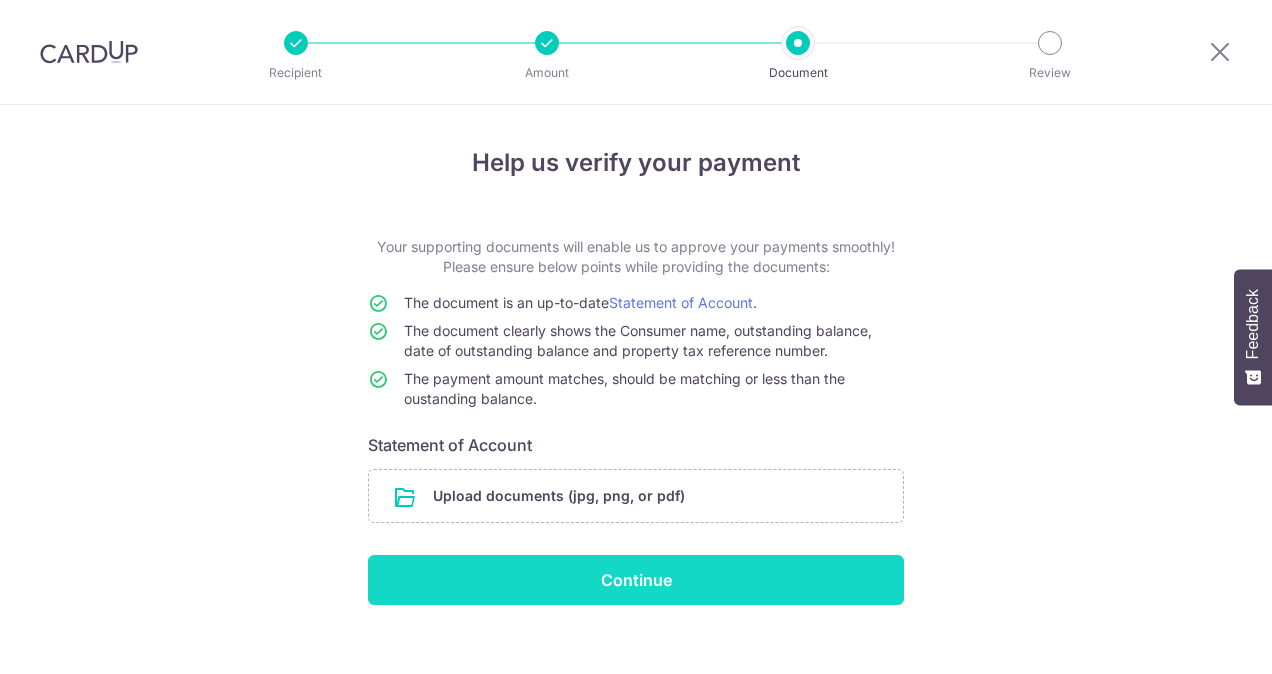 scroll, scrollTop: 0, scrollLeft: 0, axis: both 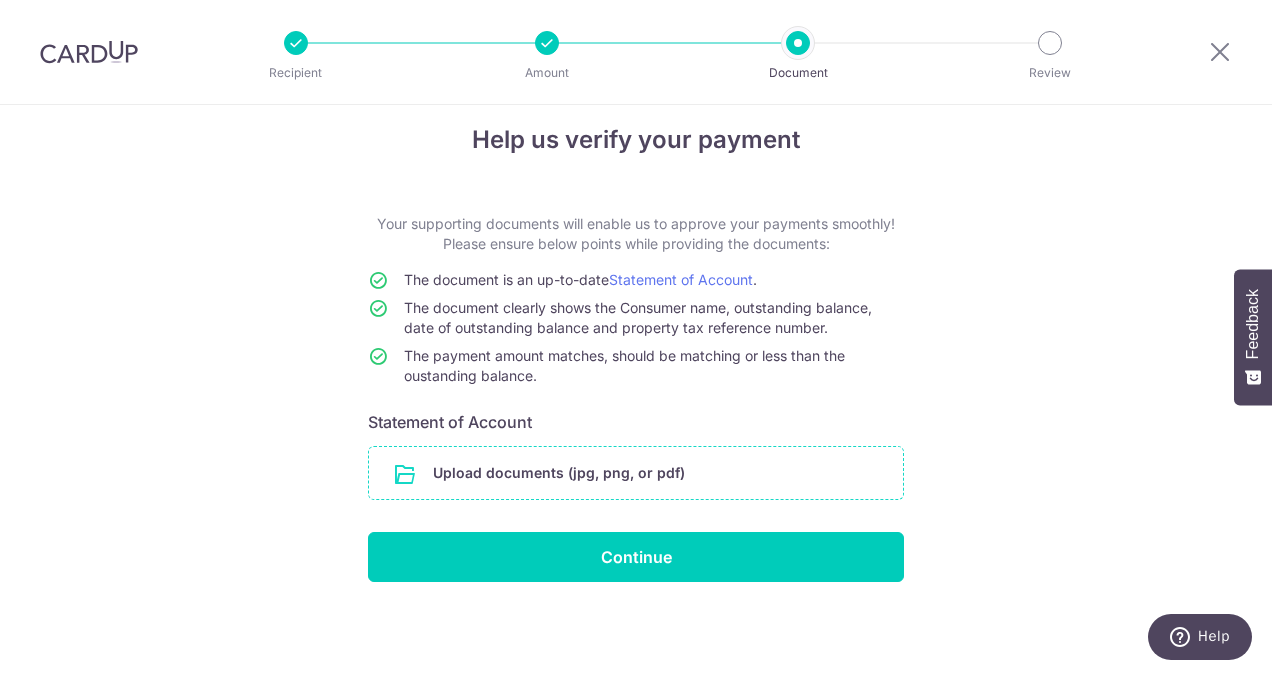 click at bounding box center (636, 473) 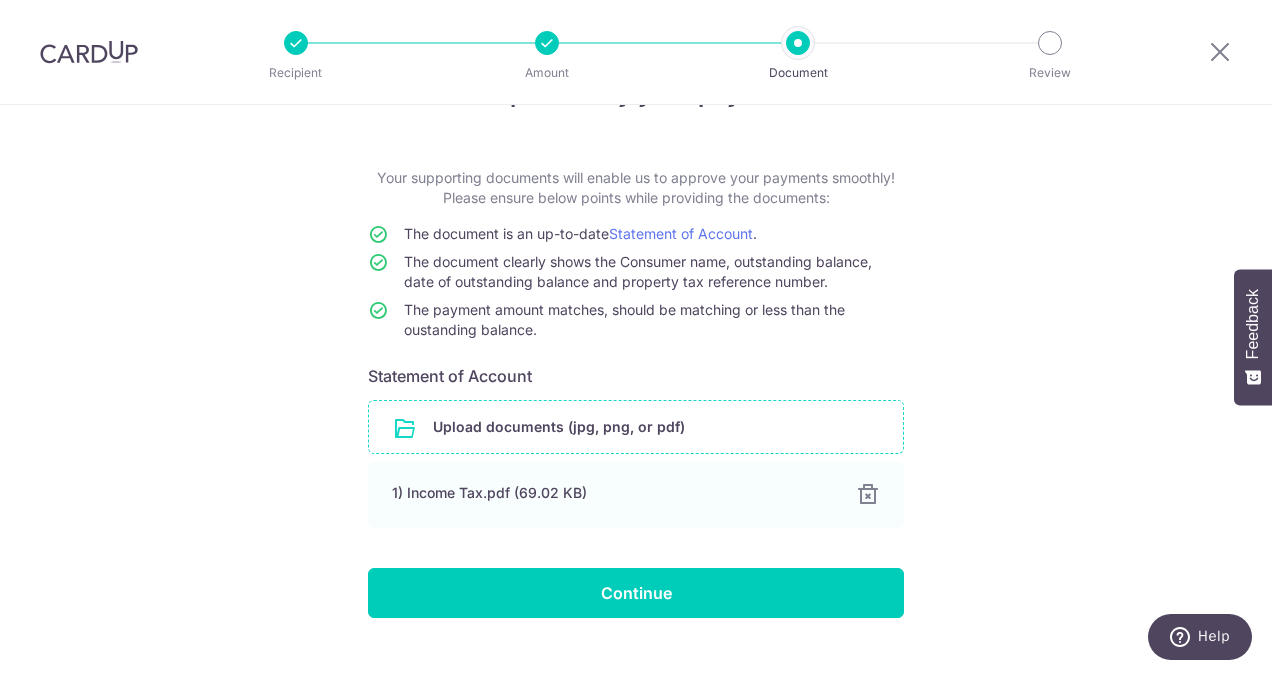 scroll, scrollTop: 105, scrollLeft: 0, axis: vertical 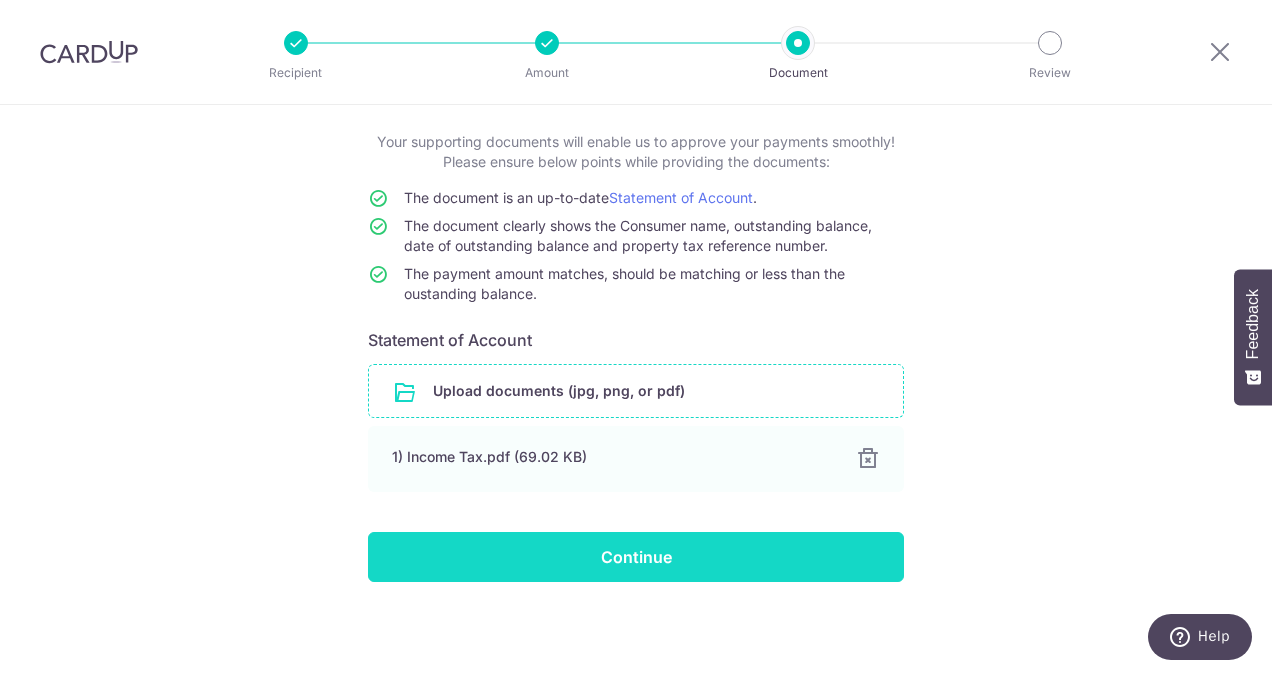 click on "Continue" at bounding box center [636, 557] 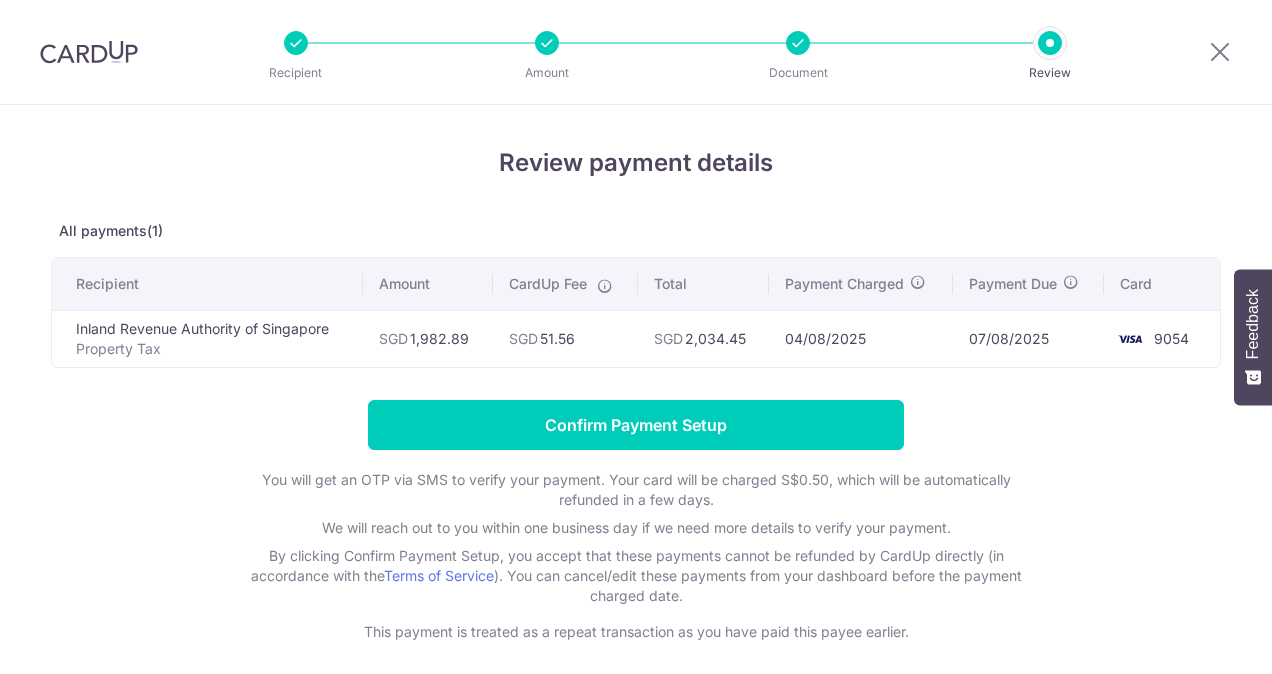 scroll, scrollTop: 0, scrollLeft: 0, axis: both 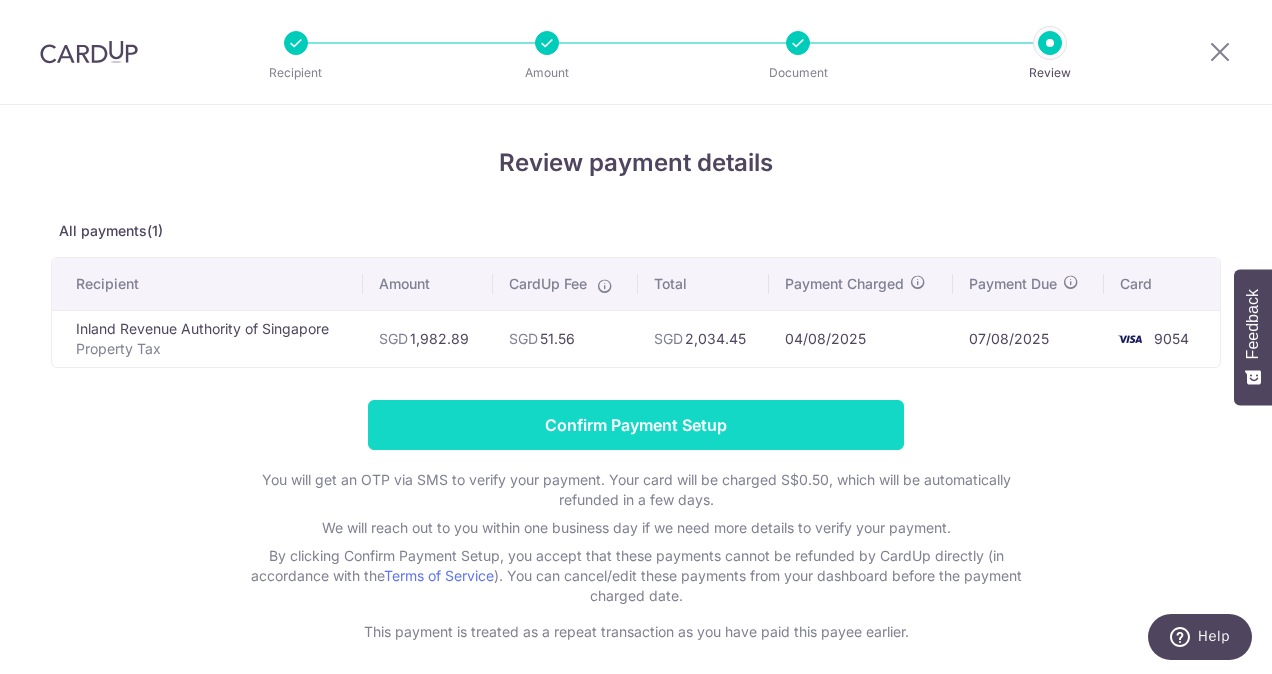 click on "Confirm Payment Setup" at bounding box center [636, 425] 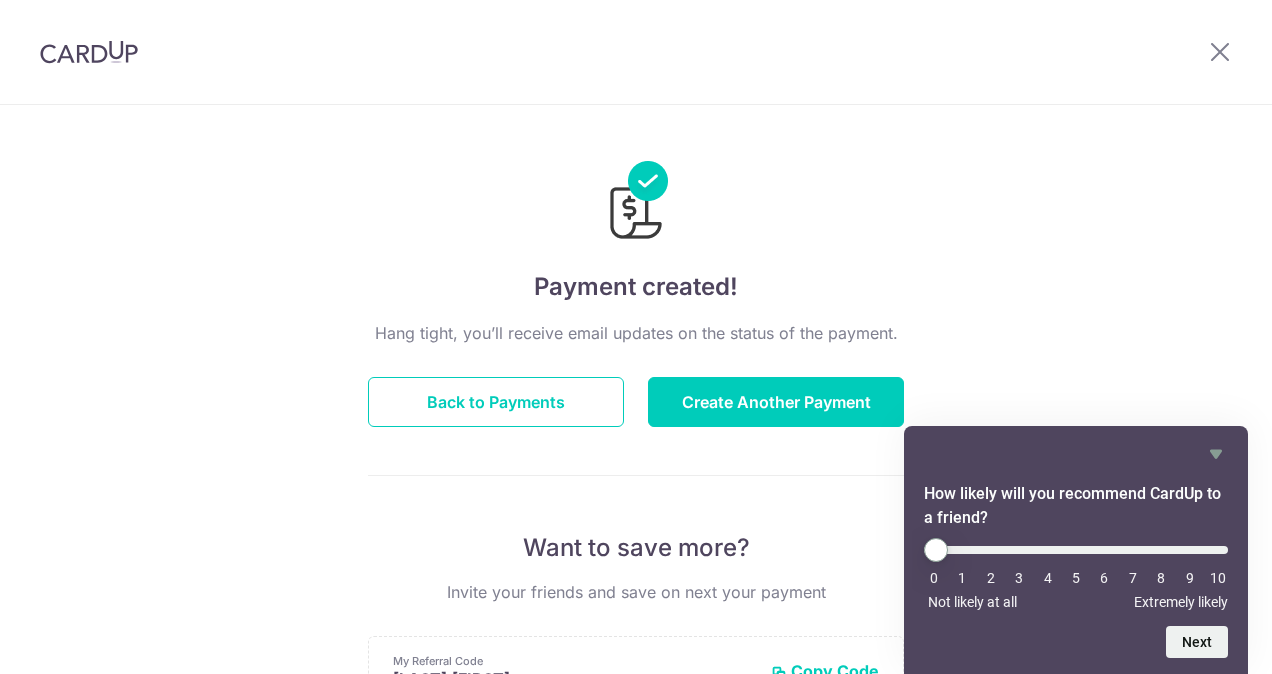 scroll, scrollTop: 0, scrollLeft: 0, axis: both 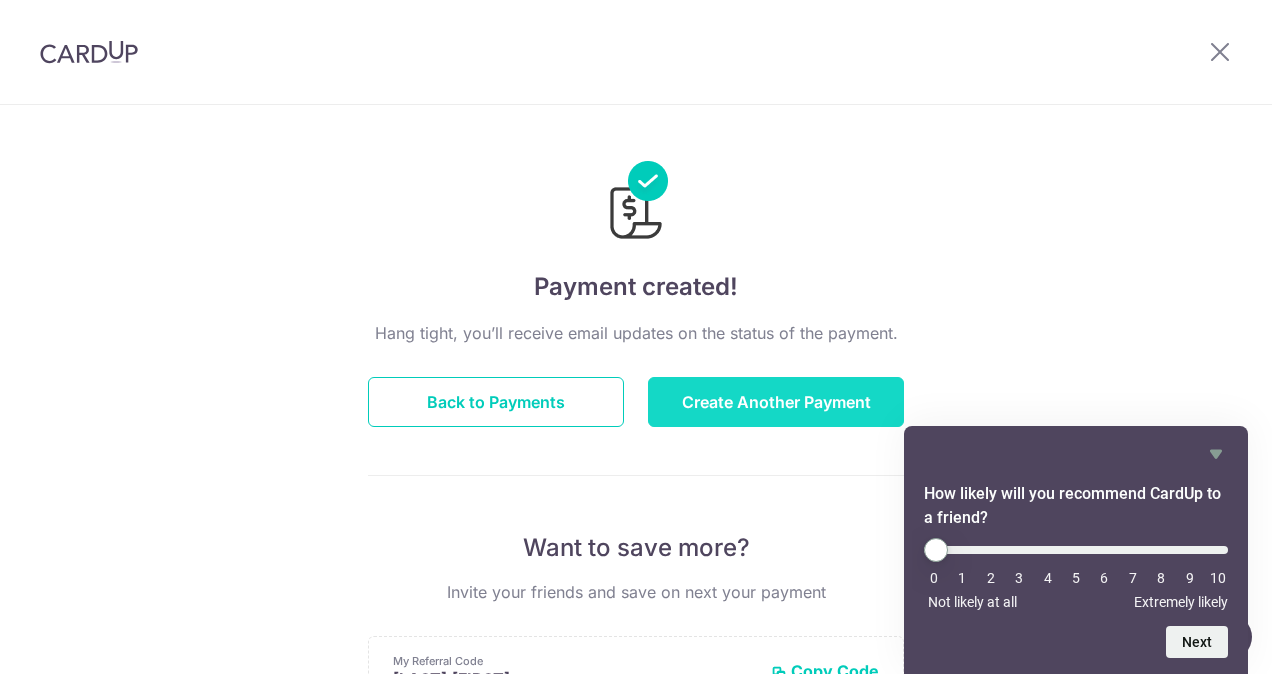click on "Create Another Payment" at bounding box center [776, 402] 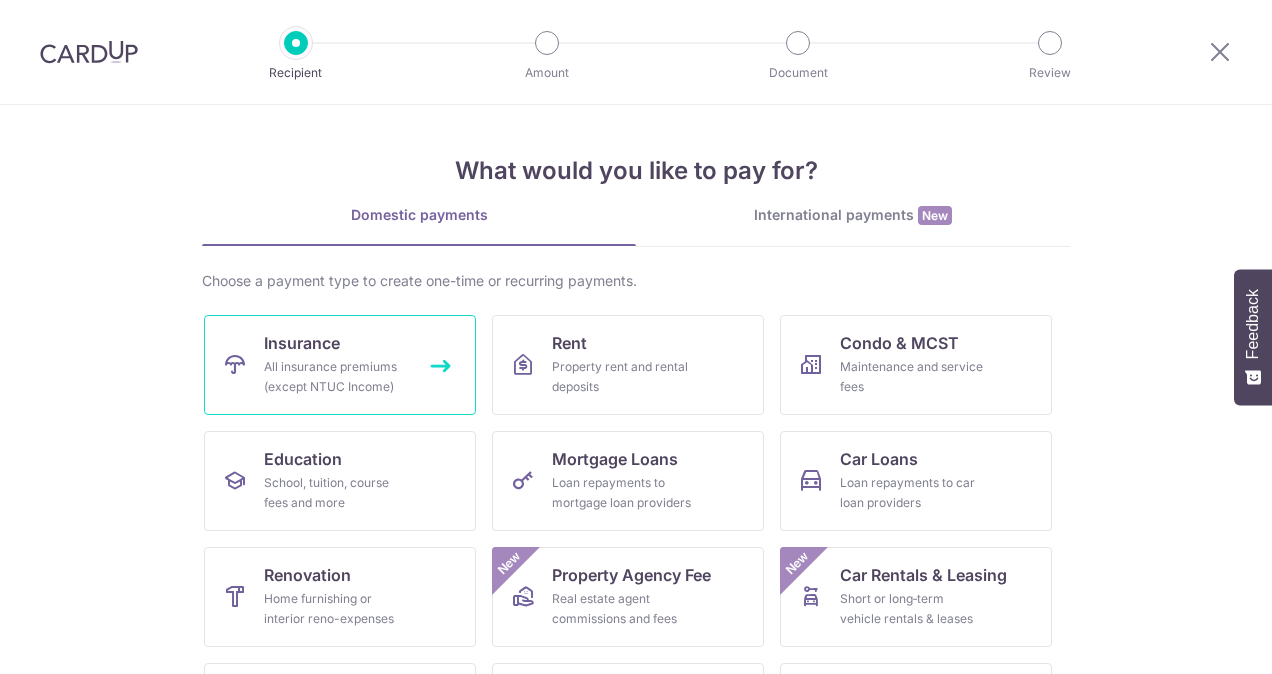 scroll, scrollTop: 0, scrollLeft: 0, axis: both 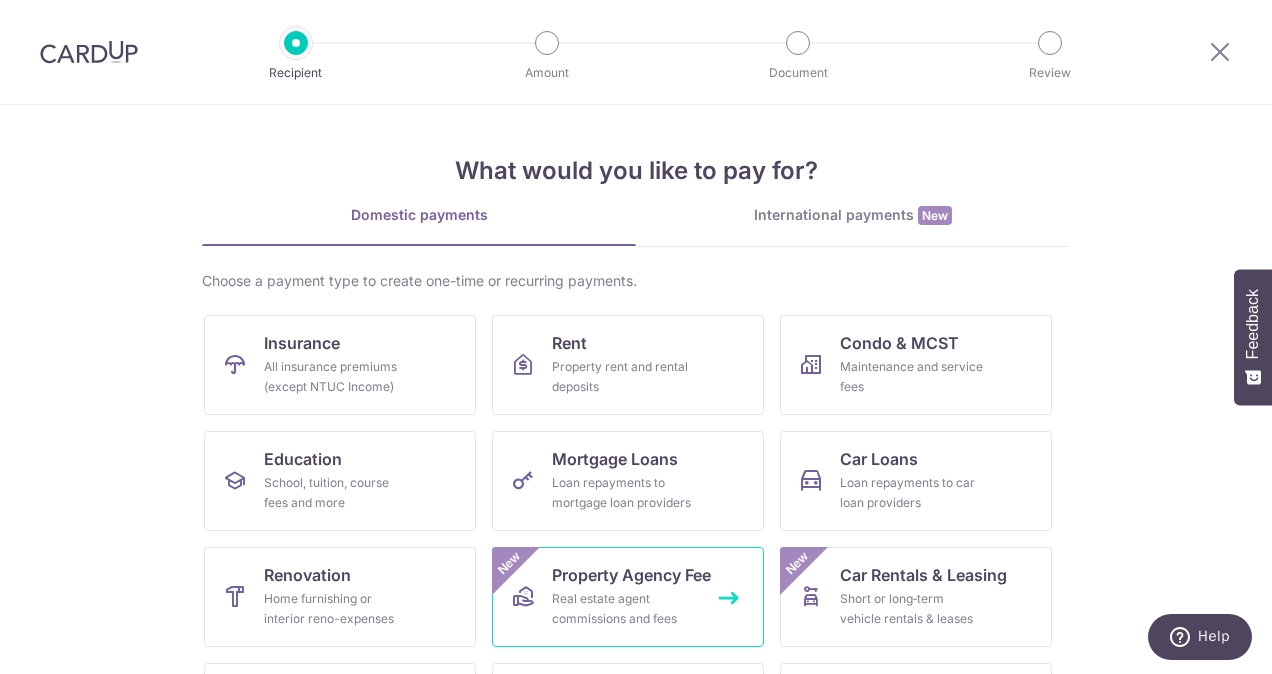 click on "Real estate agent commissions and fees" at bounding box center [624, 609] 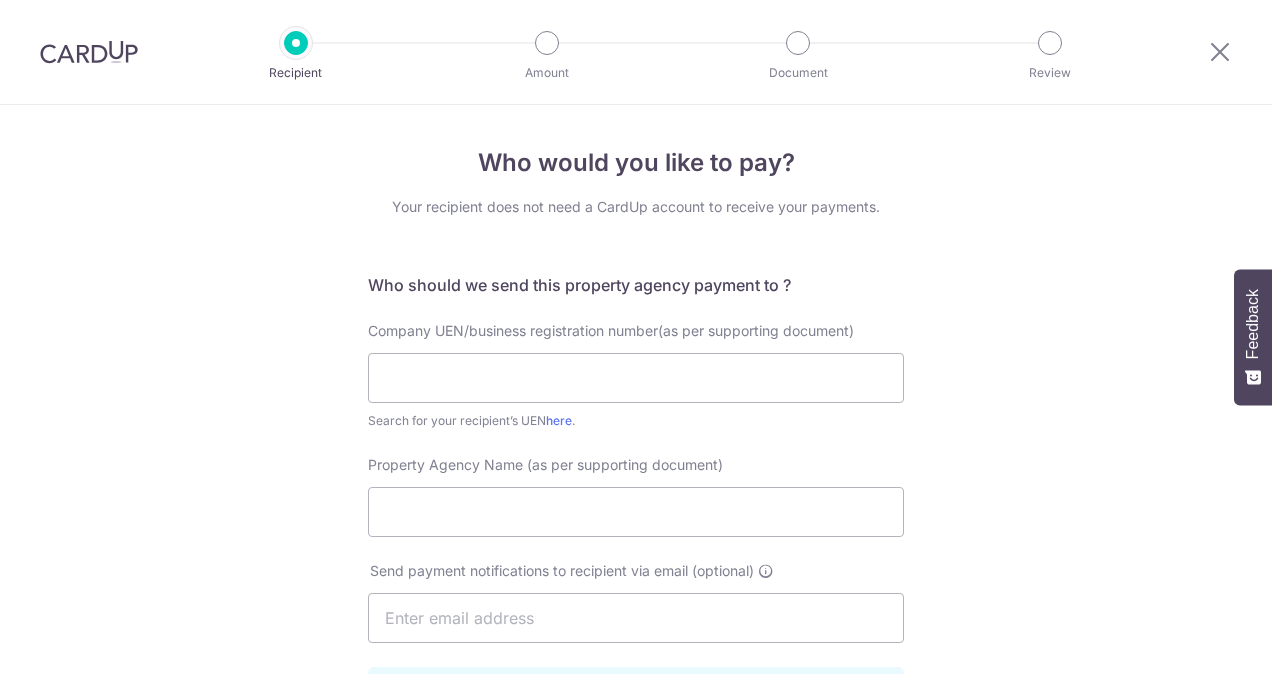 scroll, scrollTop: 0, scrollLeft: 0, axis: both 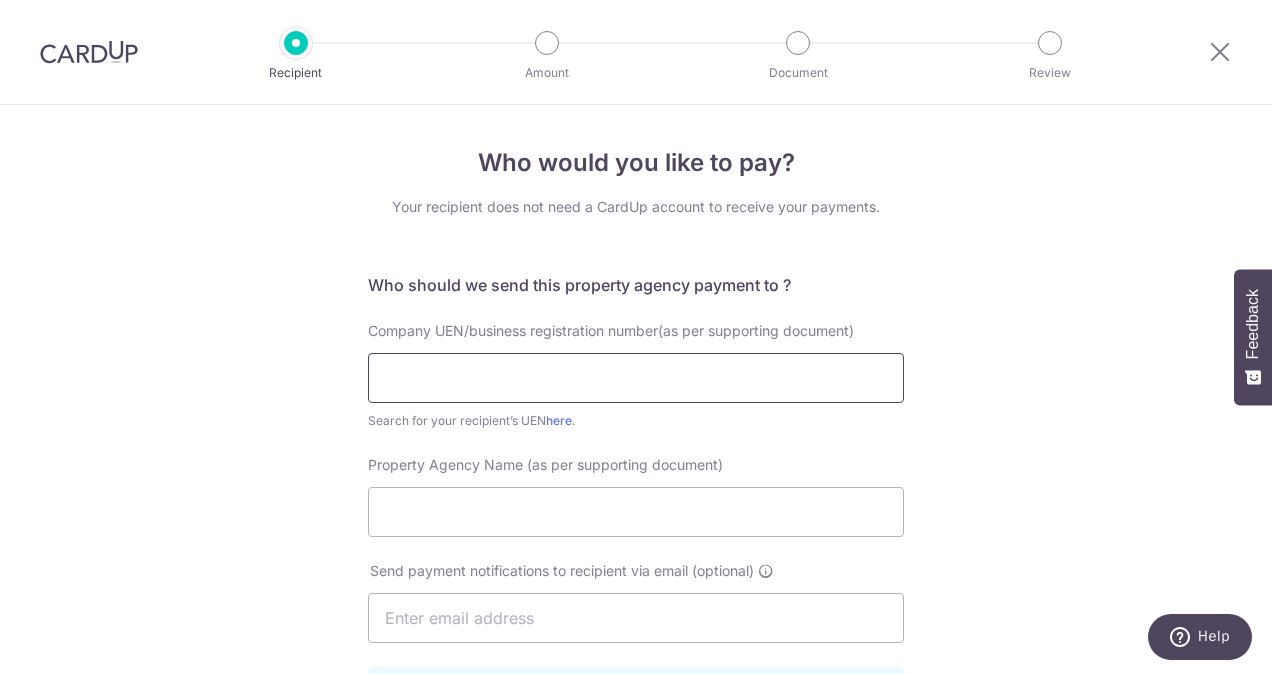 click at bounding box center [636, 378] 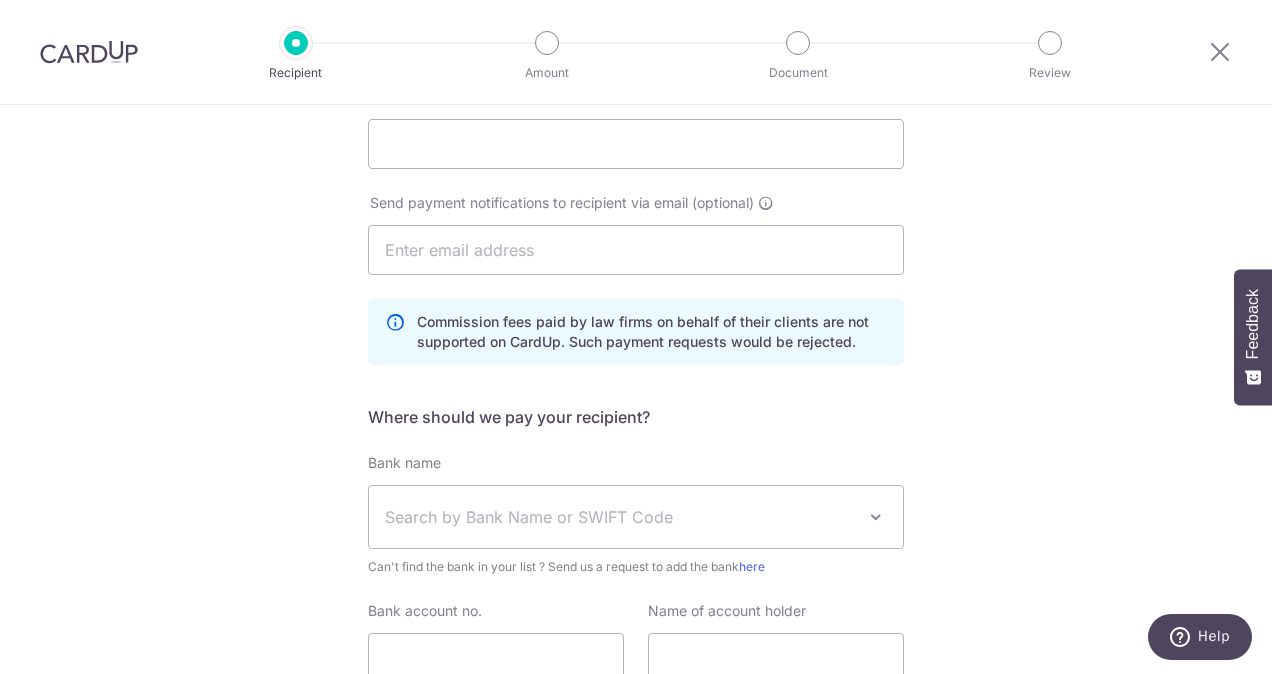 scroll, scrollTop: 400, scrollLeft: 0, axis: vertical 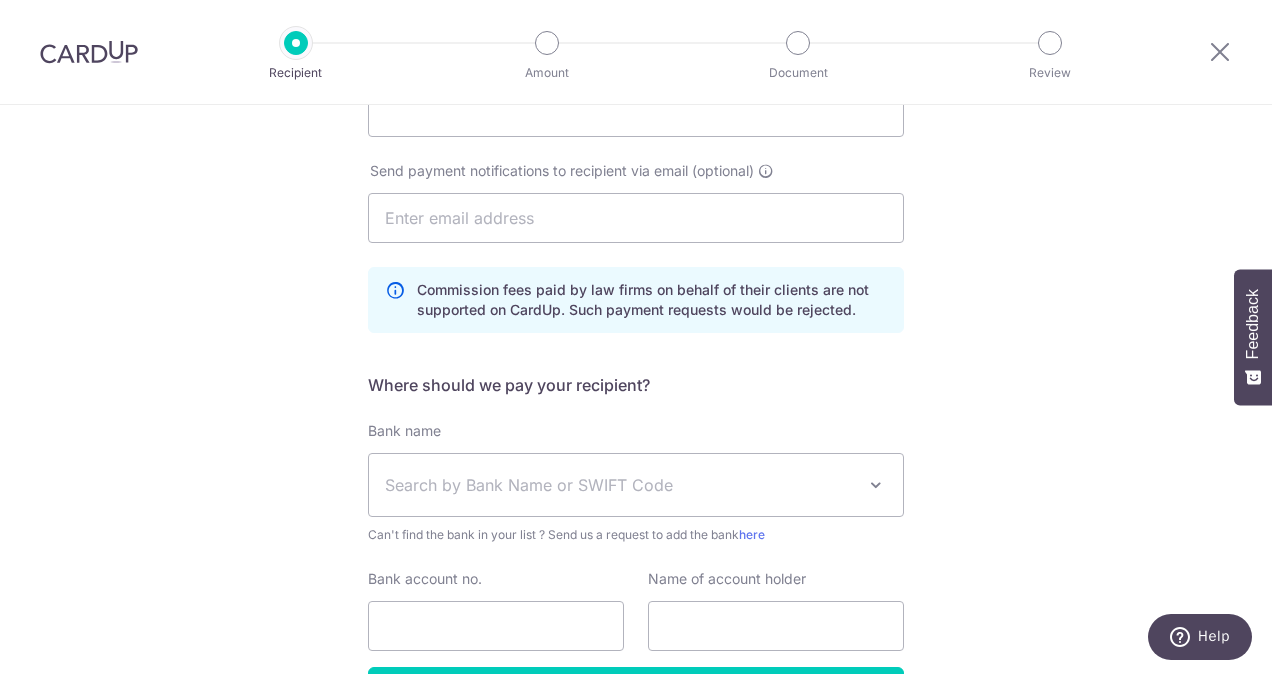click on "Who would you like to pay?
Your recipient does not need a CardUp account to receive your payments.
Who should we send this property agency payment to ?
Company UEN/business registration number(as per supporting document)
Search for your recipient’s UEN  here .
Property Agency Name (as per supporting document)
Send payment notifications to recipient via email (optional)" at bounding box center (636, 258) 